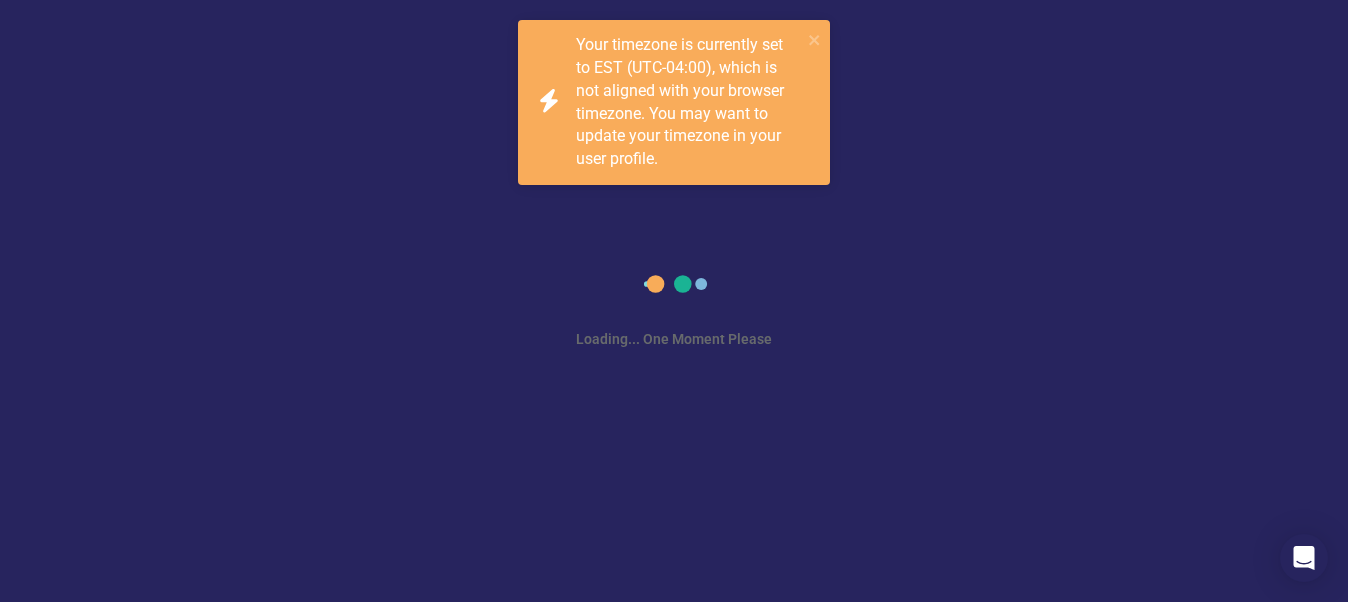scroll, scrollTop: 0, scrollLeft: 0, axis: both 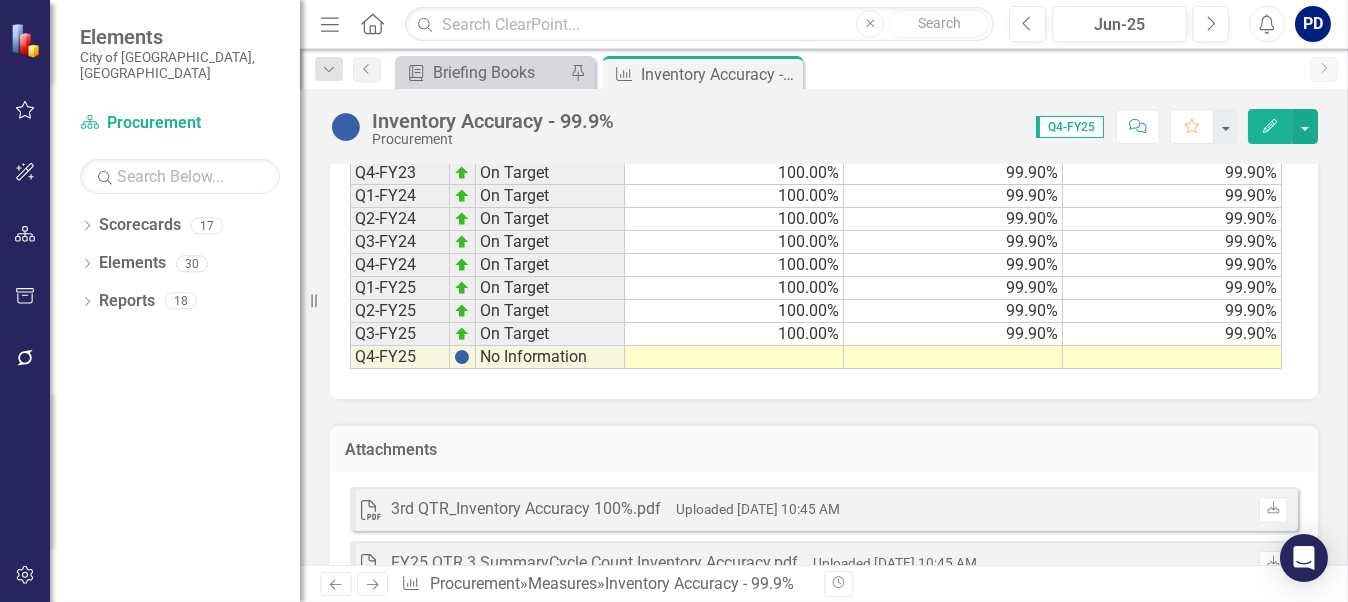 click on "PDF 3rd QTR_Inventory Accuracy 100%.pdf Uploaded   Apr 23, 2025 10:45 AM Download PDF FY25 QTR 3 SummaryCycle Count Inventory Accuracy.pdf Uploaded   Apr 23, 2025 10:45 AM Download PDF FY25 2nd QTR_Inventory Accuracy 100%.pdf Uploaded   Jan 12, 2025 1:27 PM Download PDF FY25 QTR 2 SummaryCycle Count Inventory Accuracy.pdf Uploaded   Jan 12, 2025 1:26 PM Download PDF FY25 QTR 1 Summary Cycle Count Inventory Accuracy.pdf Uploaded   Oct 14, 2024 10:46 AM Download PDF FY24 QTR 4 Summary Cycle Count Inventory Accuracy.pdf Uploaded   Jun 27, 2024 10:07 AM Download PDF FY24 QTR 4_ FULL INVENTORY.pdf Uploaded   Jun 27, 2024 10:04 AM Download PDF FY24 QTR 3 Summary Cycle Count Inventory Accuracy.pdf Uploaded   Apr 12, 2024 11:49 AM Download PDF FY24 QTR 3 CYCLE COUNT.pdf Uploaded   Apr 12, 2024 11:37 AM Download PDF FY24 QTR 2 CYCLE COUNT.pdf Uploaded   Jan 12, 2024 5:55 PM Download PDF FY24 QTR 2 Summary Cycle Count Inventory Accuracy.pdf Uploaded   Jan 12, 2024 5:55 PM Download PDF Uploaded   Oct 9, 2023 10:58 AM" at bounding box center [824, 1461] 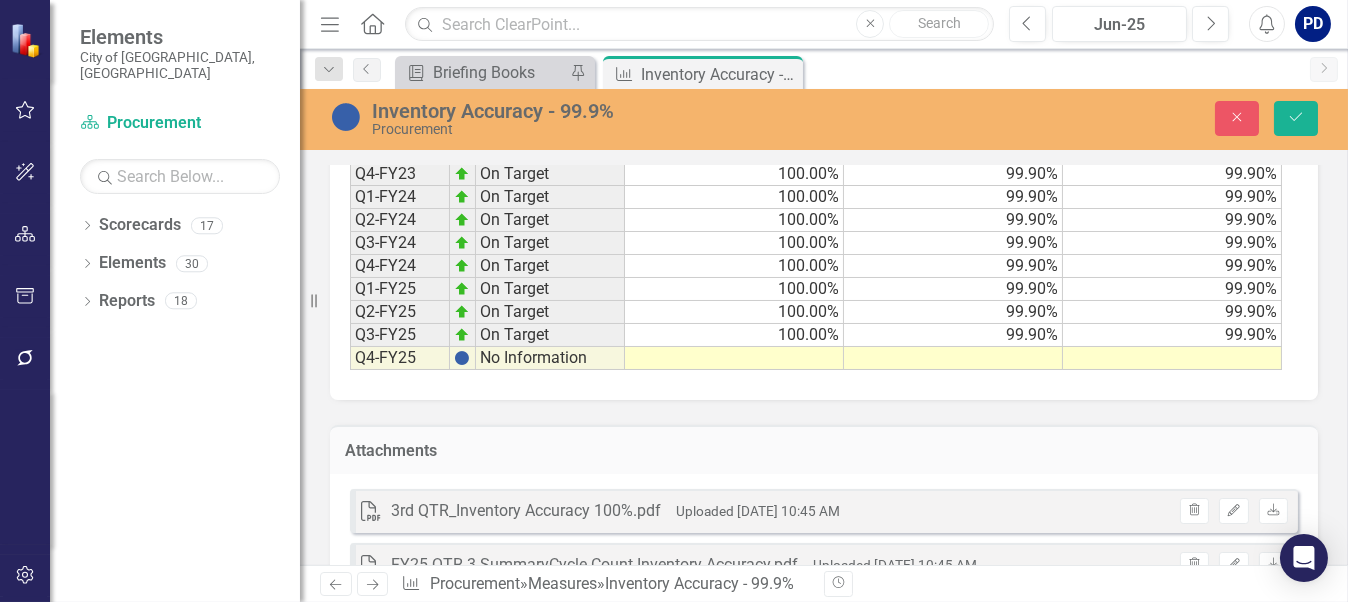 click on "PDF 3rd QTR_Inventory Accuracy 100%.pdf Uploaded   Apr 23, 2025 10:45 AM Trash Edit Download PDF FY25 QTR 3 SummaryCycle Count Inventory Accuracy.pdf Uploaded   Apr 23, 2025 10:45 AM Trash Edit Download PDF FY25 2nd QTR_Inventory Accuracy 100%.pdf Uploaded   Jan 12, 2025 1:27 PM Trash Edit Download PDF FY25 QTR 2 SummaryCycle Count Inventory Accuracy.pdf Uploaded   Jan 12, 2025 1:26 PM Trash Edit Download PDF FY25 QTR 1 Summary Cycle Count Inventory Accuracy.pdf Uploaded   Oct 14, 2024 10:46 AM Trash Edit Download PDF FY24 QTR 4 Summary Cycle Count Inventory Accuracy.pdf Uploaded   Jun 27, 2024 10:07 AM Trash Edit Download PDF FY24 QTR 4_ FULL INVENTORY.pdf Uploaded   Jun 27, 2024 10:04 AM Trash Edit Download PDF FY24 QTR 3 Summary Cycle Count Inventory Accuracy.pdf Uploaded   Apr 12, 2024 11:49 AM Trash Edit Download PDF FY24 QTR 3 CYCLE COUNT.pdf Uploaded   Apr 12, 2024 11:37 AM Trash Edit Download PDF FY24 QTR 2 CYCLE COUNT.pdf Uploaded   Jan 12, 2024 5:55 PM Trash Edit Download PDF Uploaded   Trash Edit" at bounding box center (824, 1520) 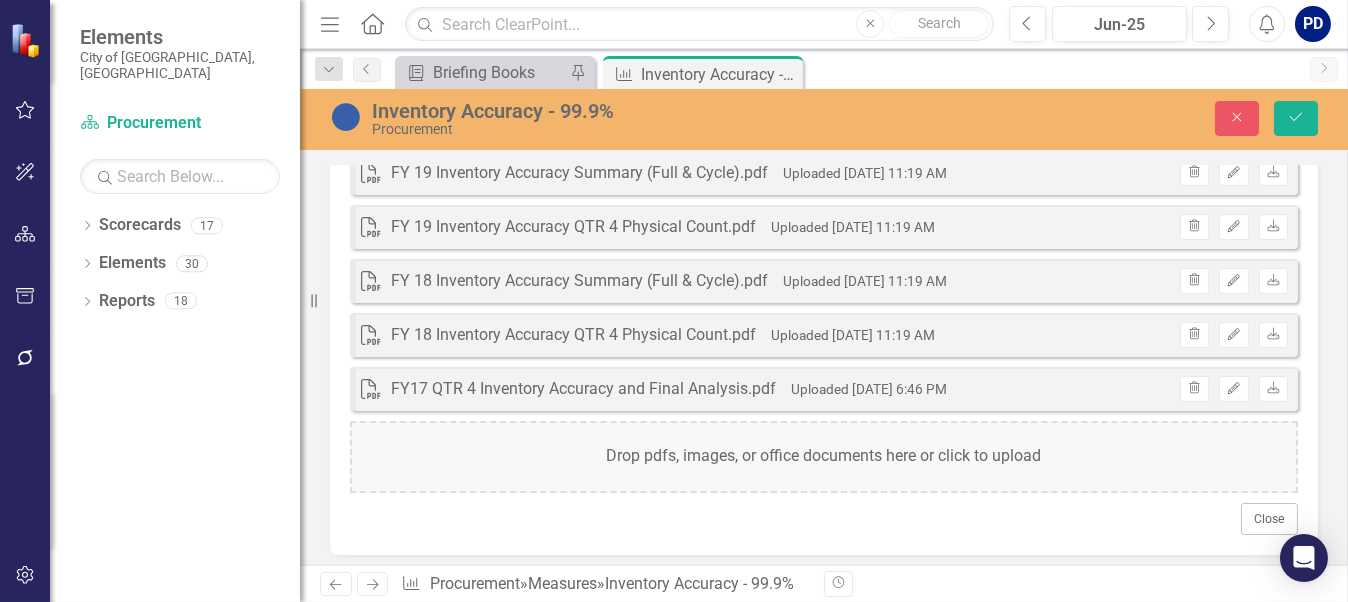 scroll, scrollTop: 3578, scrollLeft: 0, axis: vertical 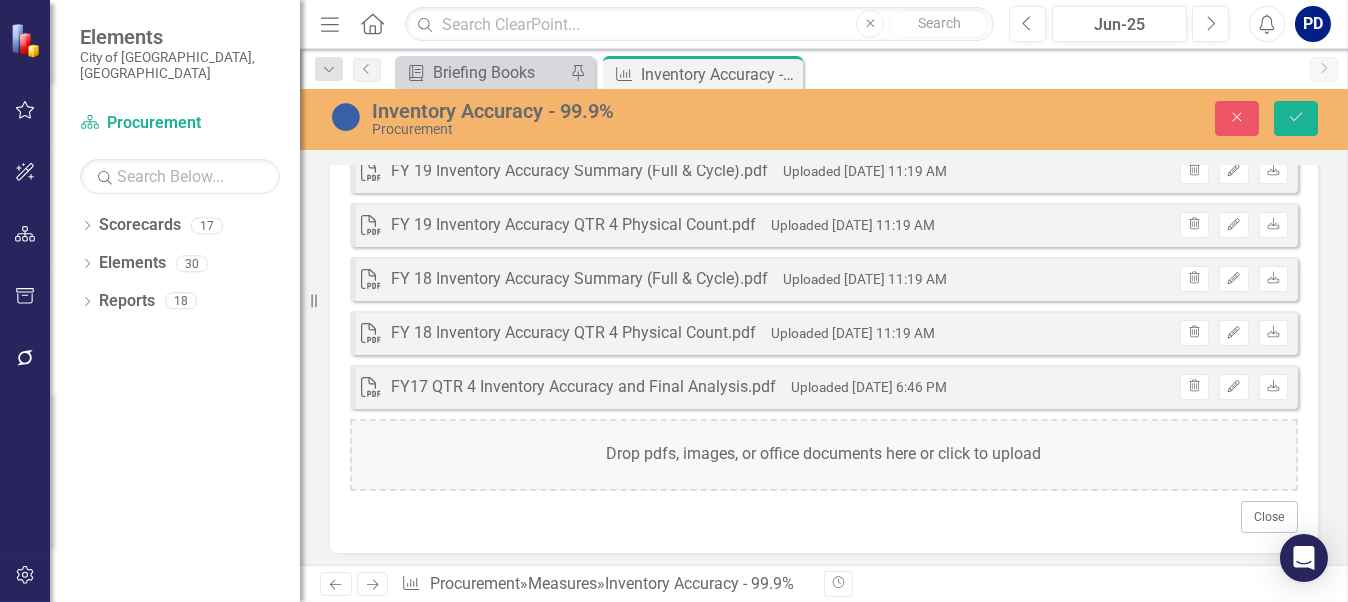 click on "Drop pdfs, images, or office documents here or click to upload" at bounding box center (824, 455) 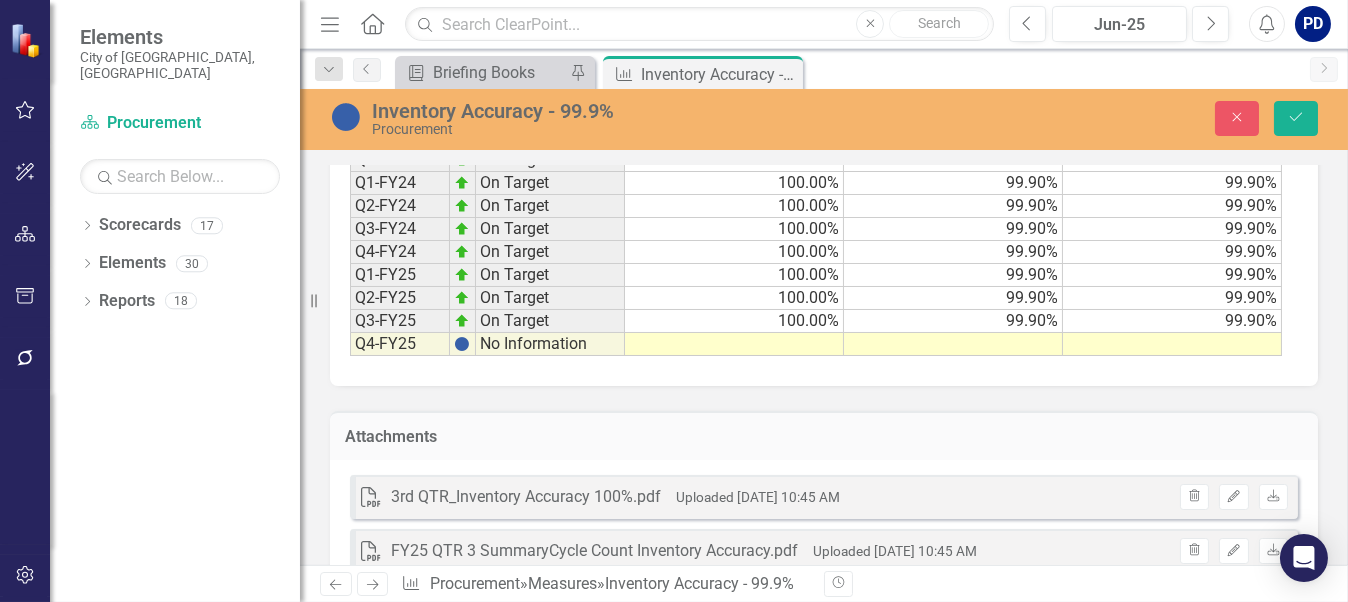 scroll, scrollTop: 1679, scrollLeft: 0, axis: vertical 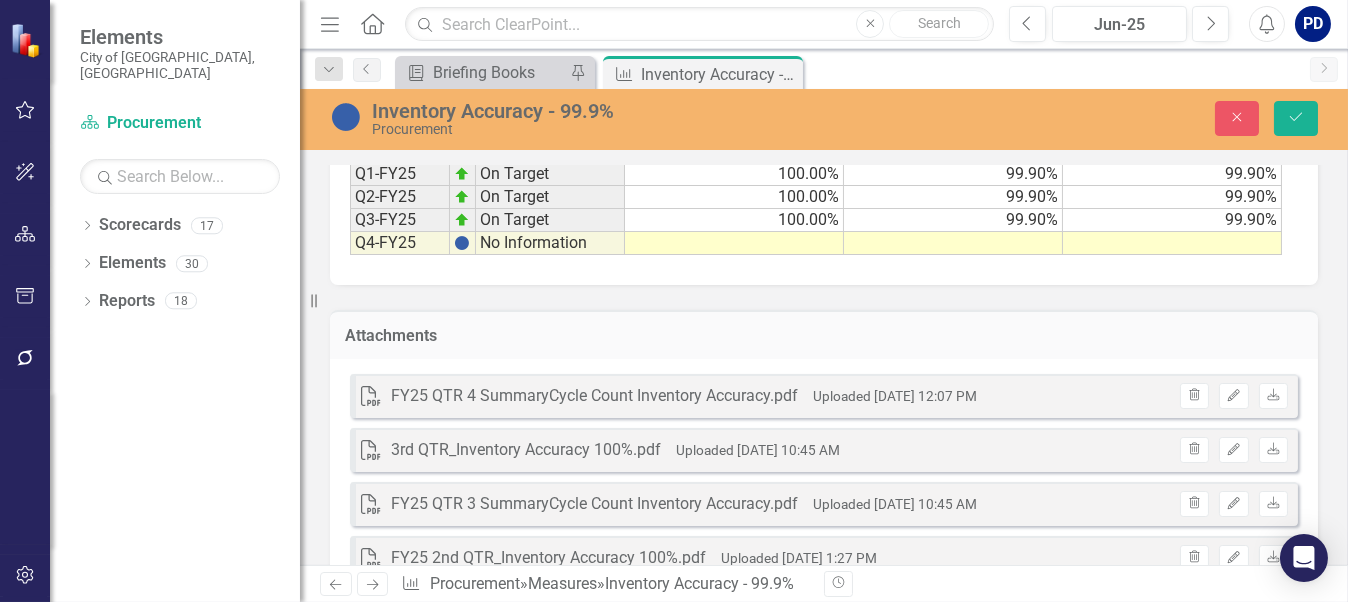 drag, startPoint x: 413, startPoint y: 444, endPoint x: 404, endPoint y: 449, distance: 10.29563 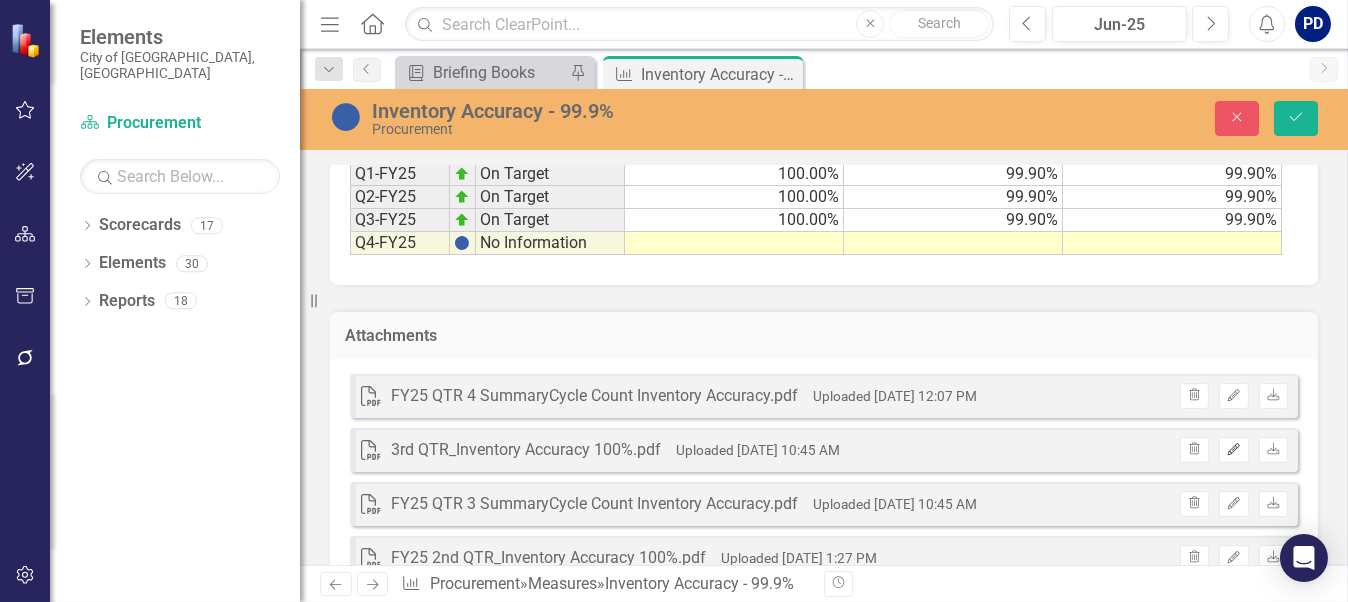drag, startPoint x: 401, startPoint y: 441, endPoint x: 1221, endPoint y: 442, distance: 820.0006 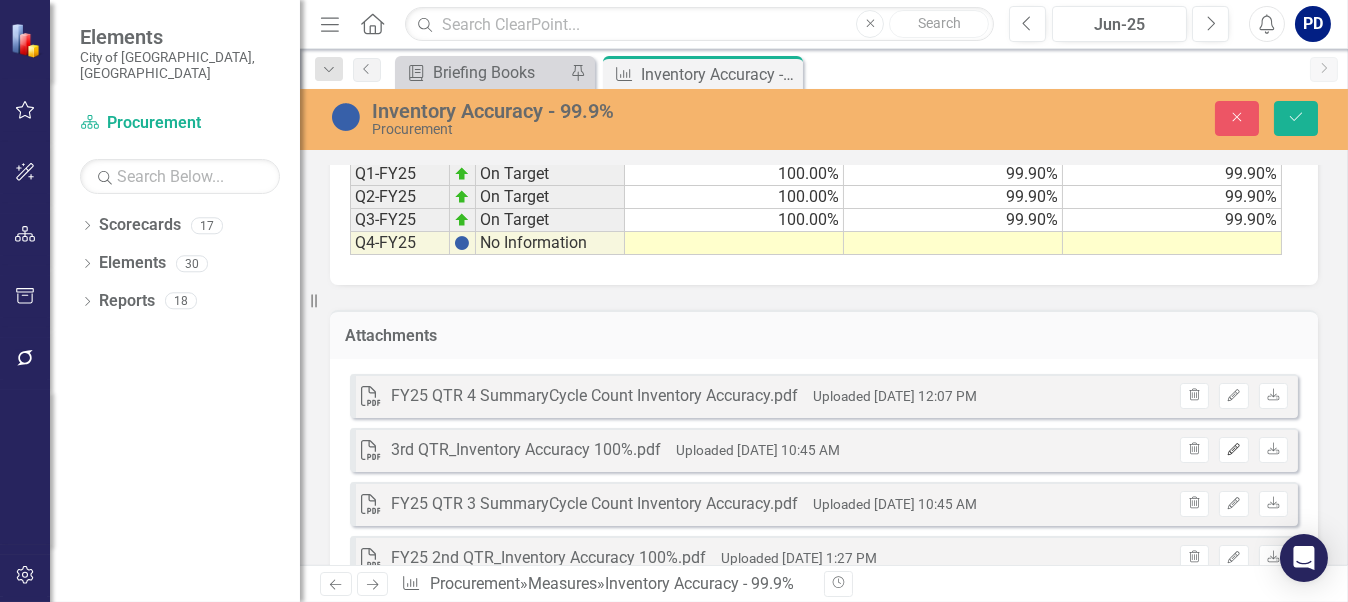 click on "Edit" 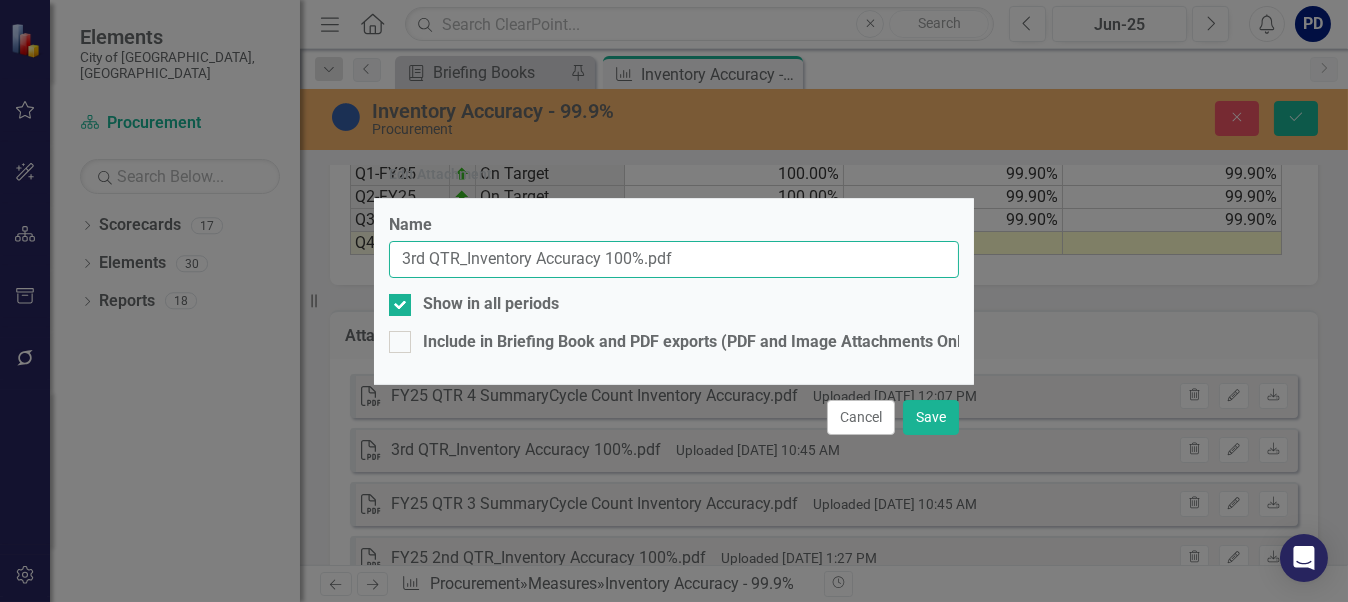 click on "3rd QTR_Inventory Accuracy 100%.pdf" at bounding box center (674, 259) 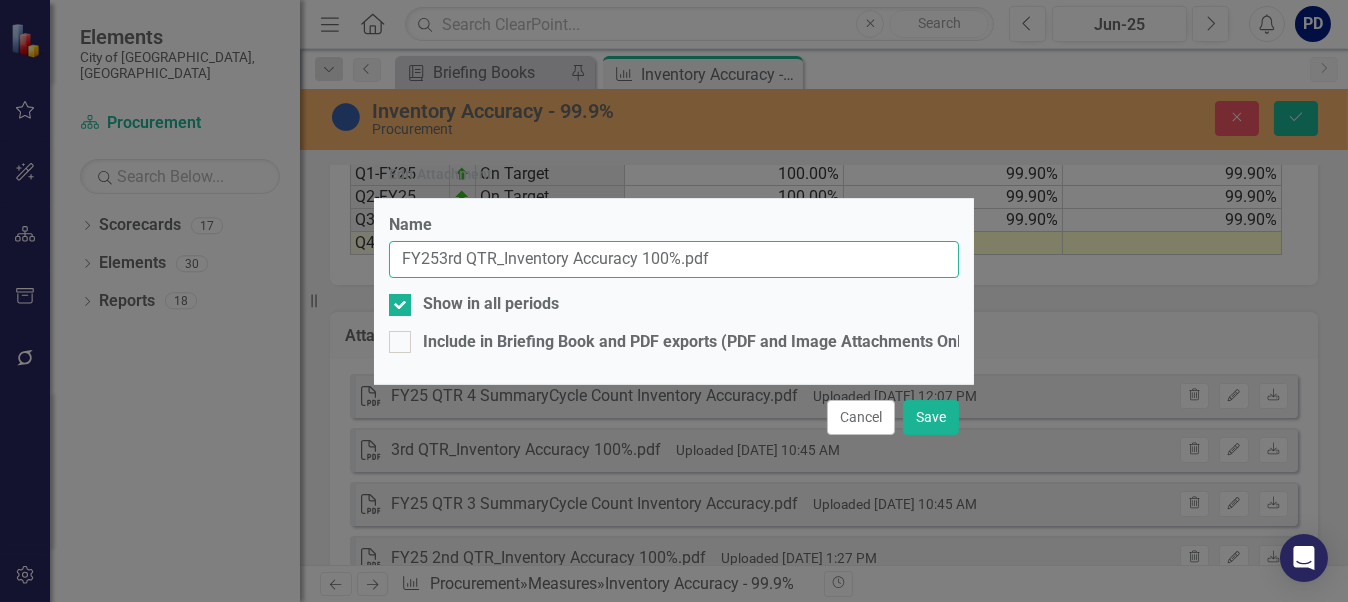 type on "FY25 3rd QTR_Inventory Accuracy 100%.pdf" 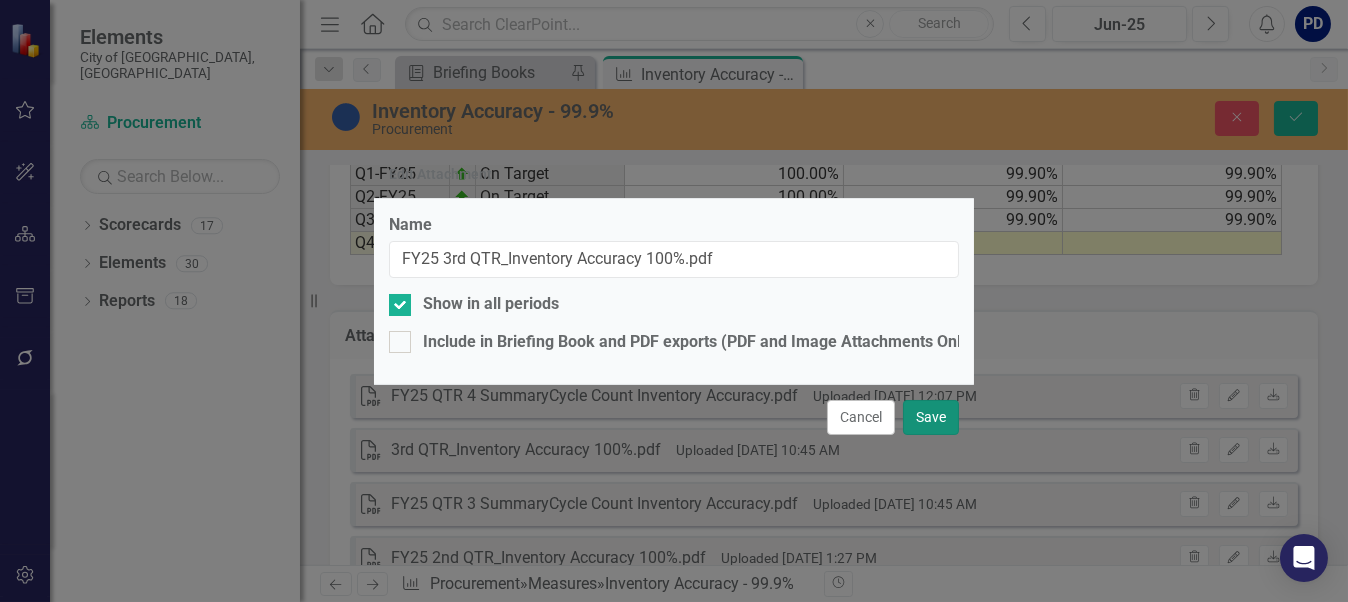 click on "Save" at bounding box center [931, 417] 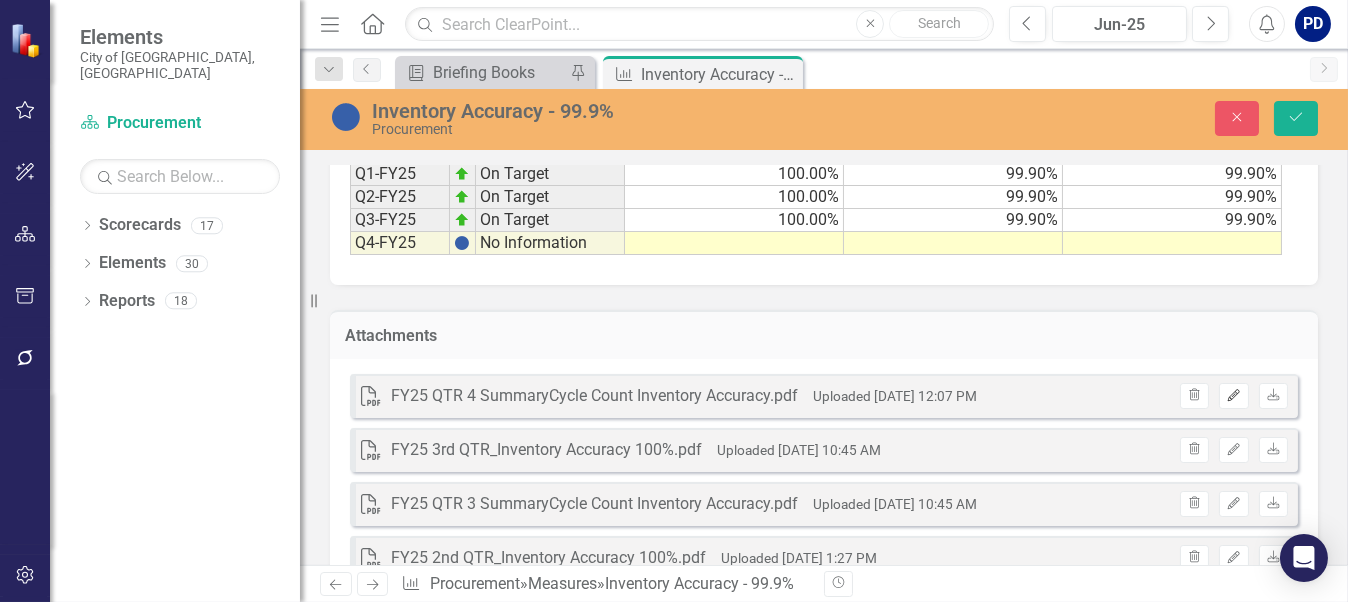 drag, startPoint x: 611, startPoint y: 391, endPoint x: 1221, endPoint y: 391, distance: 610 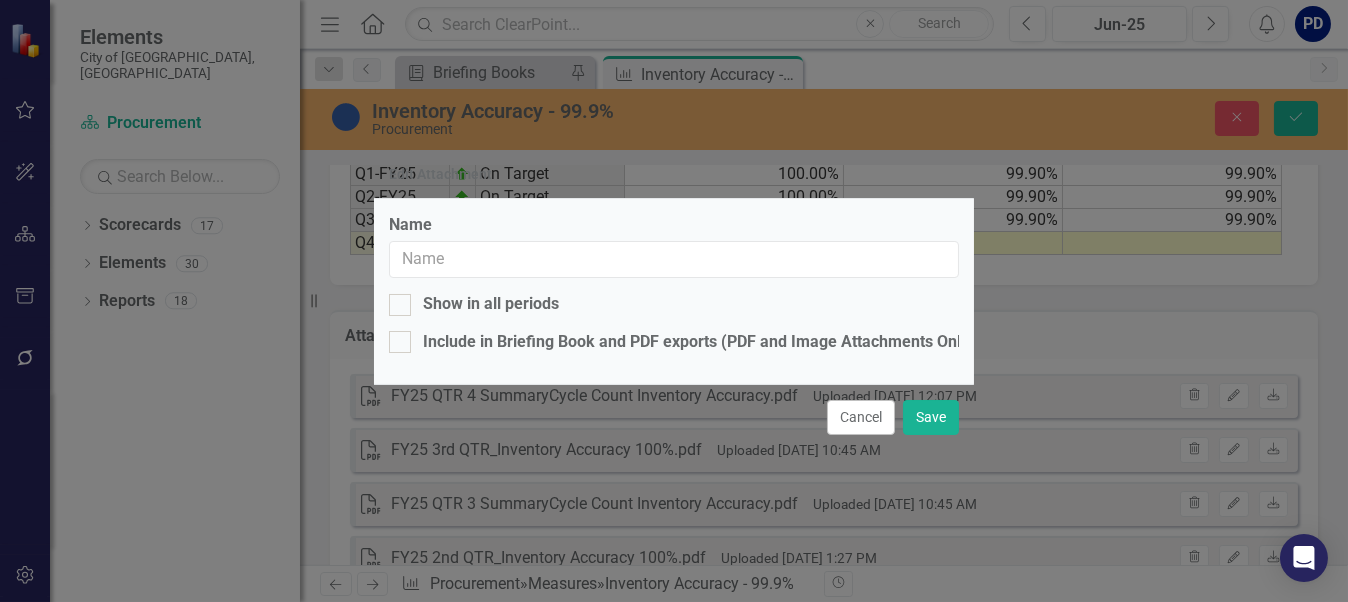 type on "FY25 QTR 4 SummaryCycle Count Inventory Accuracy.pdf" 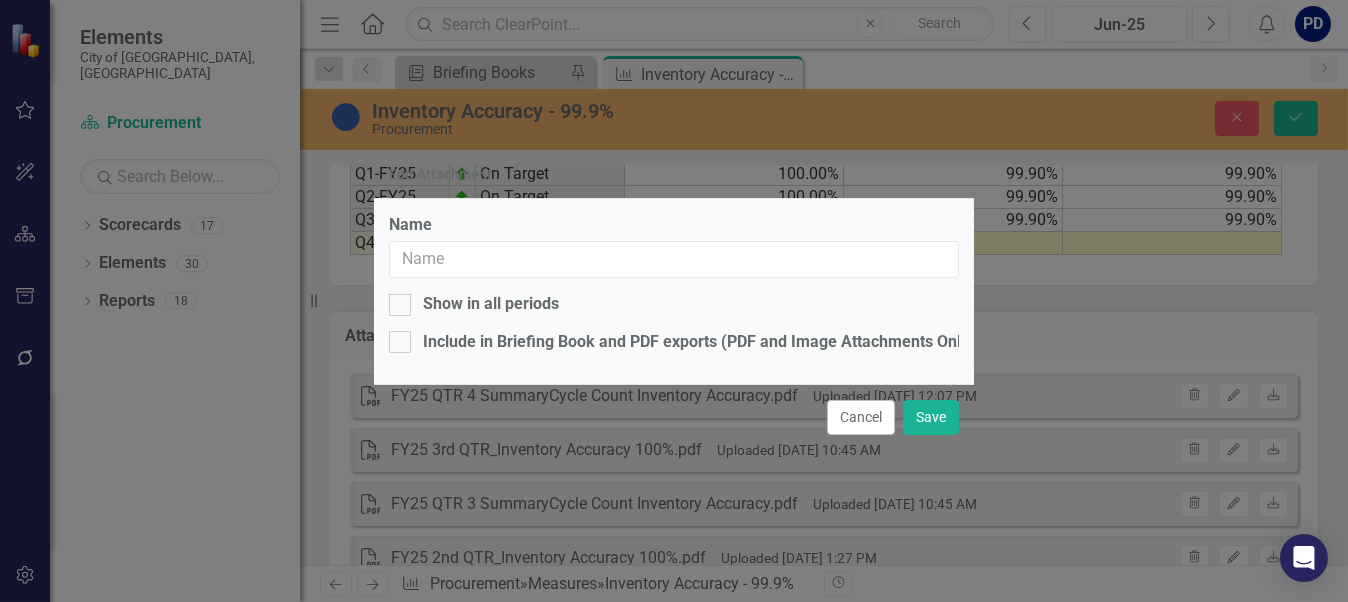 checkbox on "true" 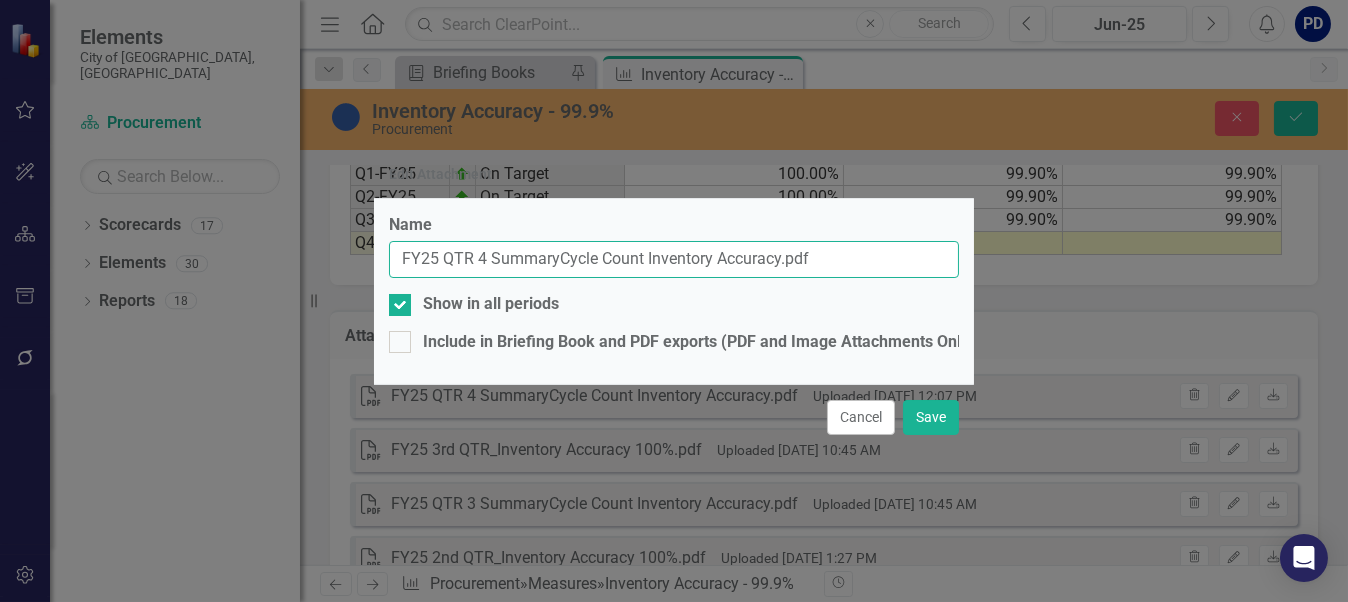 click on "FY25 QTR 4 SummaryCycle Count Inventory Accuracy.pdf" at bounding box center [674, 259] 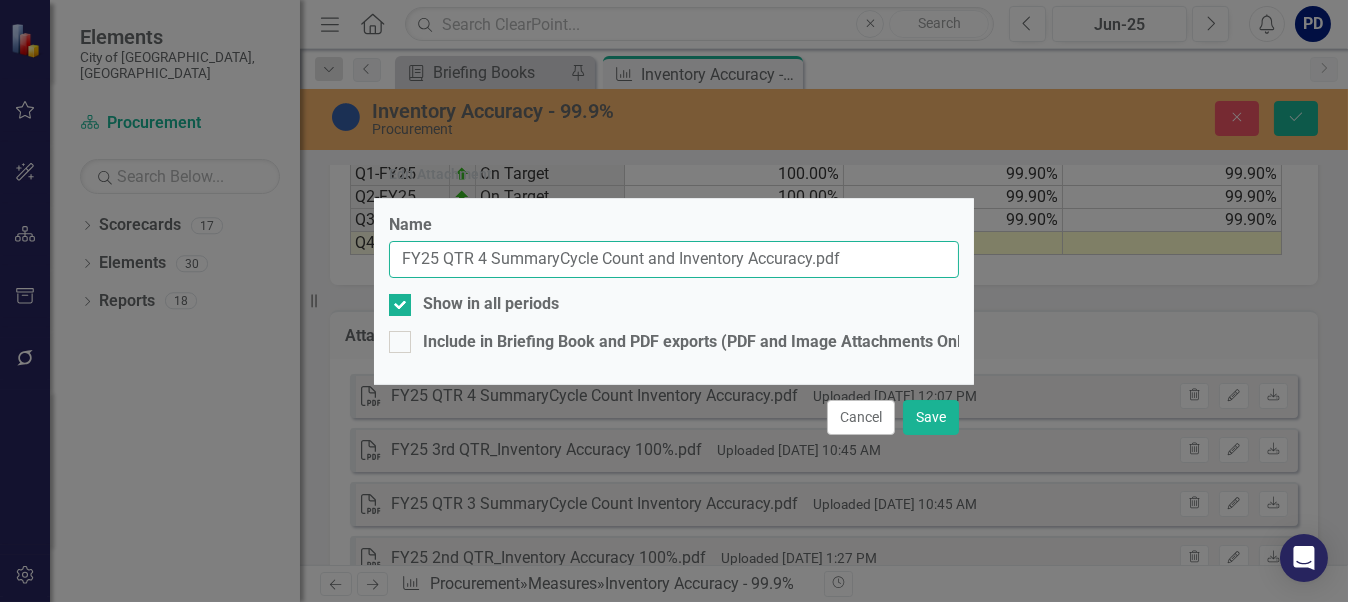 click on "FY25 QTR 4 SummaryCycle Count and Inventory Accuracy.pdf" at bounding box center (674, 259) 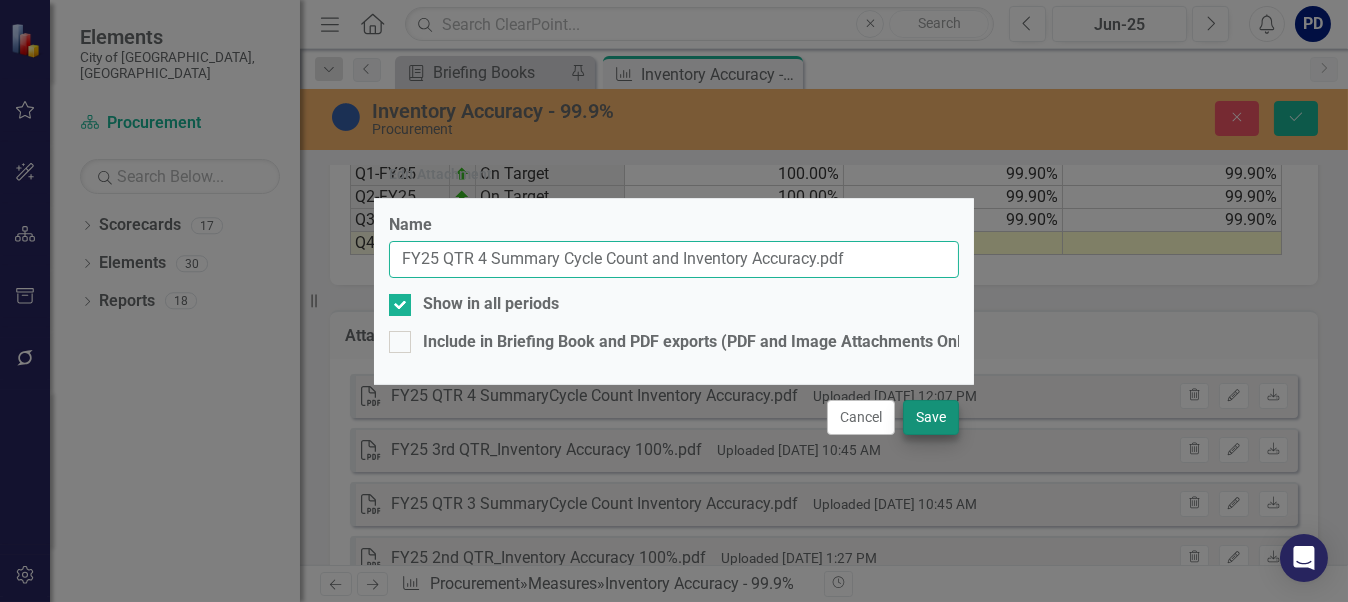 type on "FY25 QTR 4 Summary Cycle Count and Inventory Accuracy.pdf" 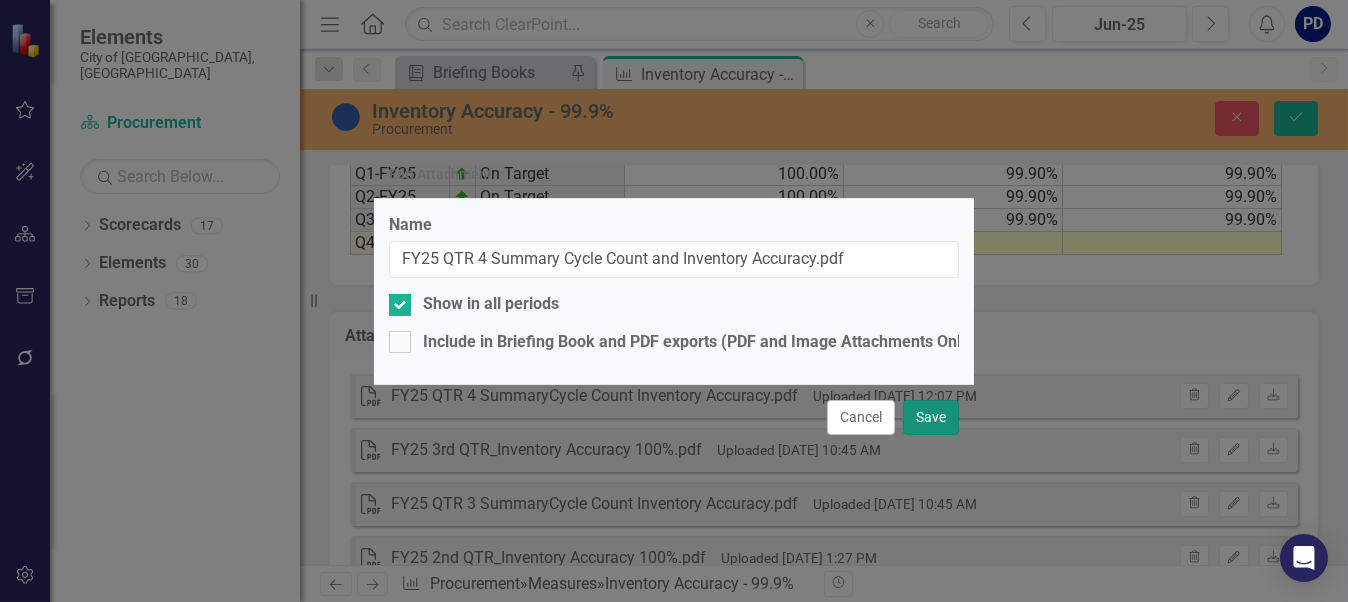 click on "Save" at bounding box center [931, 417] 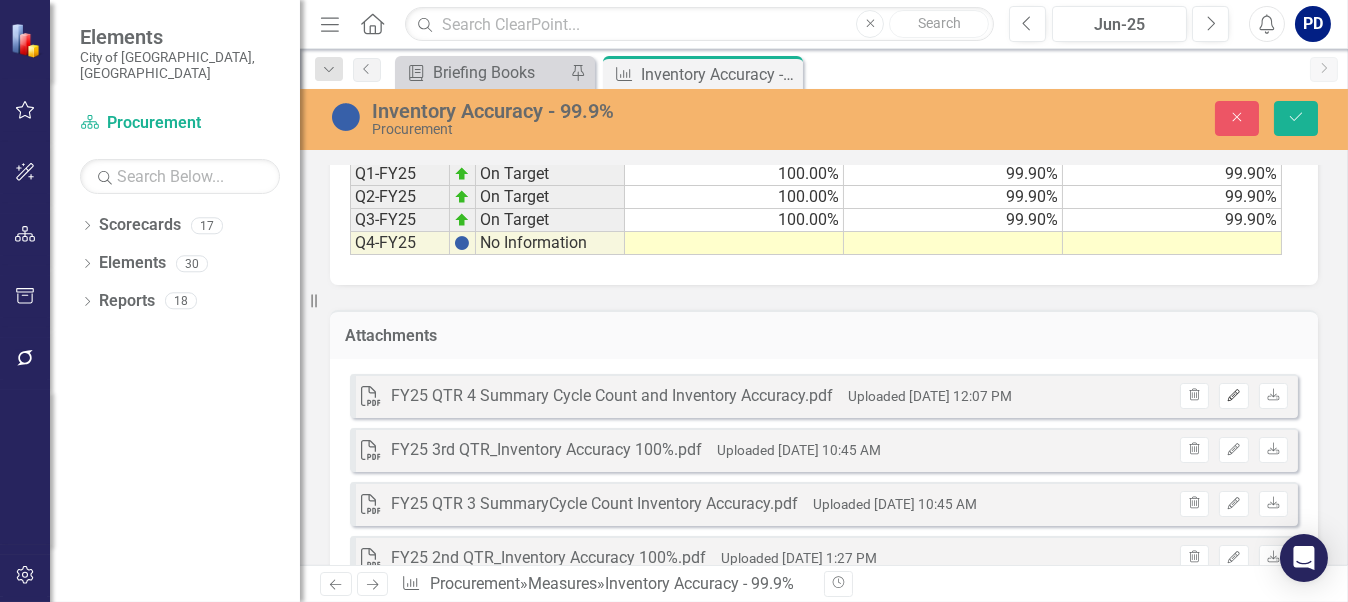 drag, startPoint x: 587, startPoint y: 393, endPoint x: 1214, endPoint y: 390, distance: 627.0072 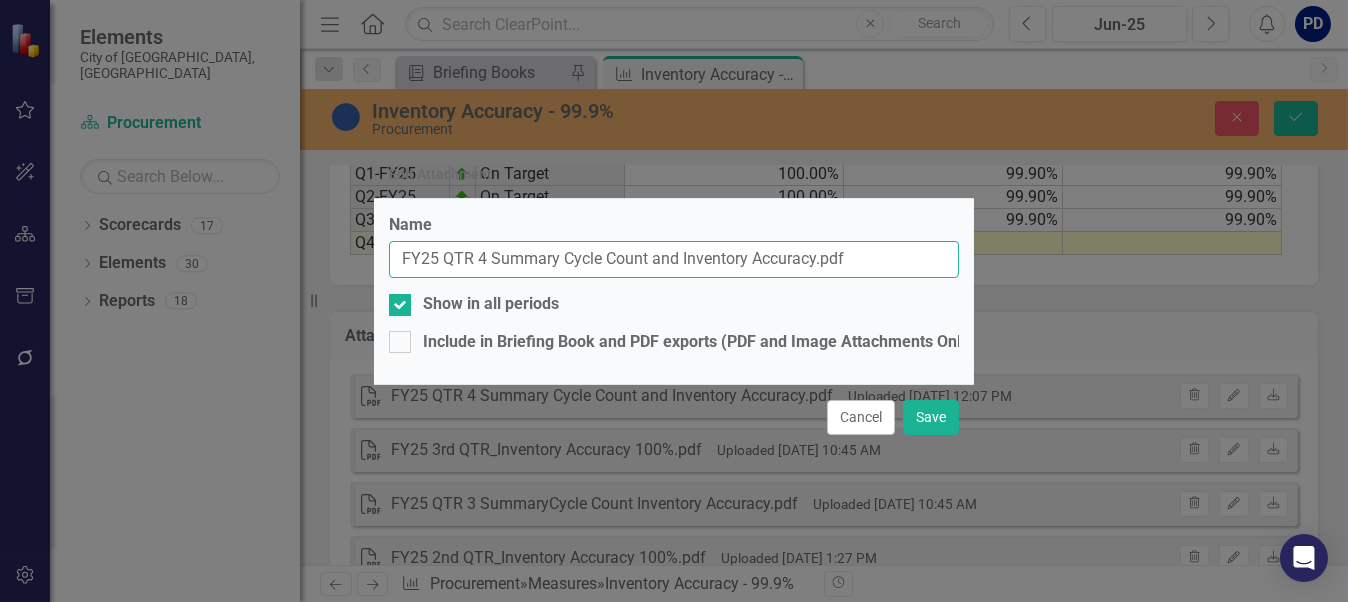 click on "FY25 QTR 4 Summary Cycle Count and Inventory Accuracy.pdf" at bounding box center (674, 259) 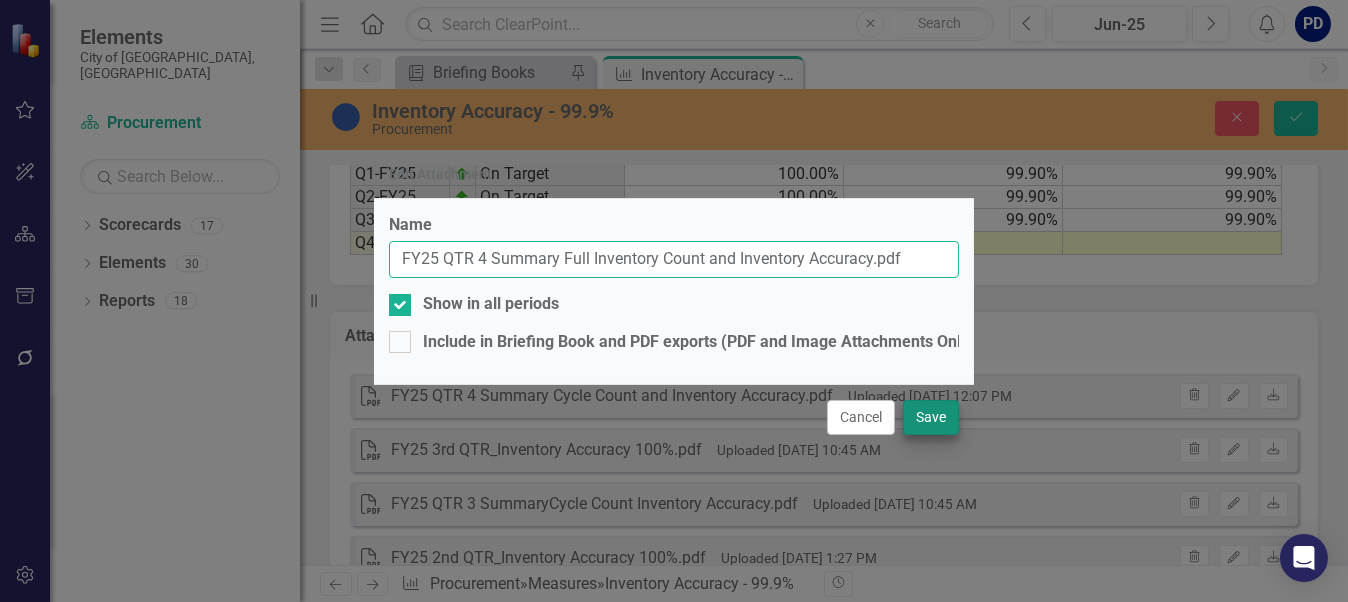 type on "FY25 QTR 4 Summary Full Inventory Count and Inventory Accuracy.pdf" 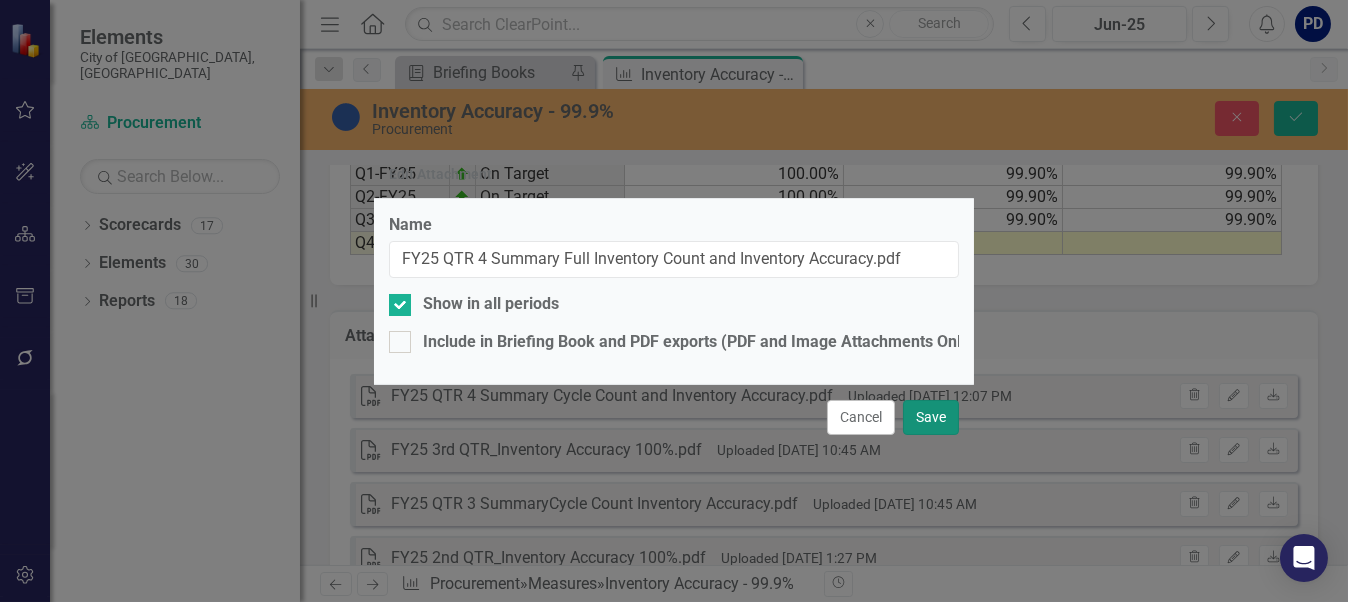 click on "Save" at bounding box center [931, 417] 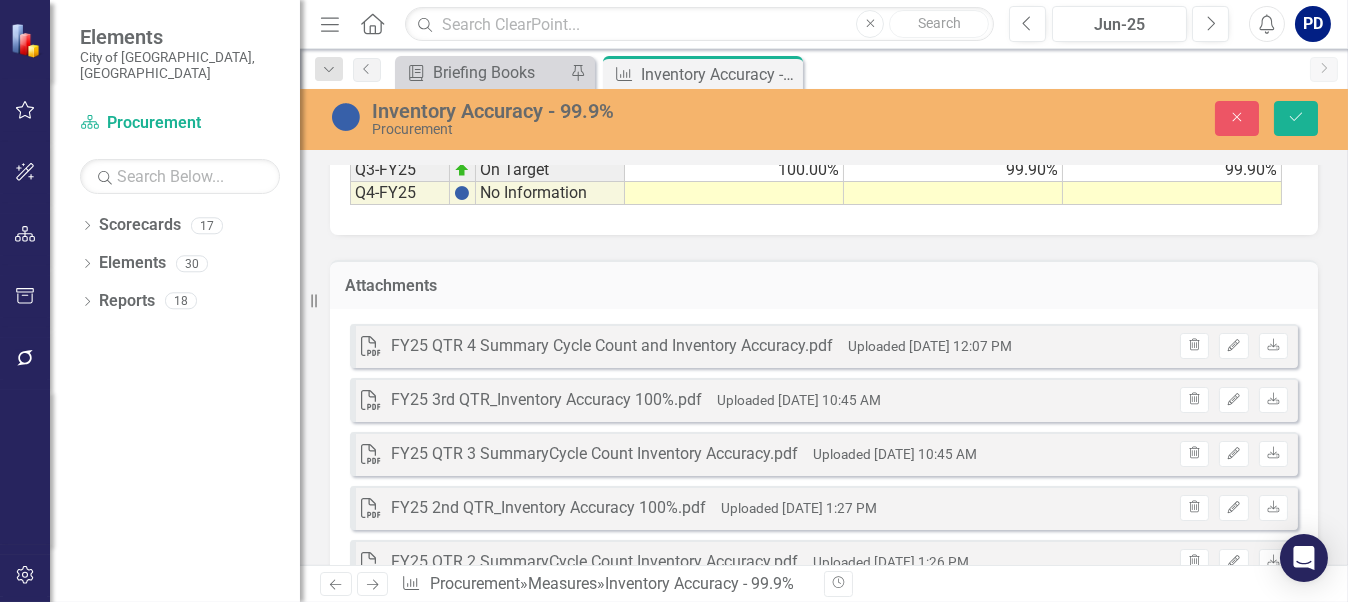 scroll, scrollTop: 1733, scrollLeft: 0, axis: vertical 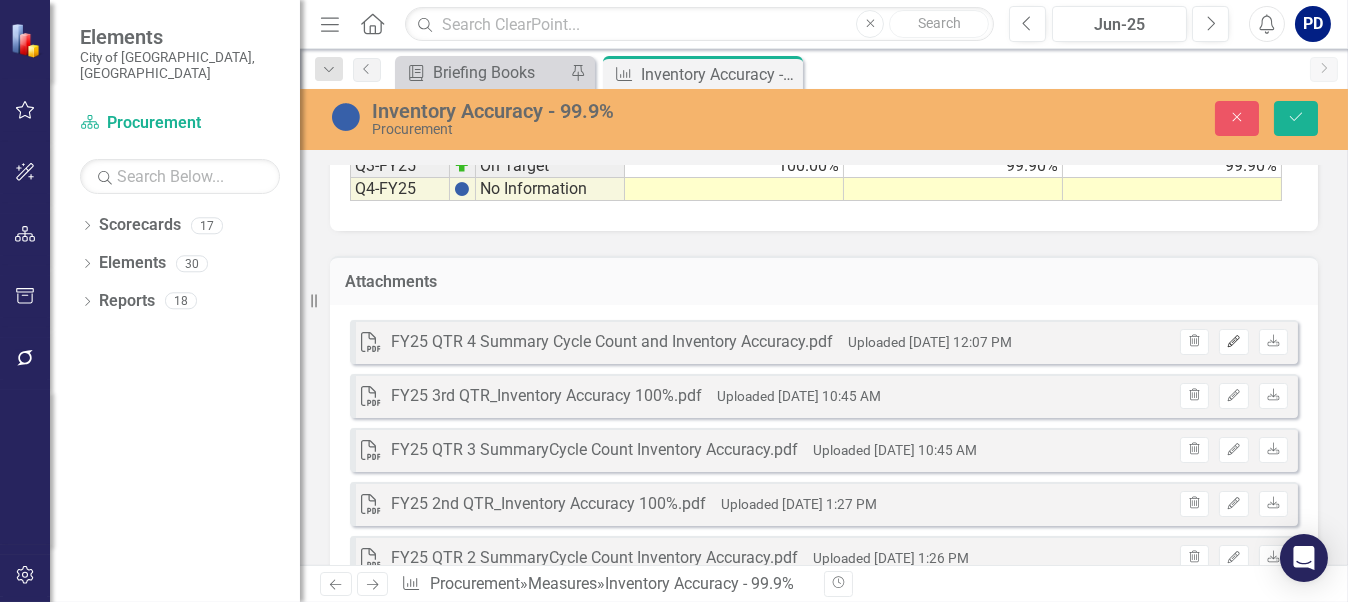 click 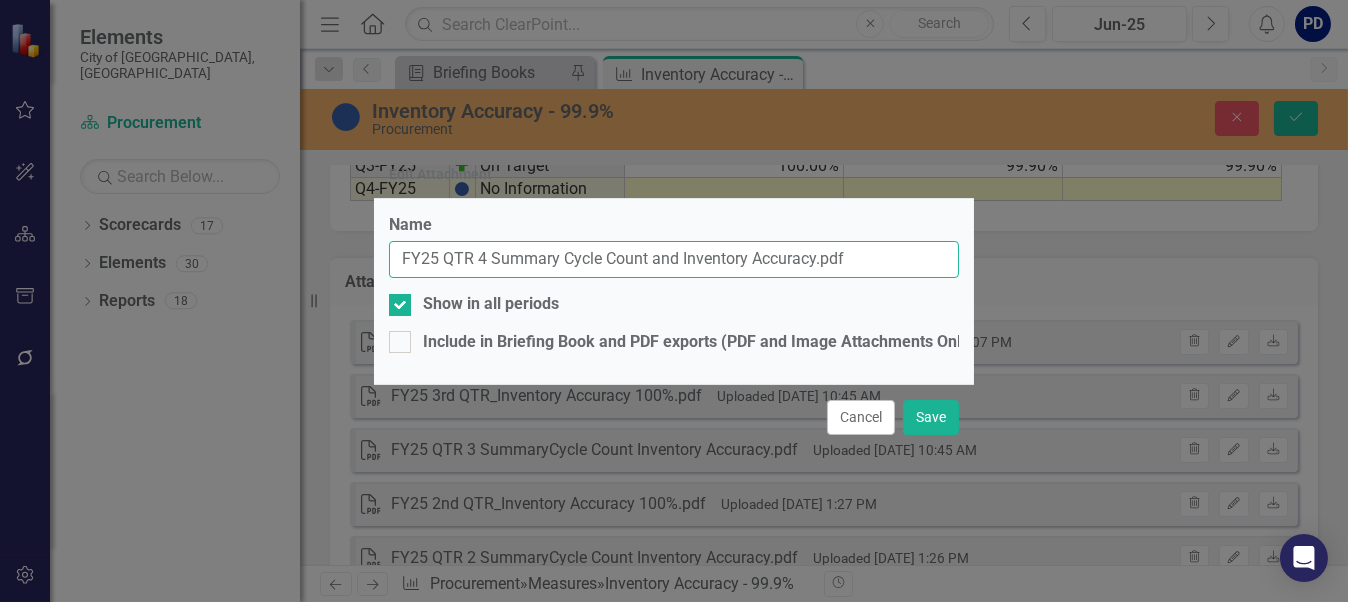 click on "FY25 QTR 4 Summary Cycle Count and Inventory Accuracy.pdf" at bounding box center (674, 259) 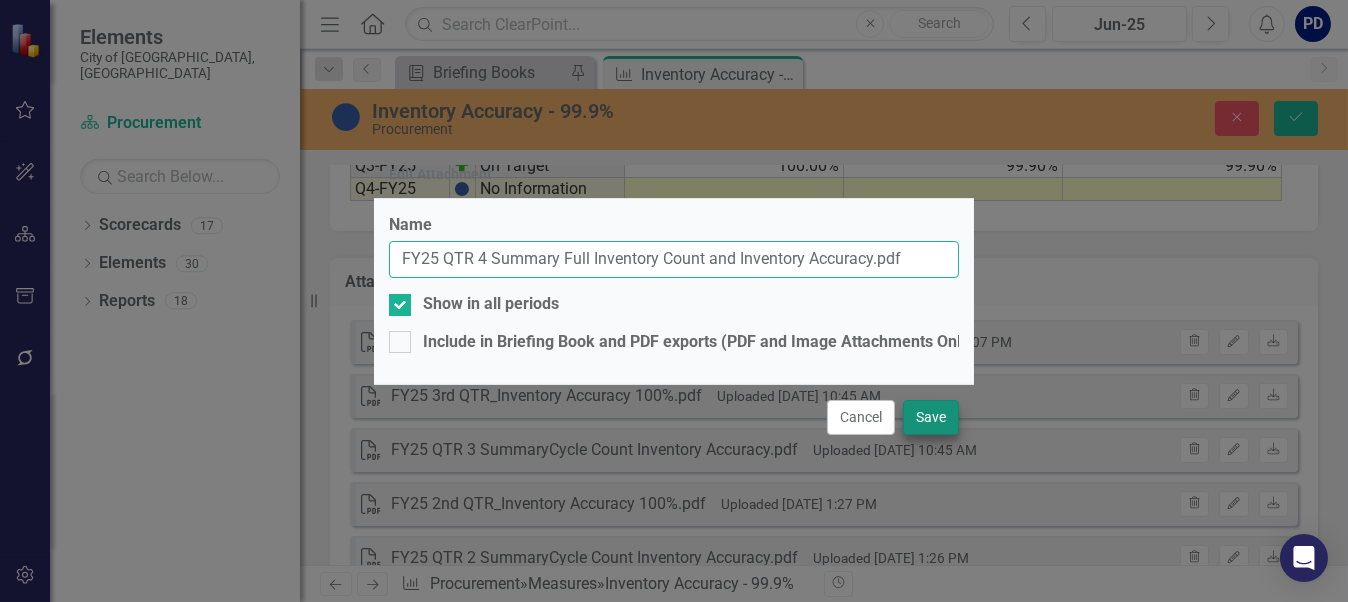 type on "FY25 QTR 4 Summary Full Inventory Count and Inventory Accuracy.pdf" 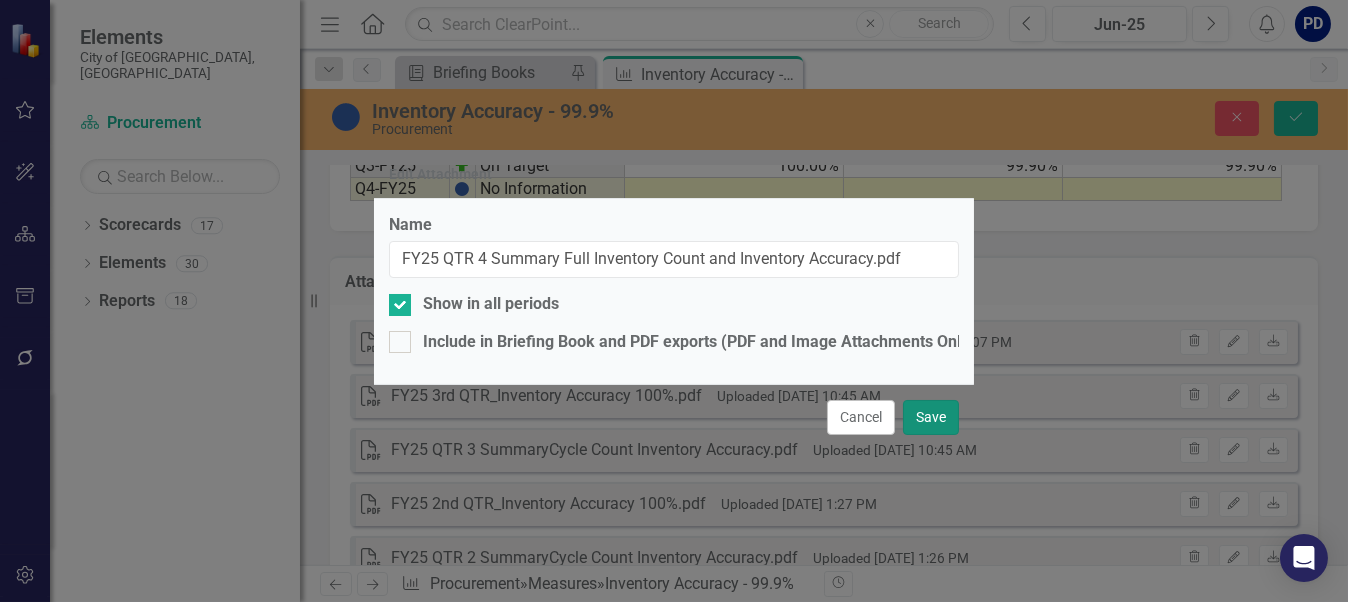 click on "Save" at bounding box center (931, 417) 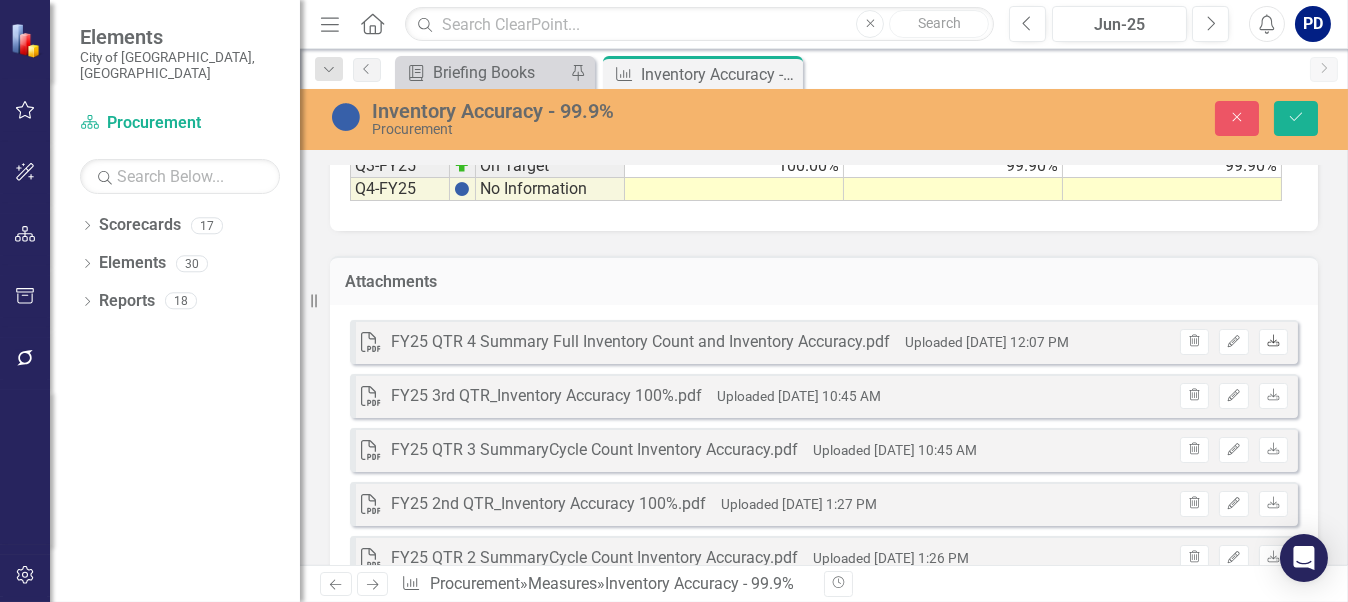 click 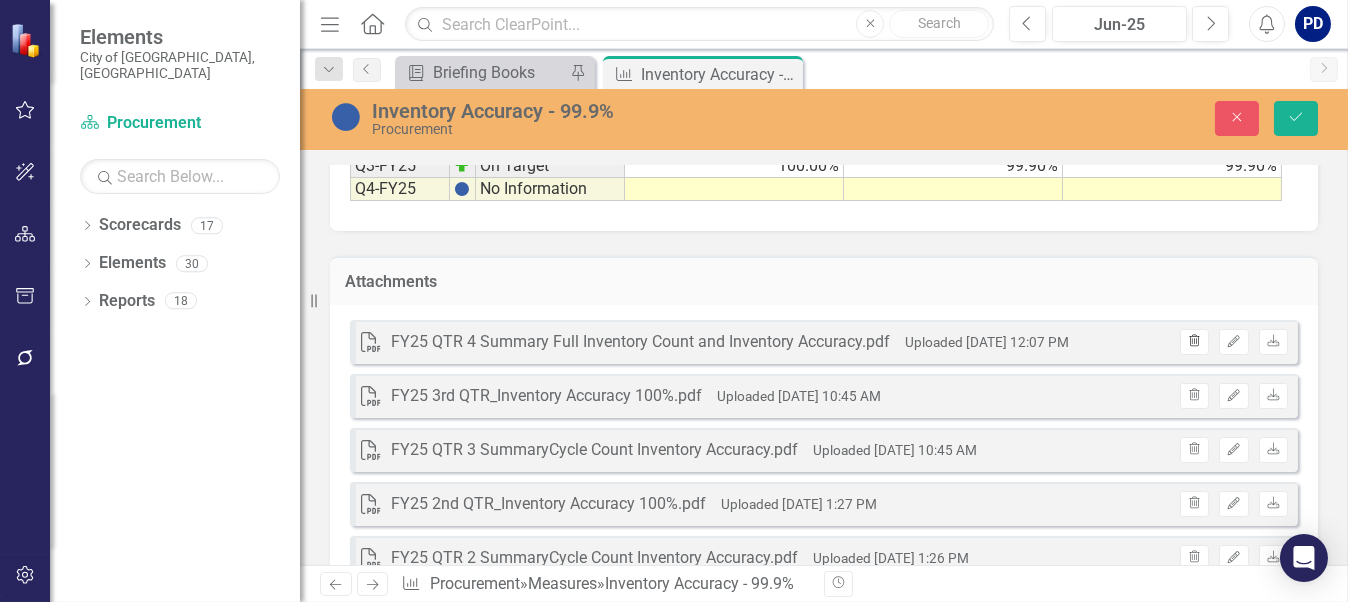 click on "Trash" 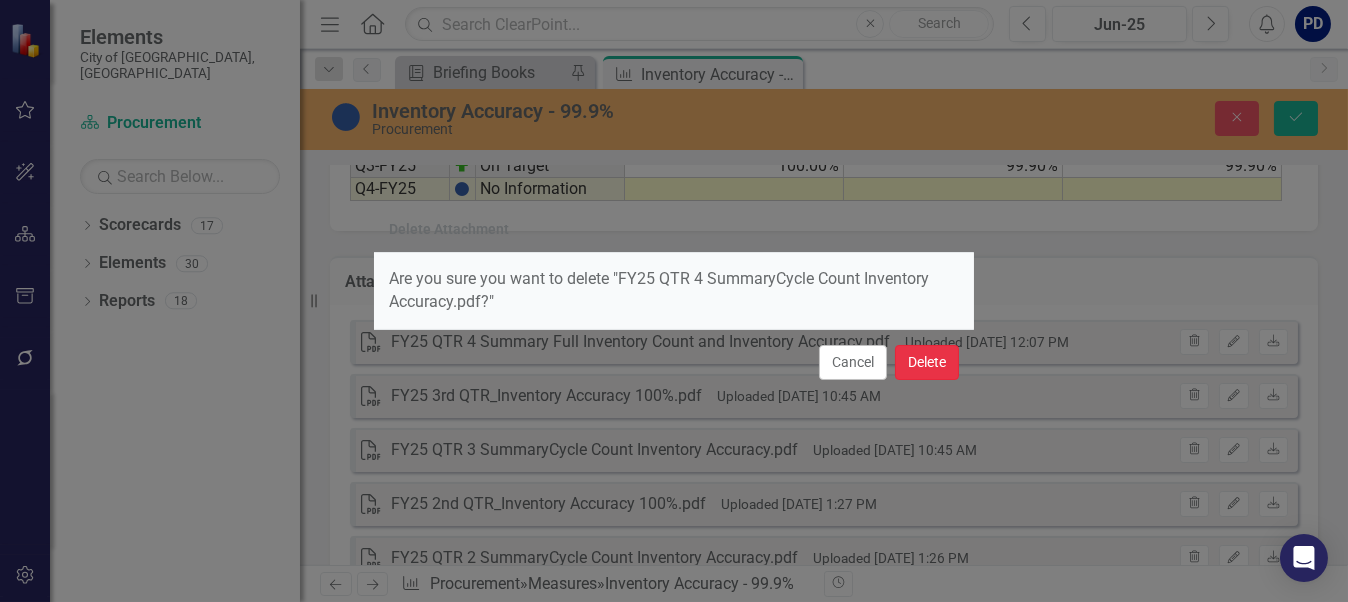 click on "Delete" at bounding box center [927, 362] 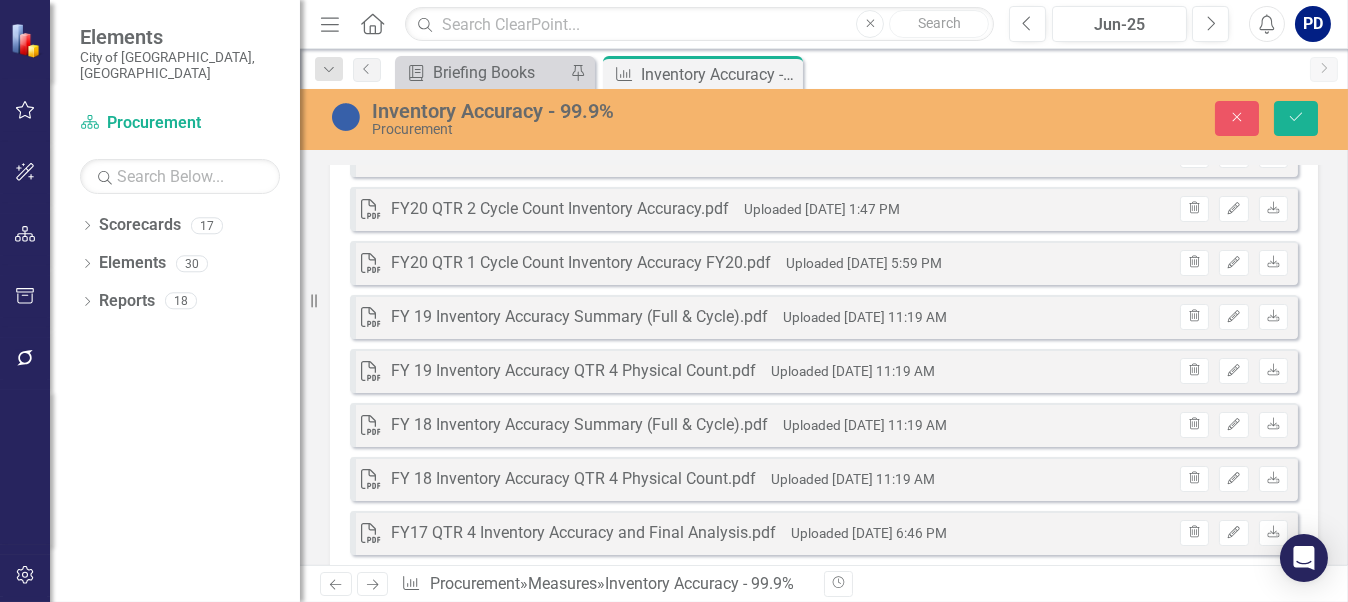 scroll, scrollTop: 3578, scrollLeft: 0, axis: vertical 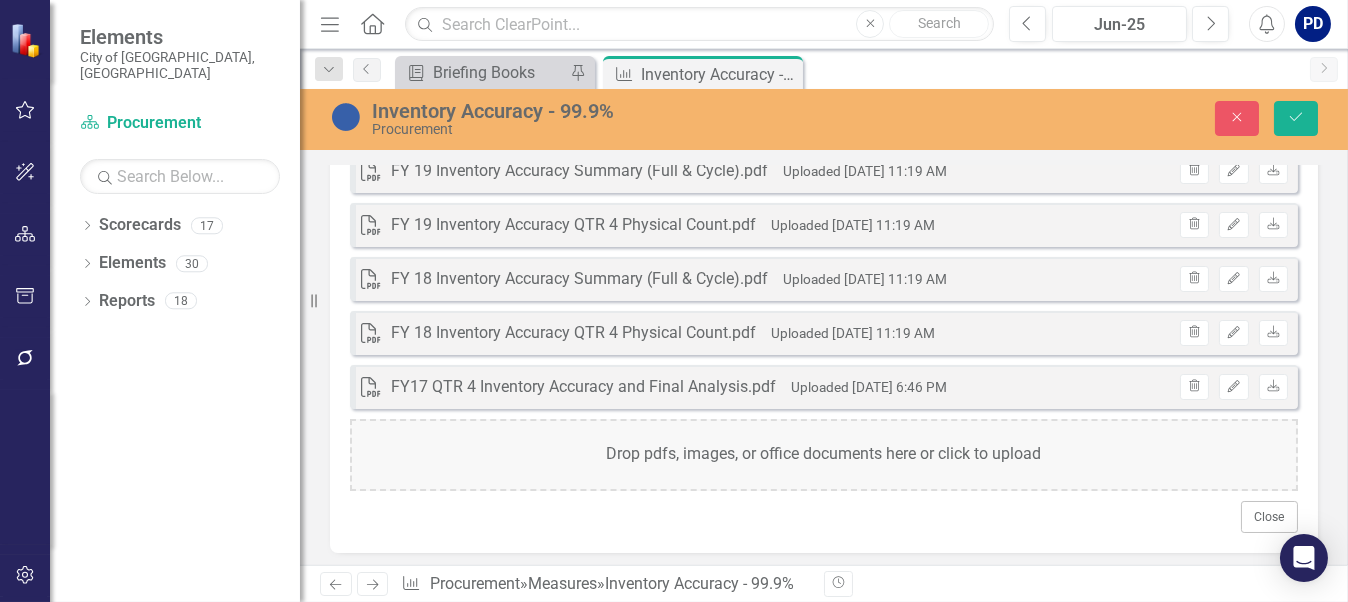 click on "Drop pdfs, images, or office documents here or click to upload" at bounding box center [824, 455] 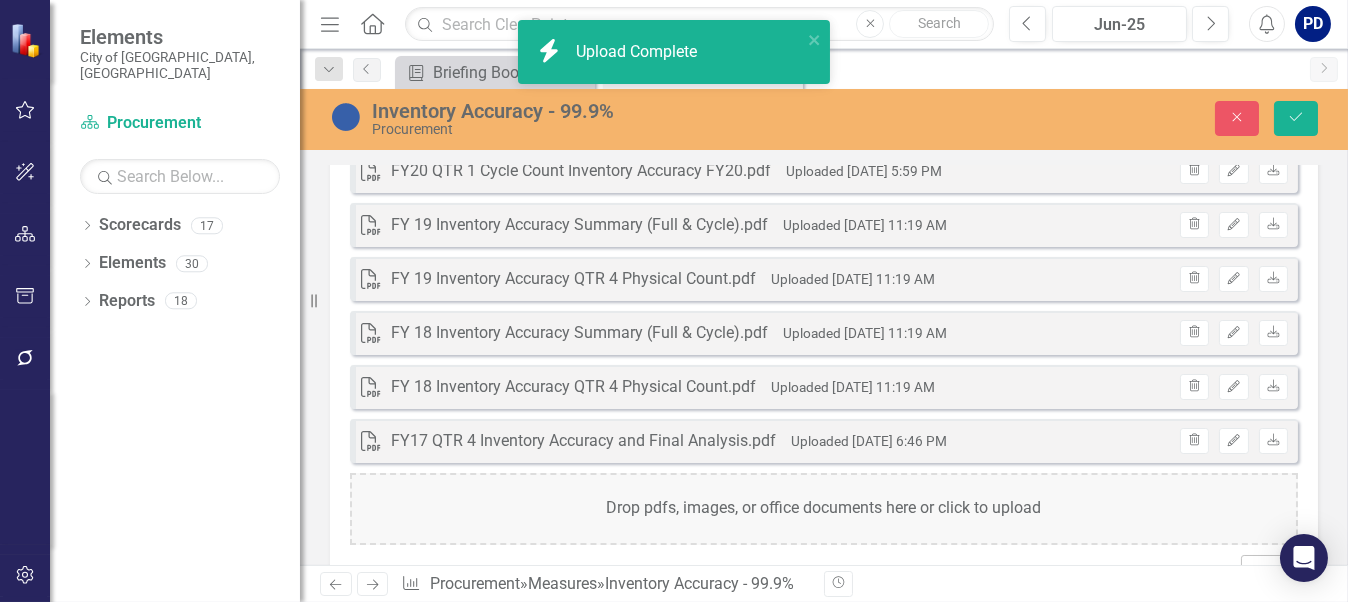 scroll, scrollTop: 3632, scrollLeft: 0, axis: vertical 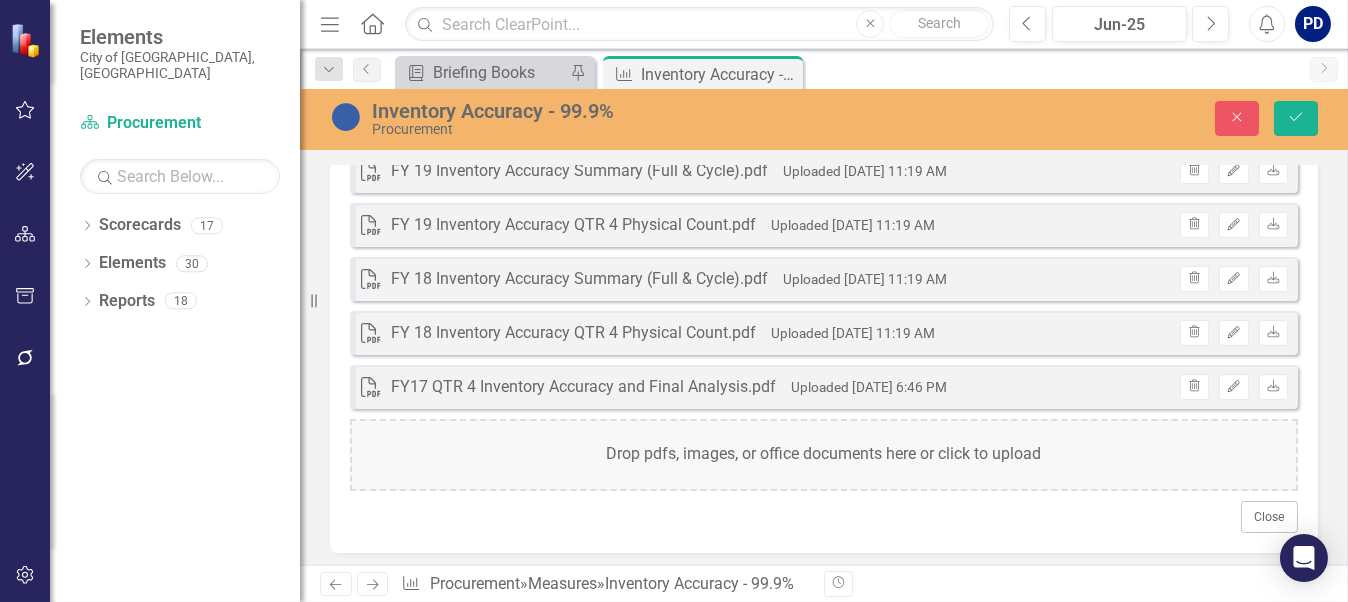 click on "Drop pdfs, images, or office documents here or click to upload" at bounding box center [824, 455] 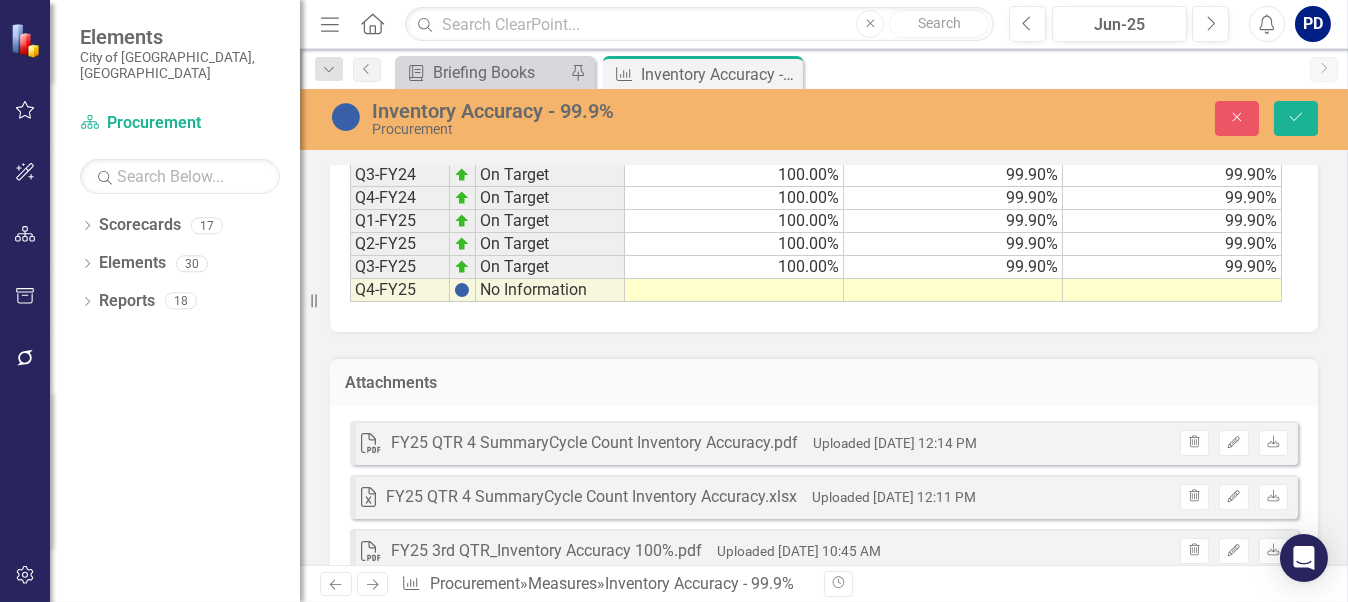 scroll, scrollTop: 1732, scrollLeft: 0, axis: vertical 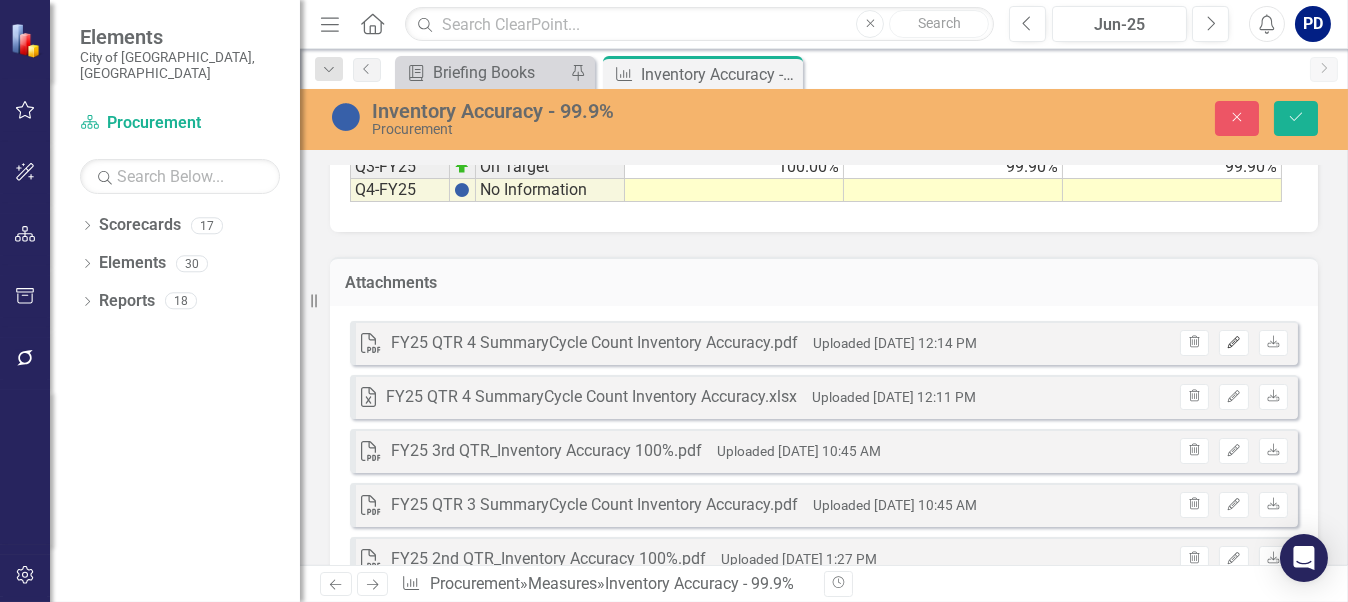 click on "Edit" 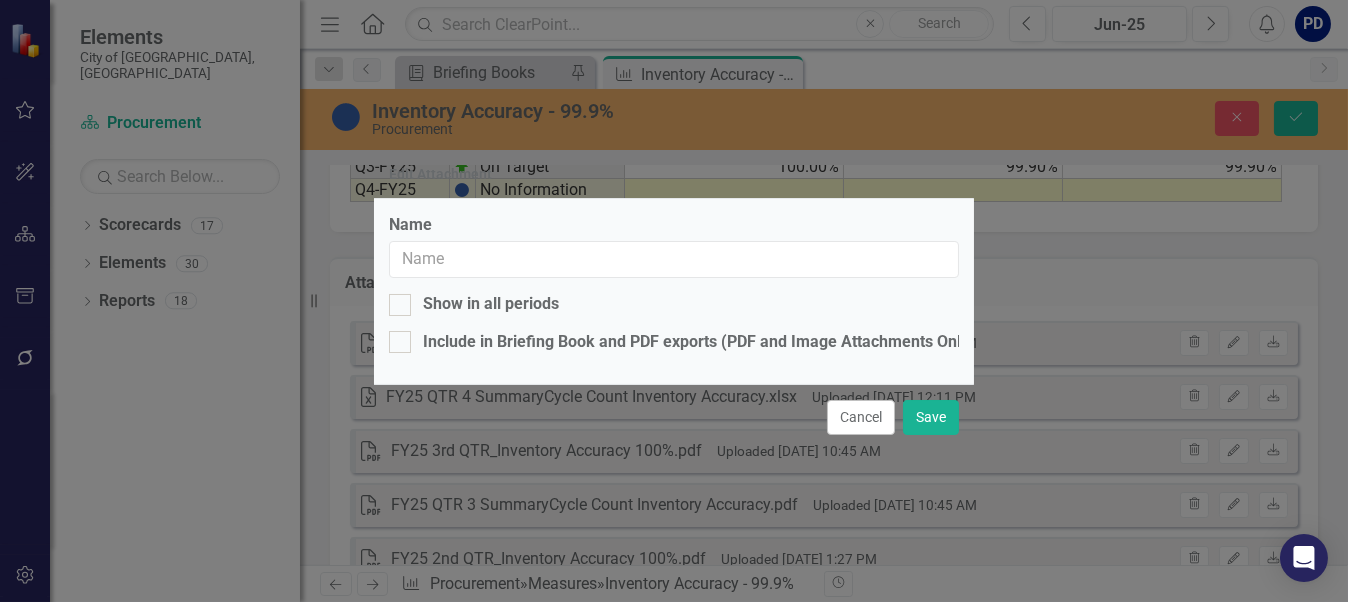 type on "FY25 QTR 4 SummaryCycle Count Inventory Accuracy.pdf" 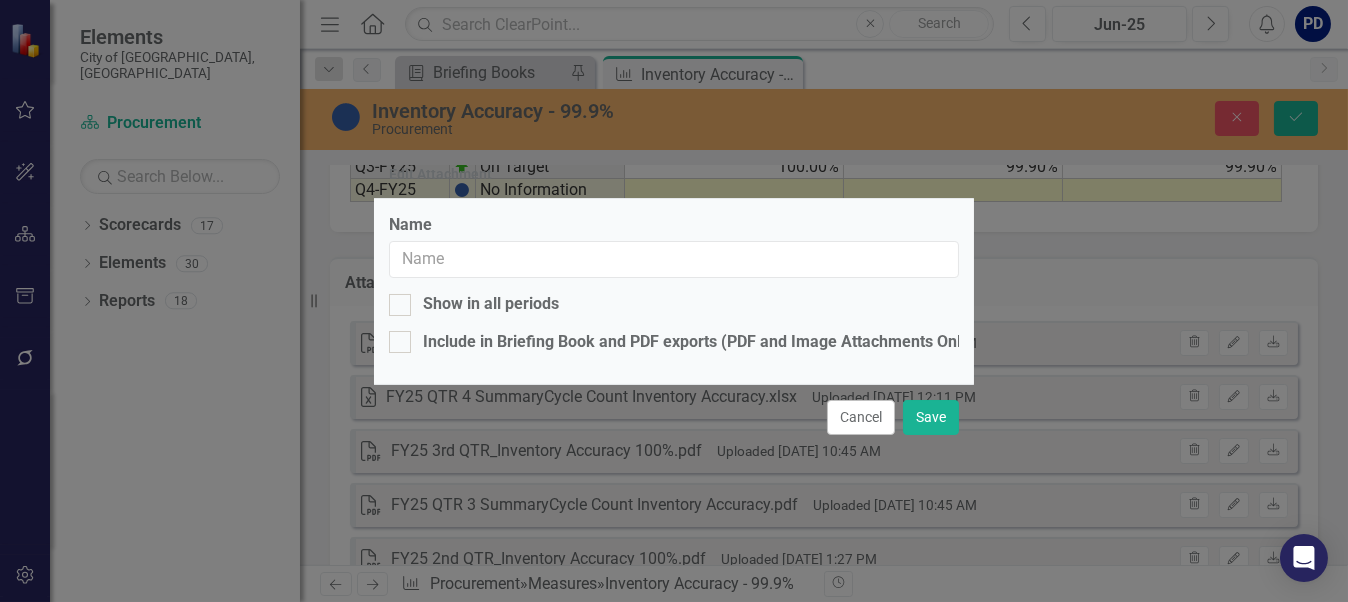 checkbox on "true" 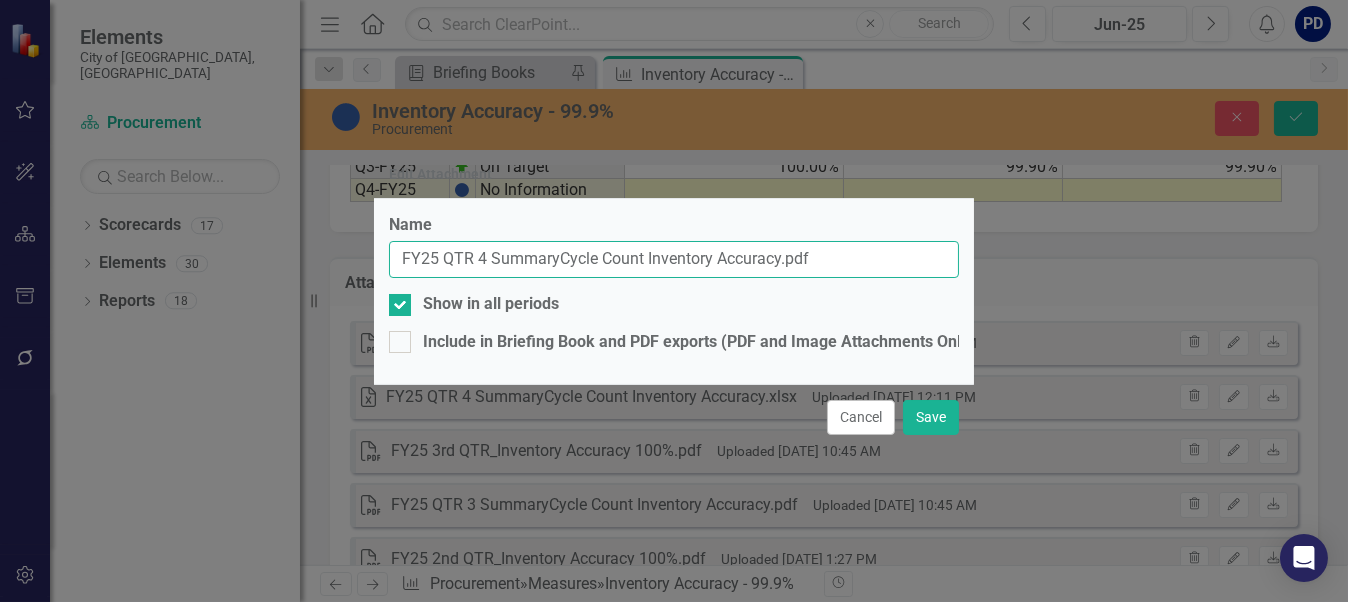 click on "FY25 QTR 4 SummaryCycle Count Inventory Accuracy.pdf" at bounding box center [674, 259] 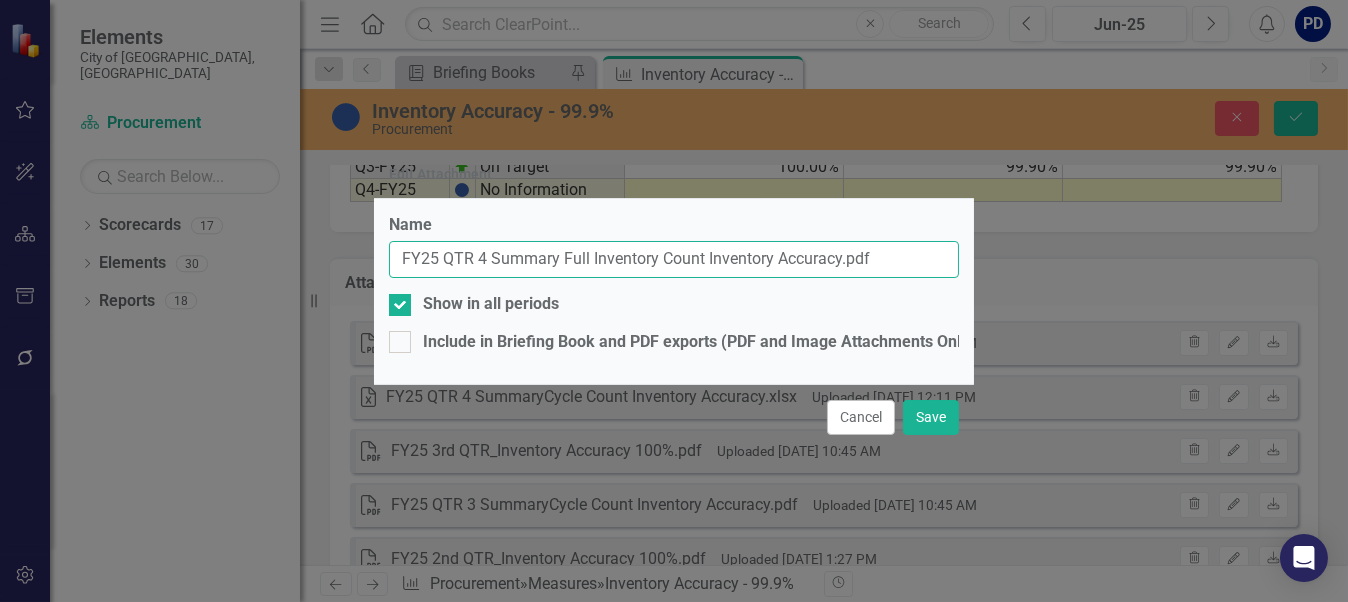 click on "FY25 QTR 4 Summary Full Inventory Count Inventory Accuracy.pdf" at bounding box center [674, 259] 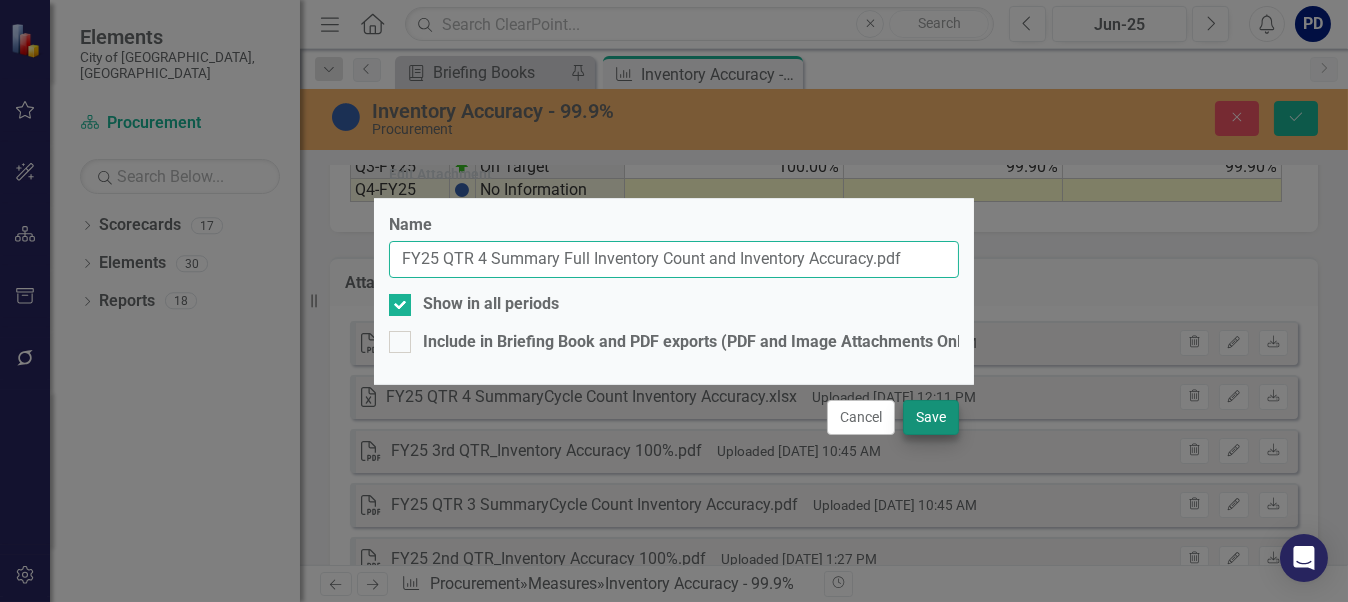 type on "FY25 QTR 4 Summary Full Inventory Count and Inventory Accuracy.pdf" 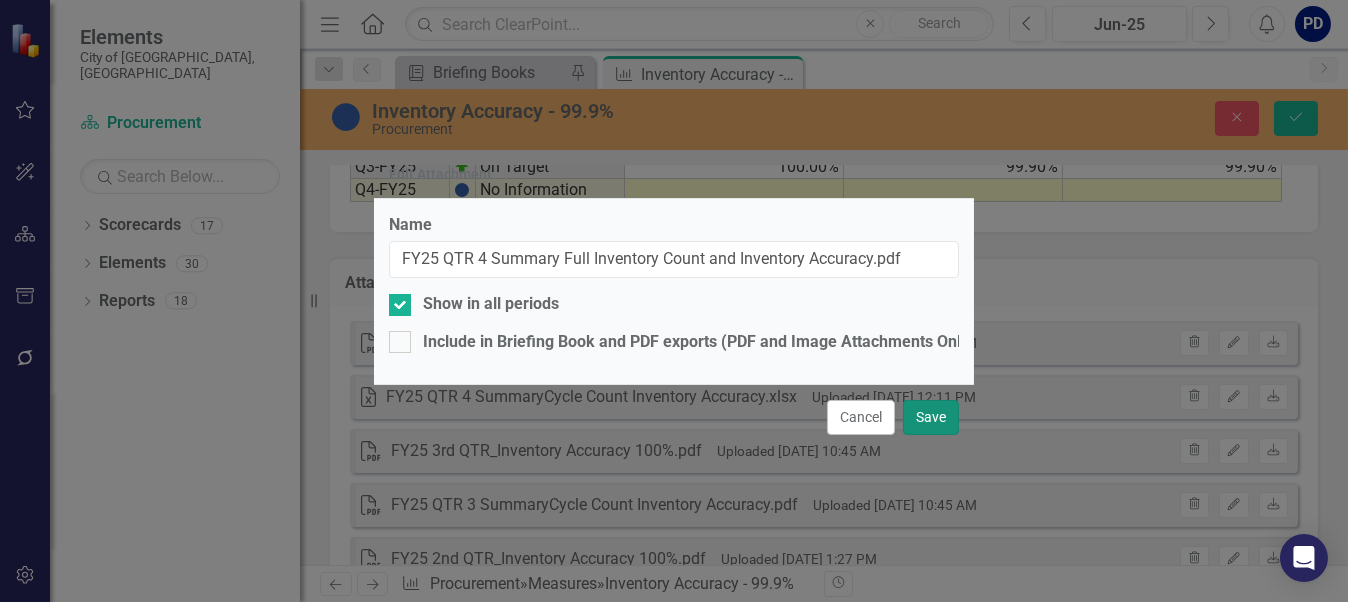 click on "Save" at bounding box center (931, 417) 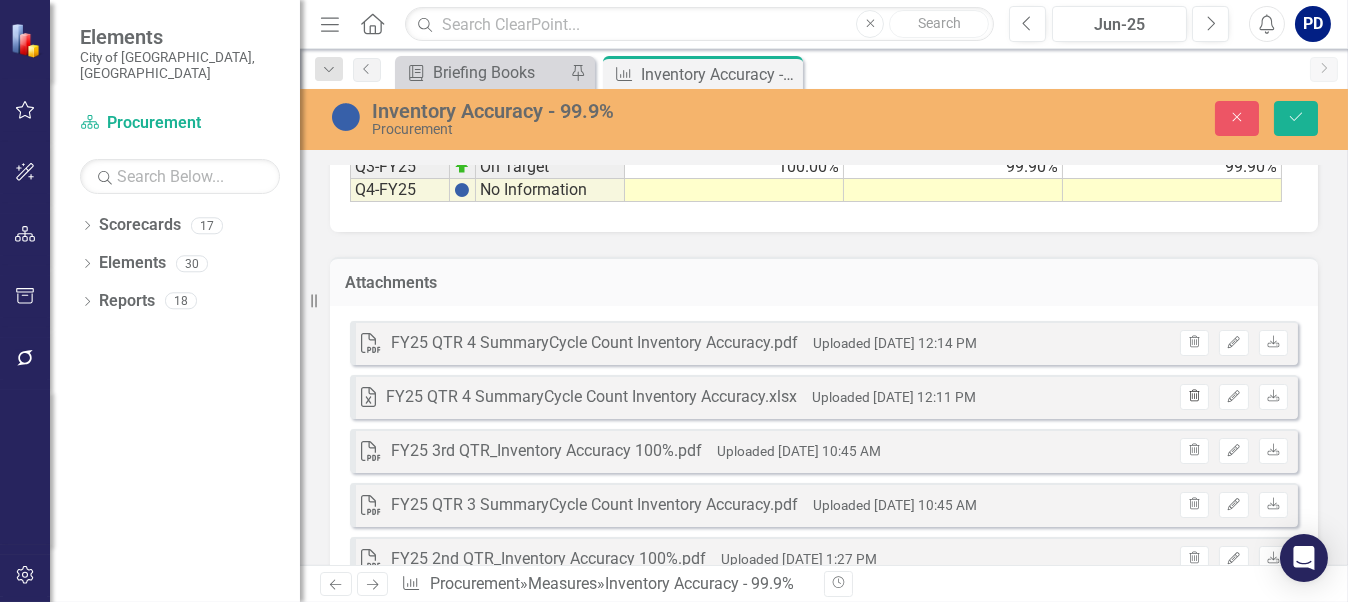 click on "Trash" 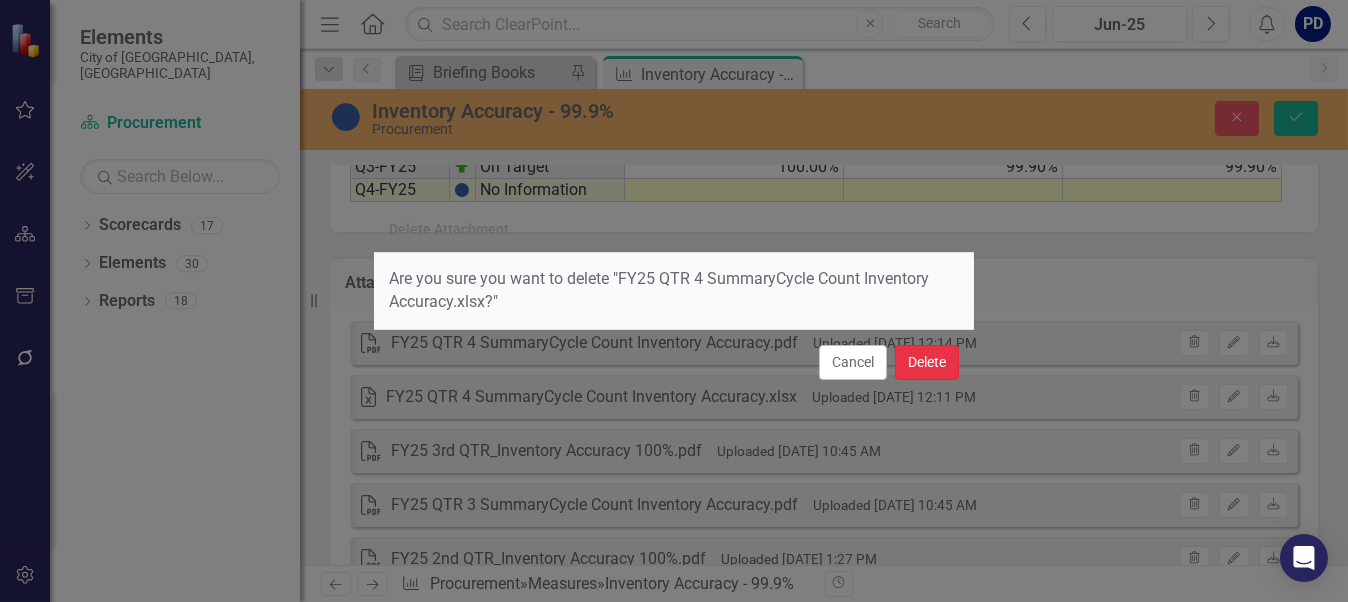 click on "Delete" at bounding box center [927, 362] 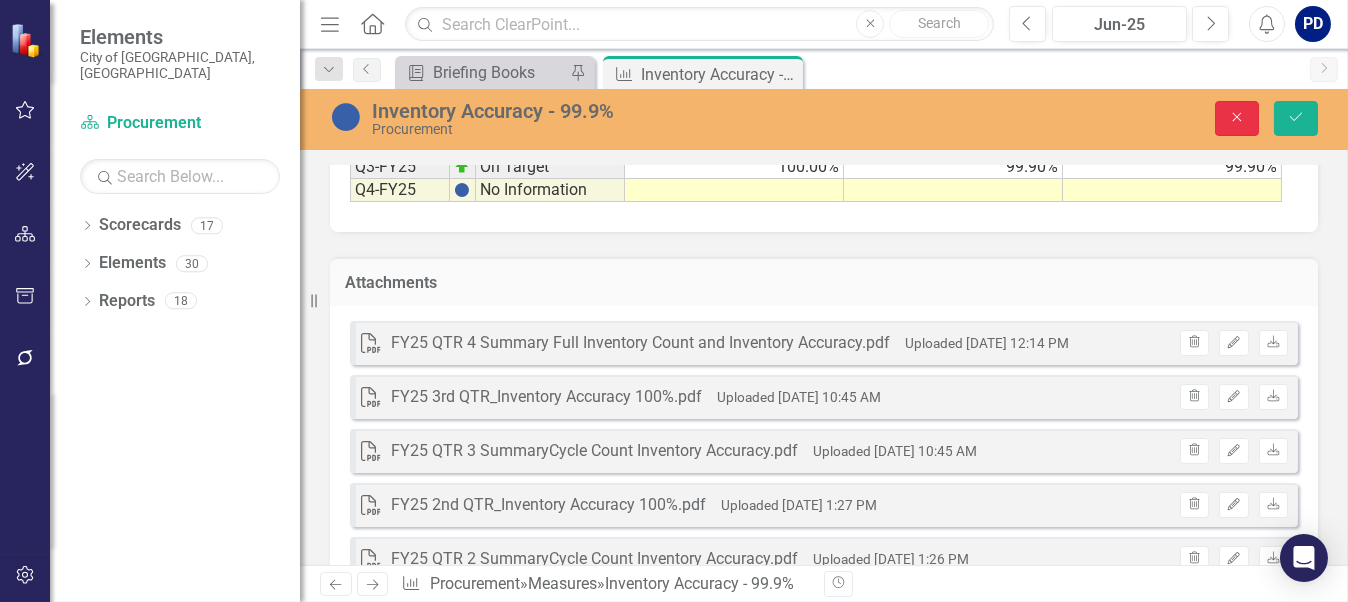 click 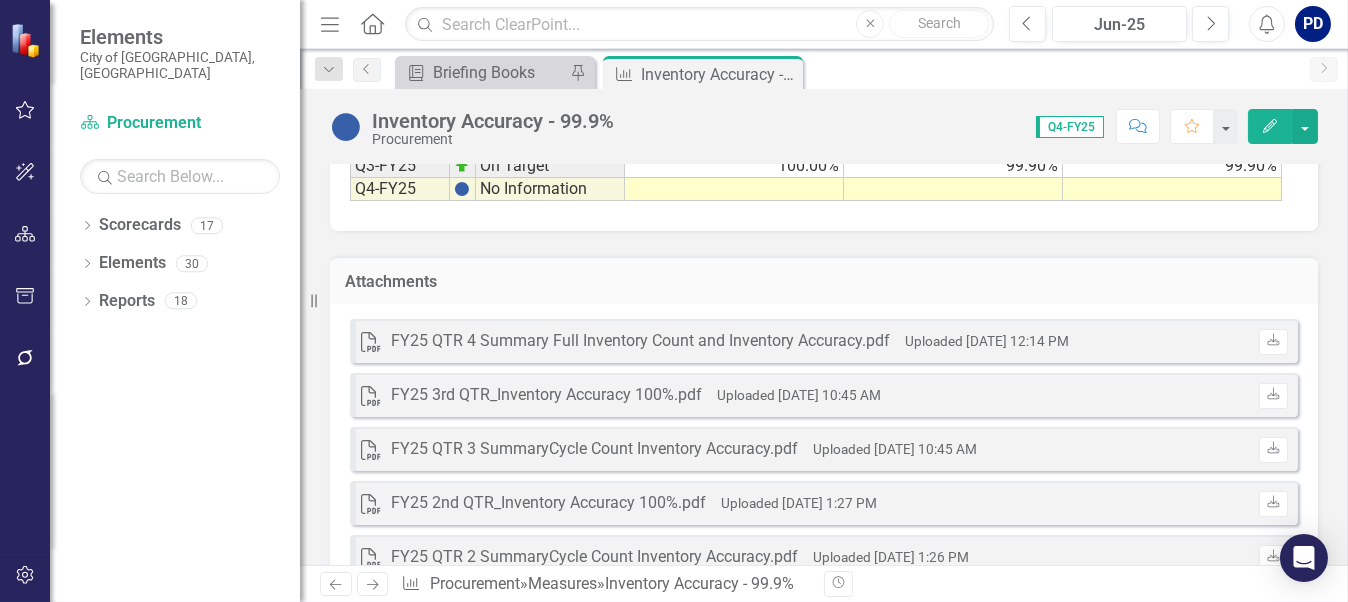 click on "FY25 QTR 4 Summary Full Inventory Count and Inventory Accuracy.pdf" at bounding box center [640, 341] 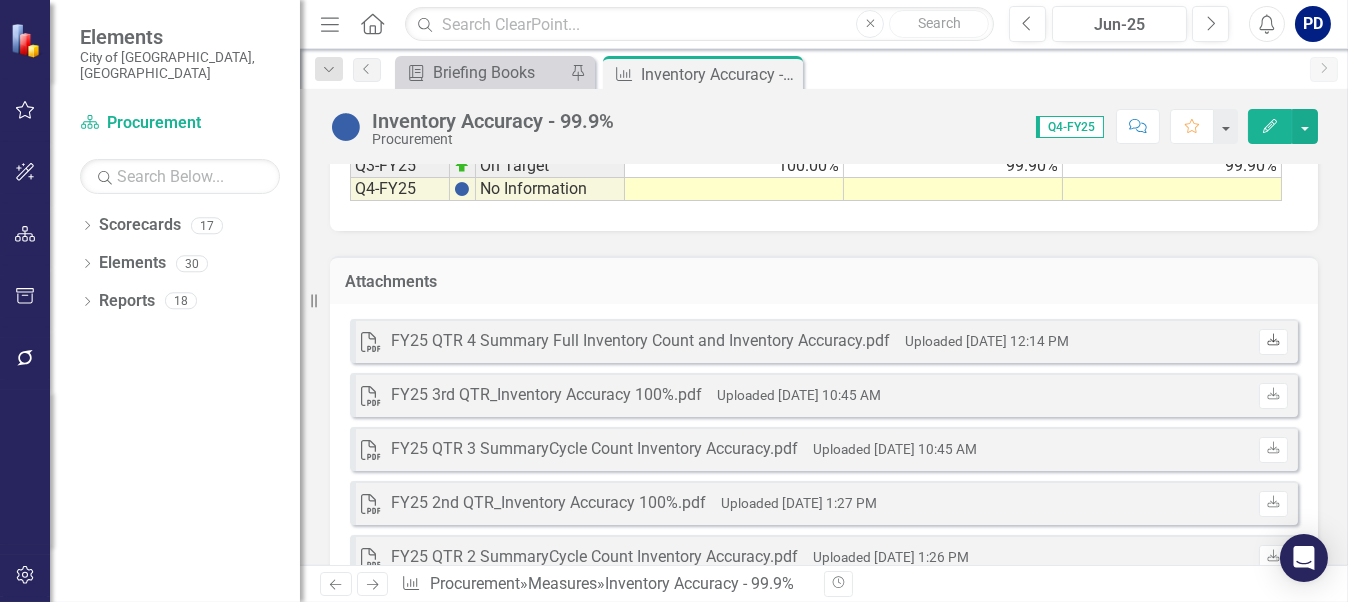 click on "Download" 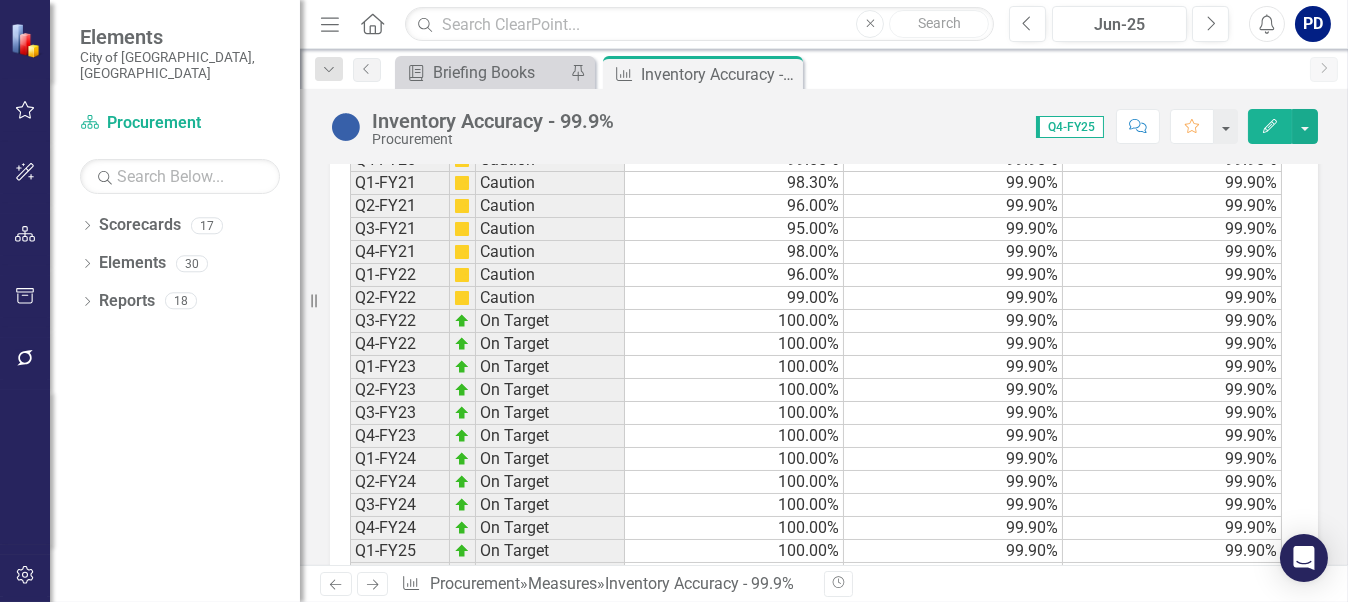 scroll, scrollTop: 1532, scrollLeft: 0, axis: vertical 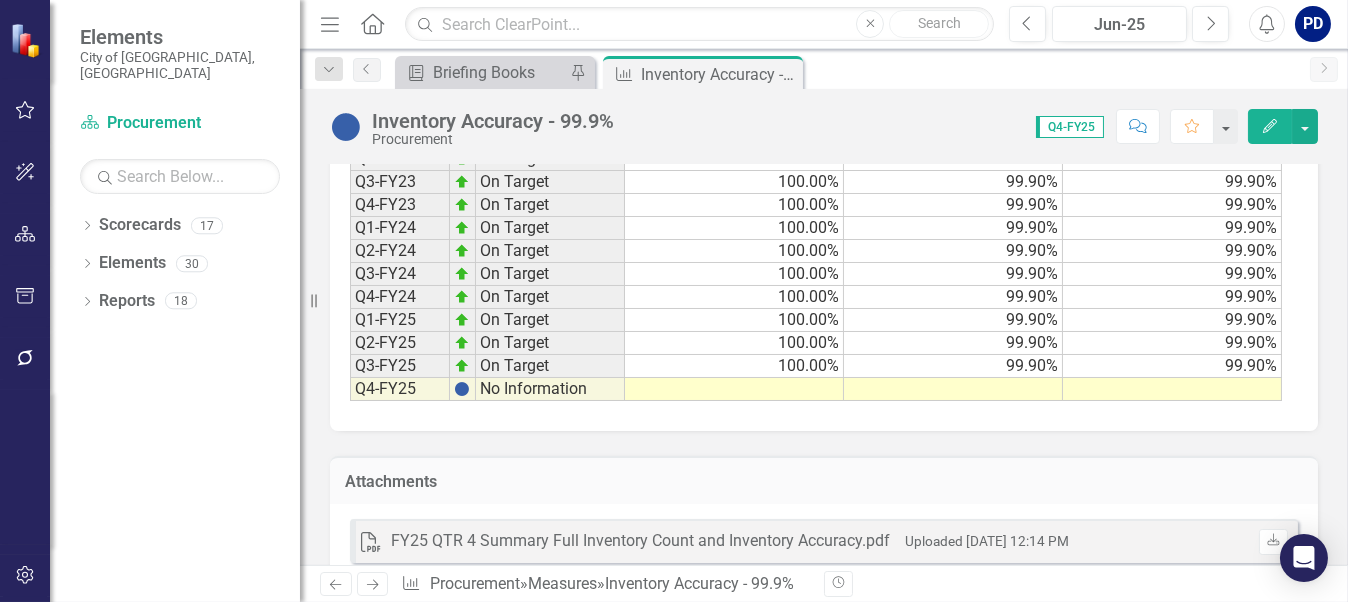 click at bounding box center (734, 389) 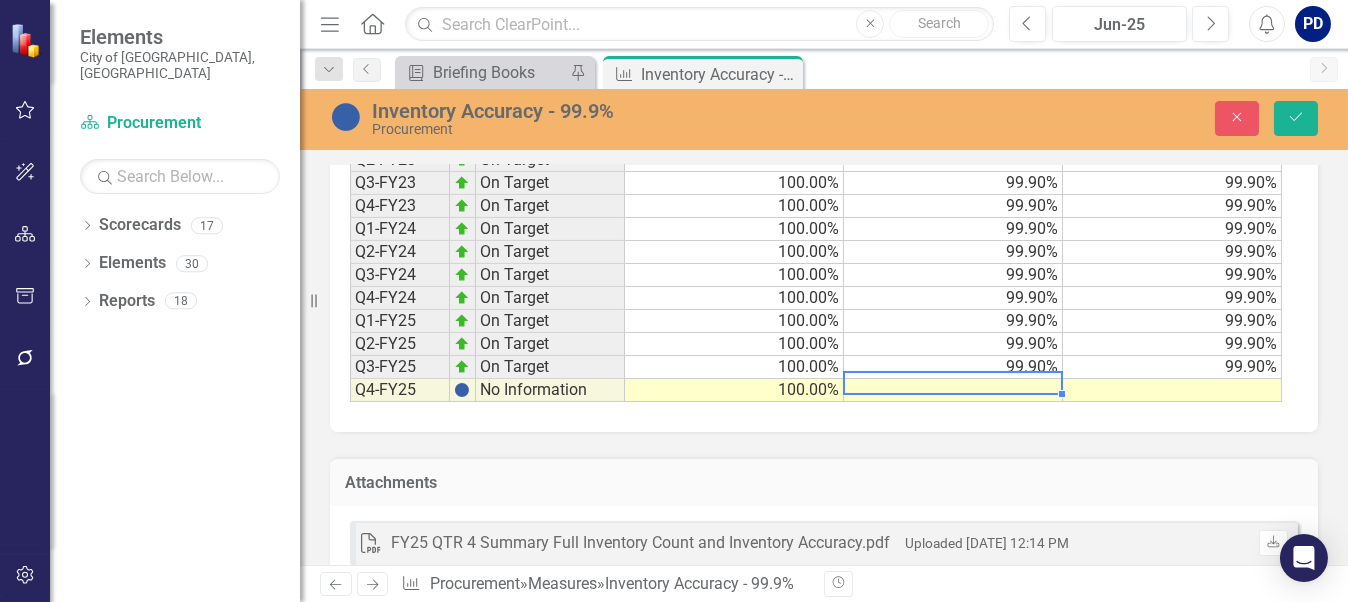 click at bounding box center (953, 390) 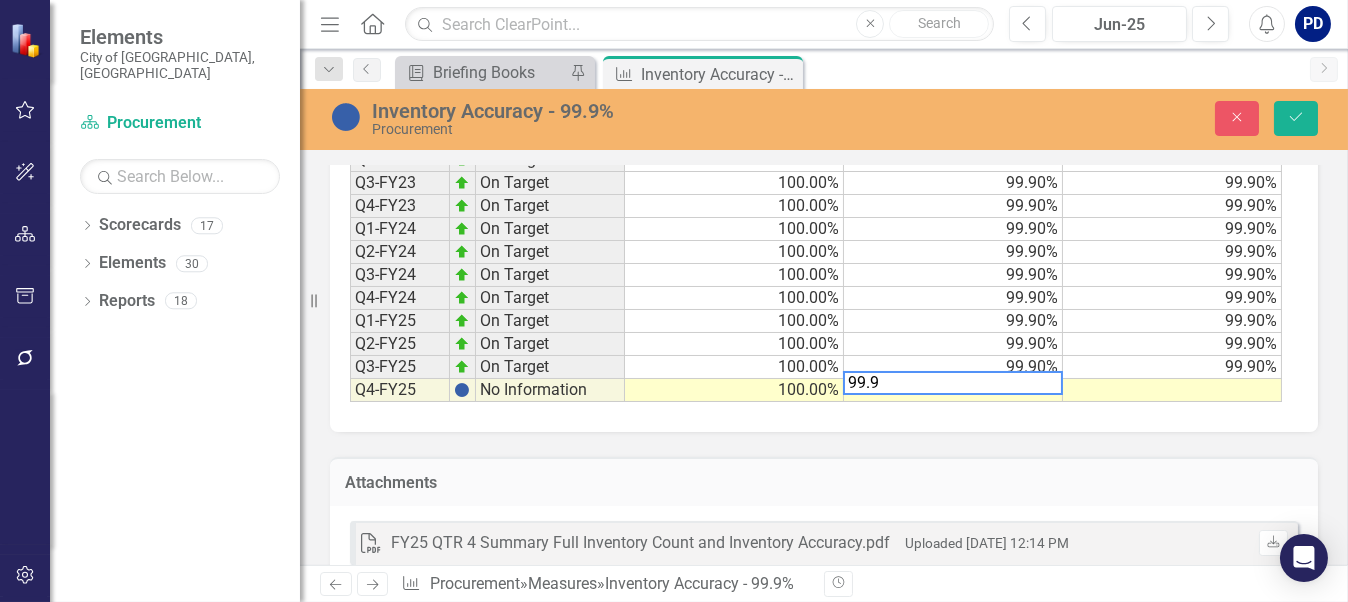 click at bounding box center (1172, 390) 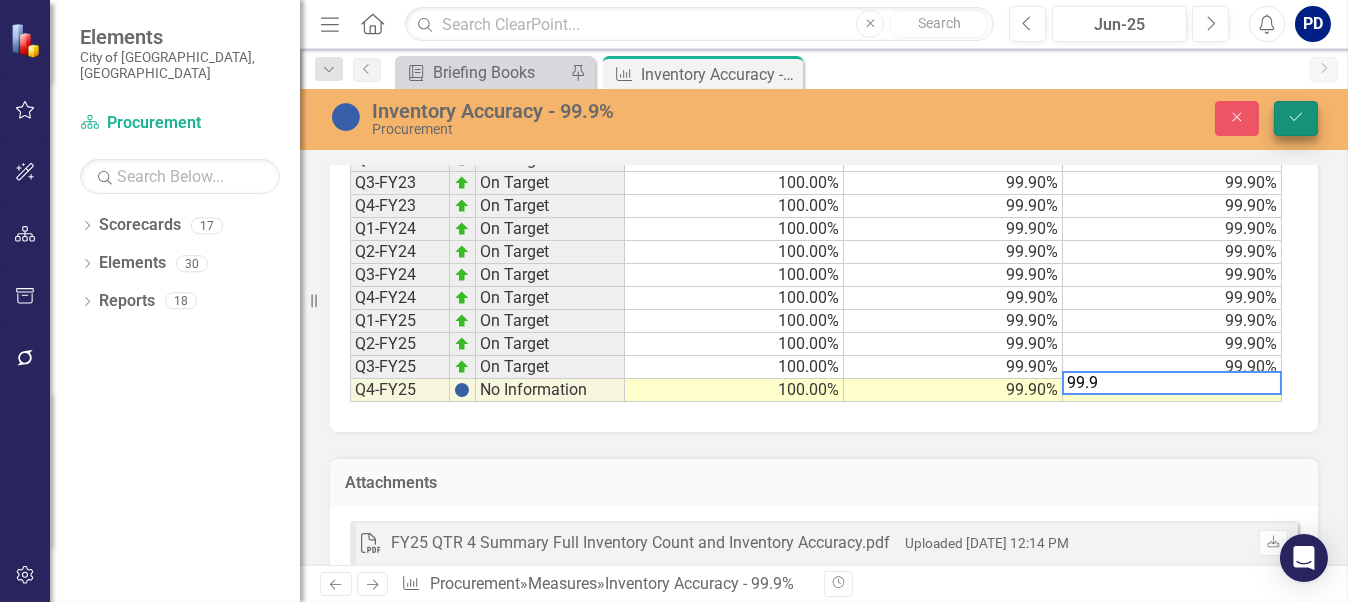 type on "99.9" 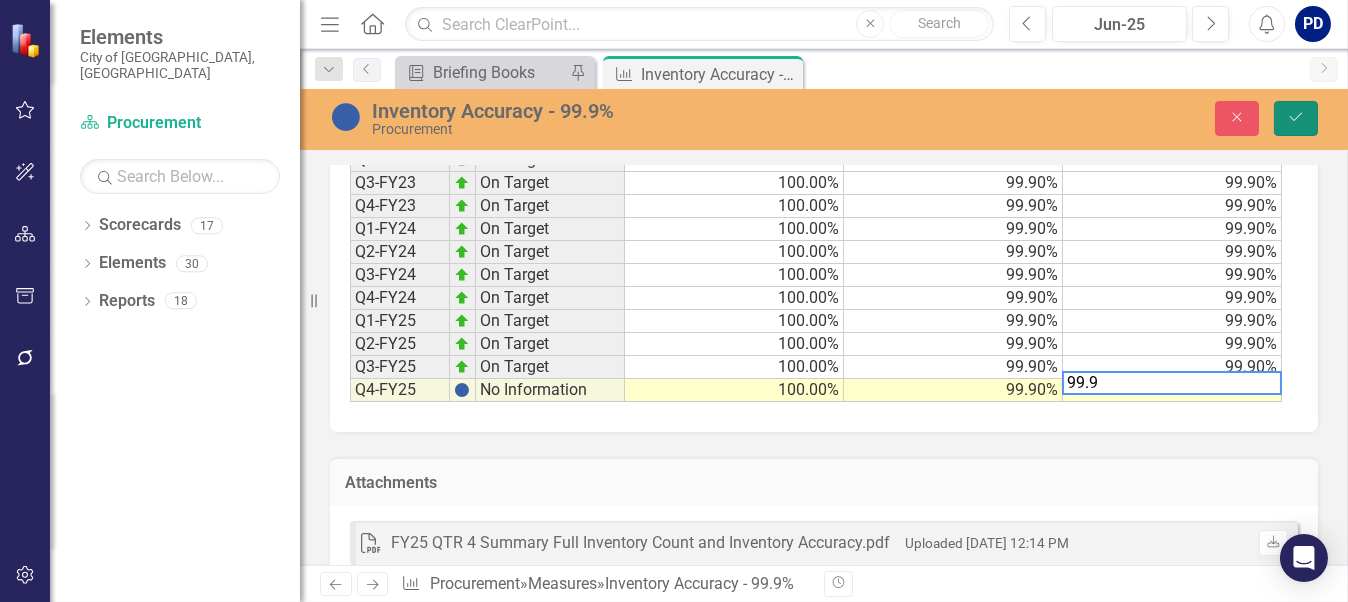 click on "Save" 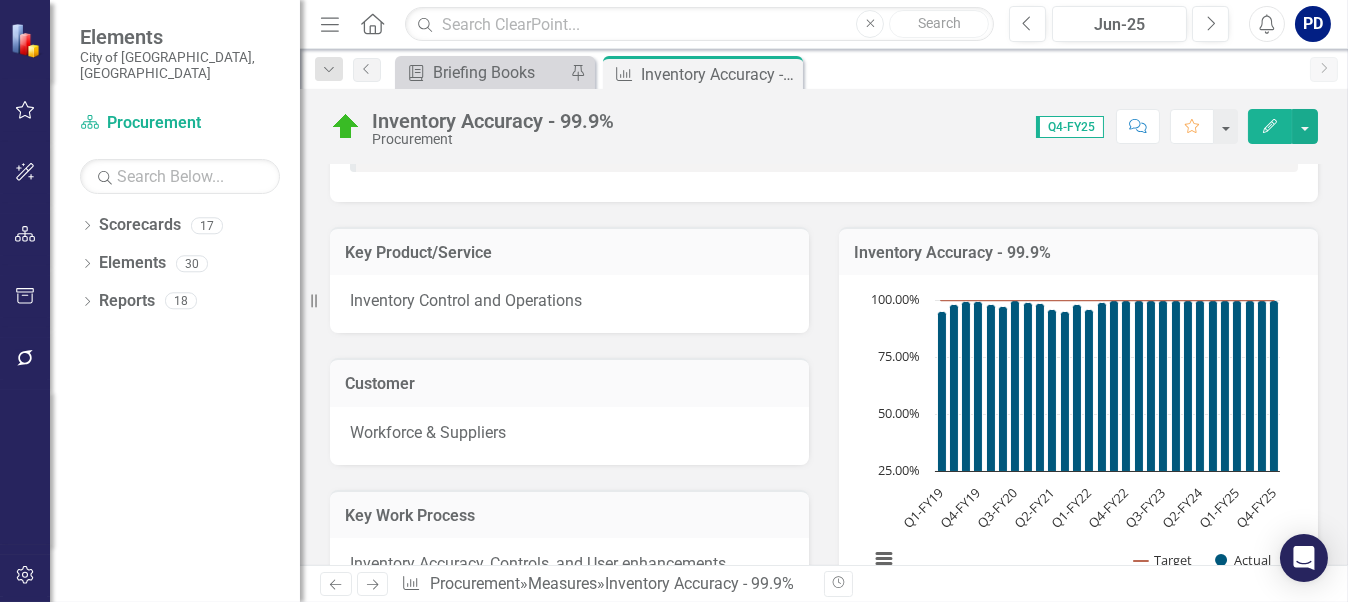 scroll, scrollTop: 200, scrollLeft: 0, axis: vertical 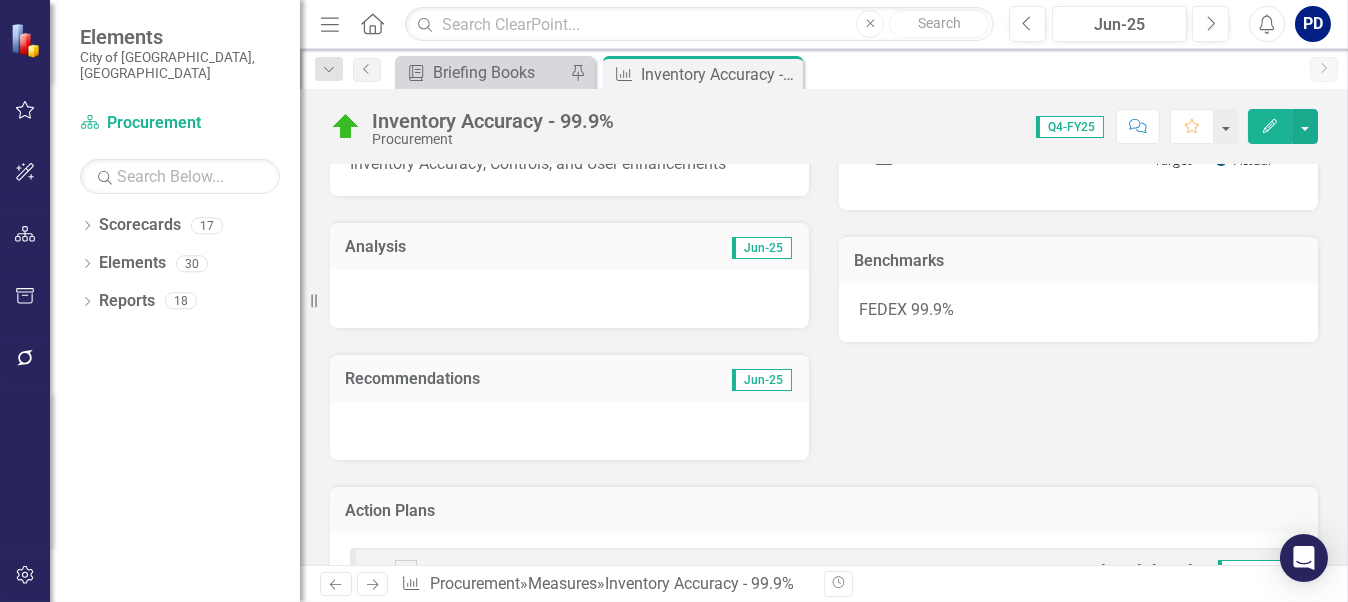click at bounding box center [569, 431] 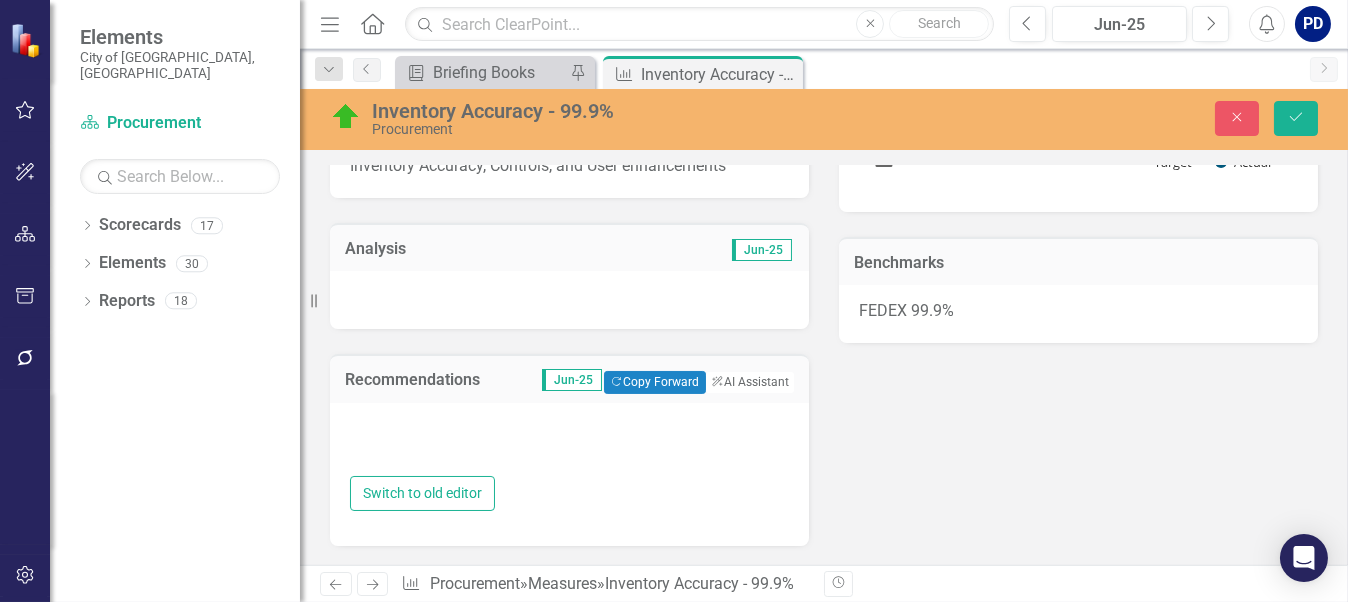 scroll, scrollTop: 600, scrollLeft: 0, axis: vertical 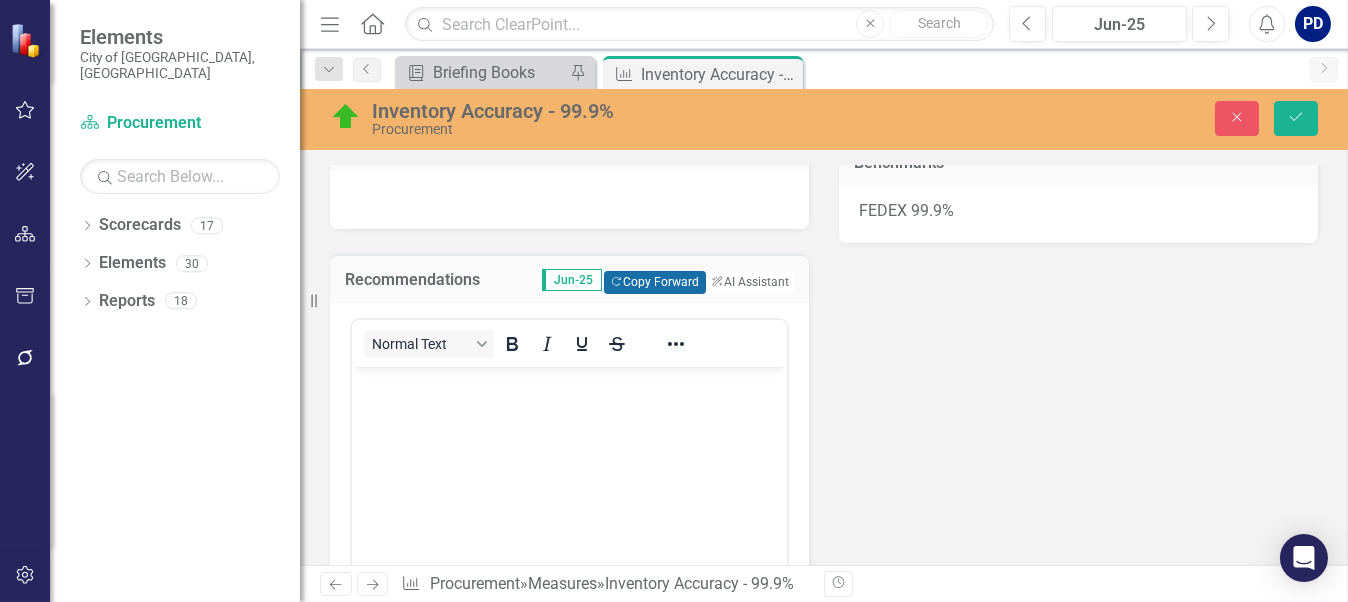 click on "Copy Forward  Copy Forward" at bounding box center [654, 282] 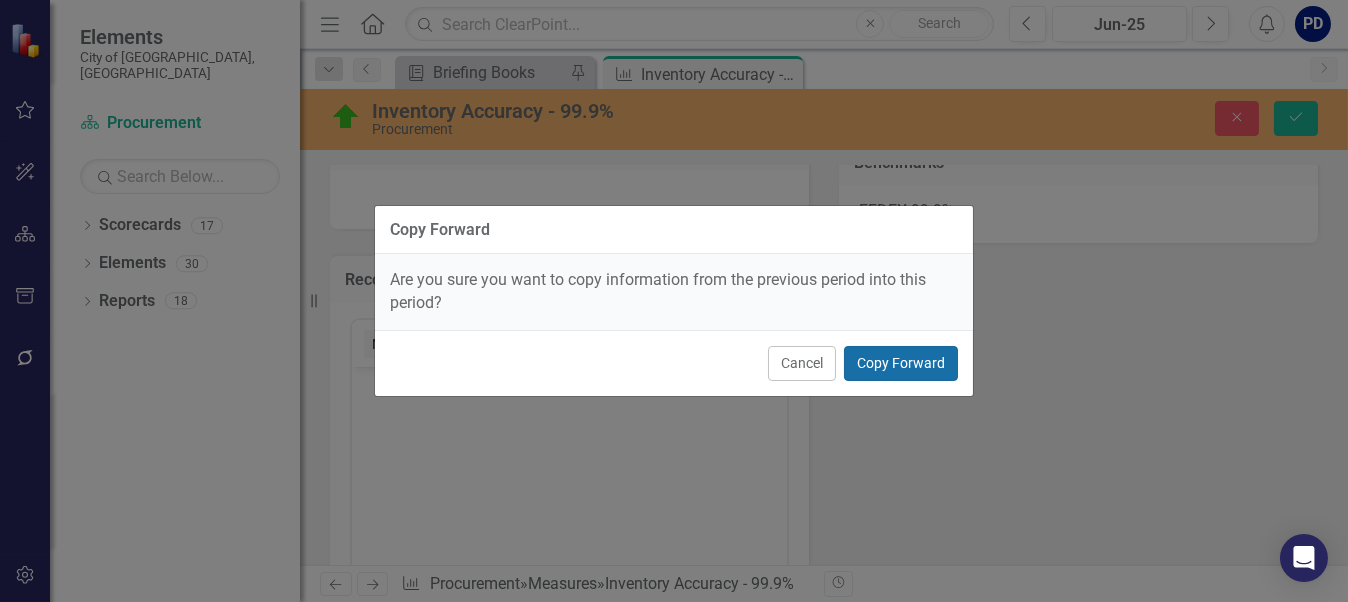 click on "Copy Forward" at bounding box center [901, 363] 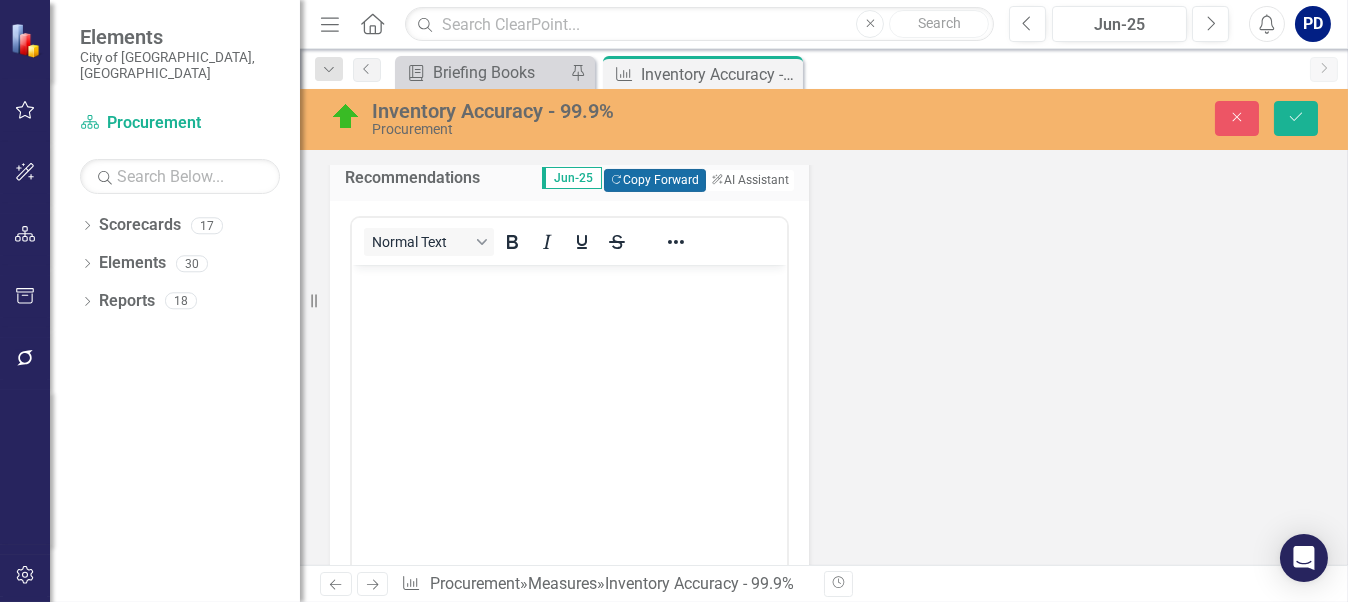 scroll, scrollTop: 600, scrollLeft: 0, axis: vertical 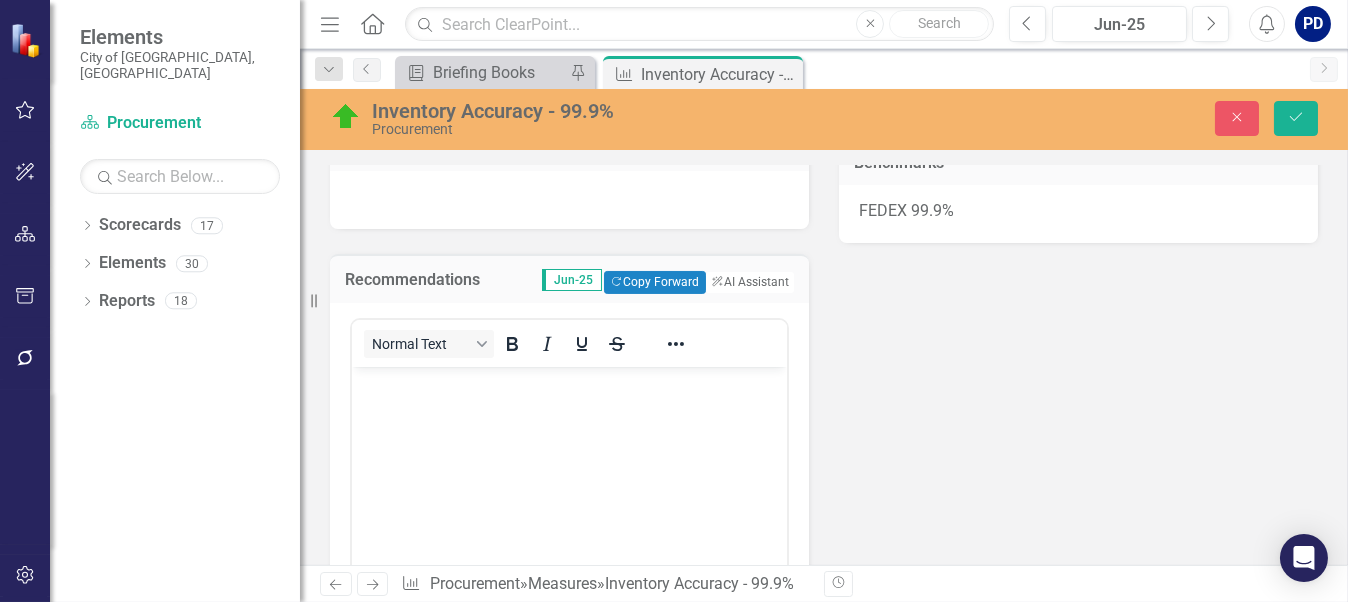click at bounding box center [568, 516] 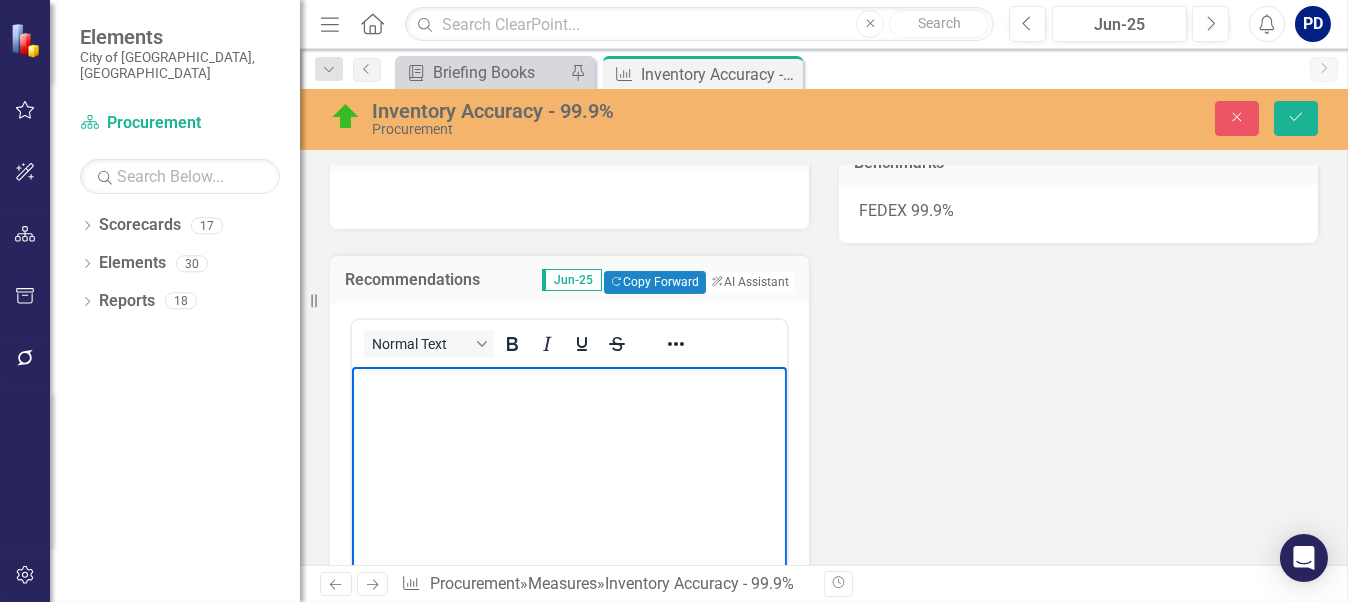 type 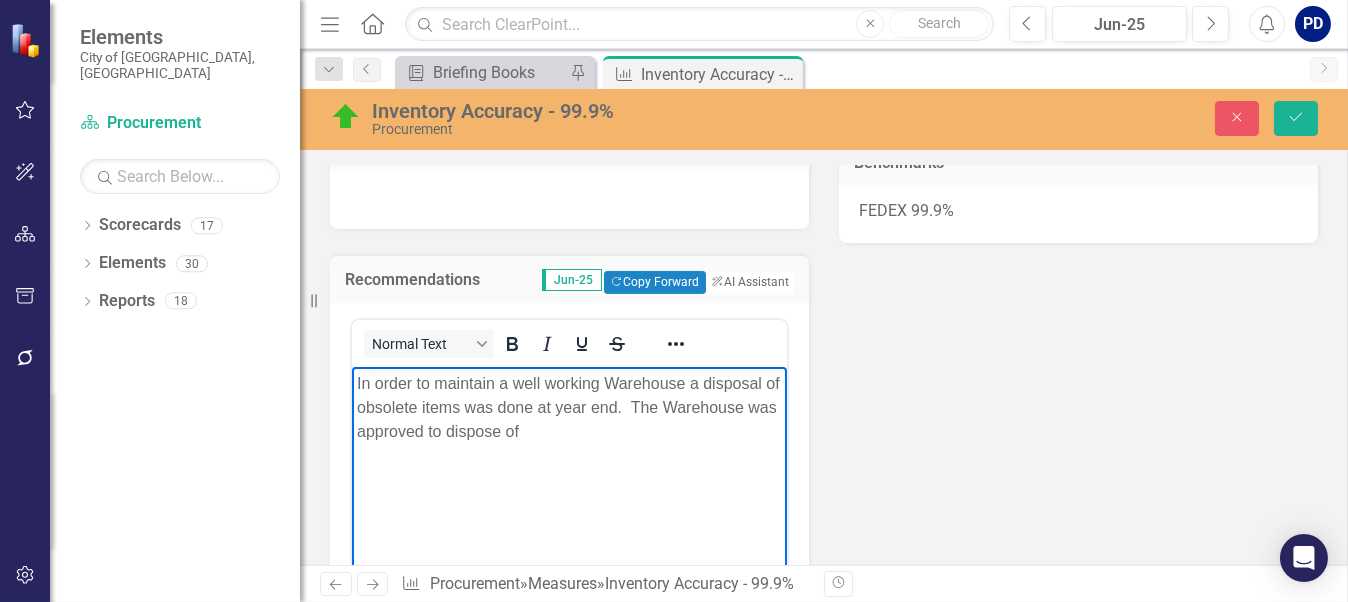 click on "In order to maintain a well working Warehouse a disposal of obsolete items was done at year end.  The Warehouse was approved to dispose of" at bounding box center [568, 407] 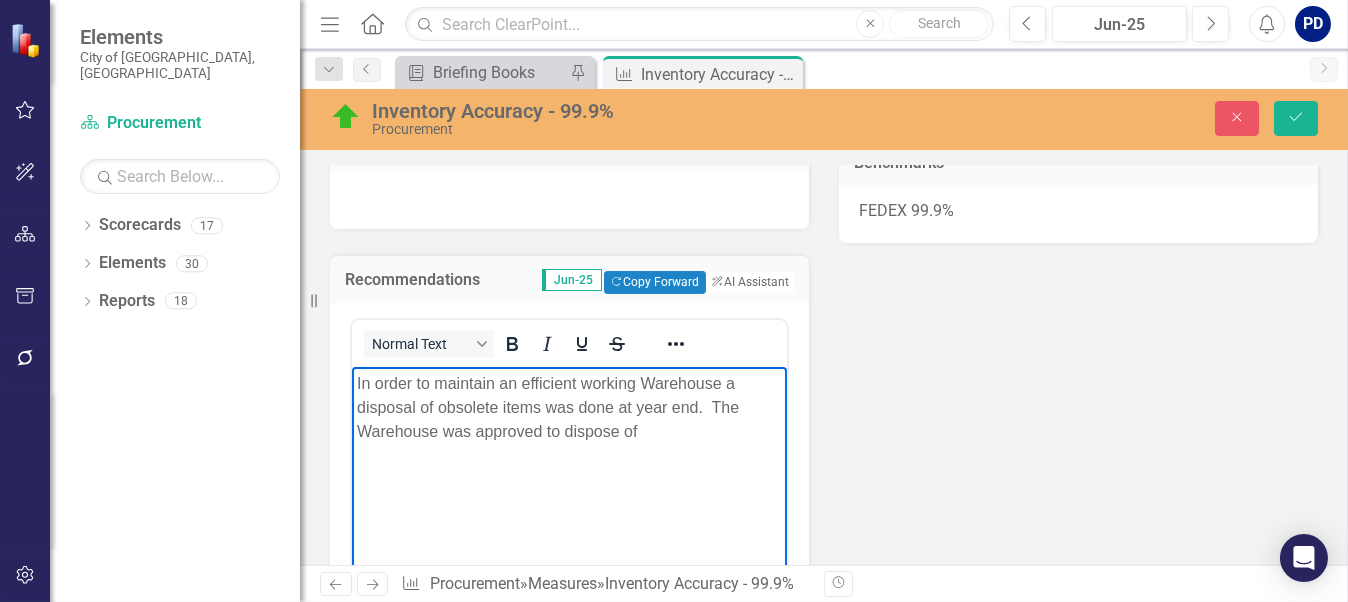 click on "In order to maintain an efficient working Warehouse a disposal of obsolete items was done at year end.  The Warehouse was approved to dispose of" at bounding box center [568, 407] 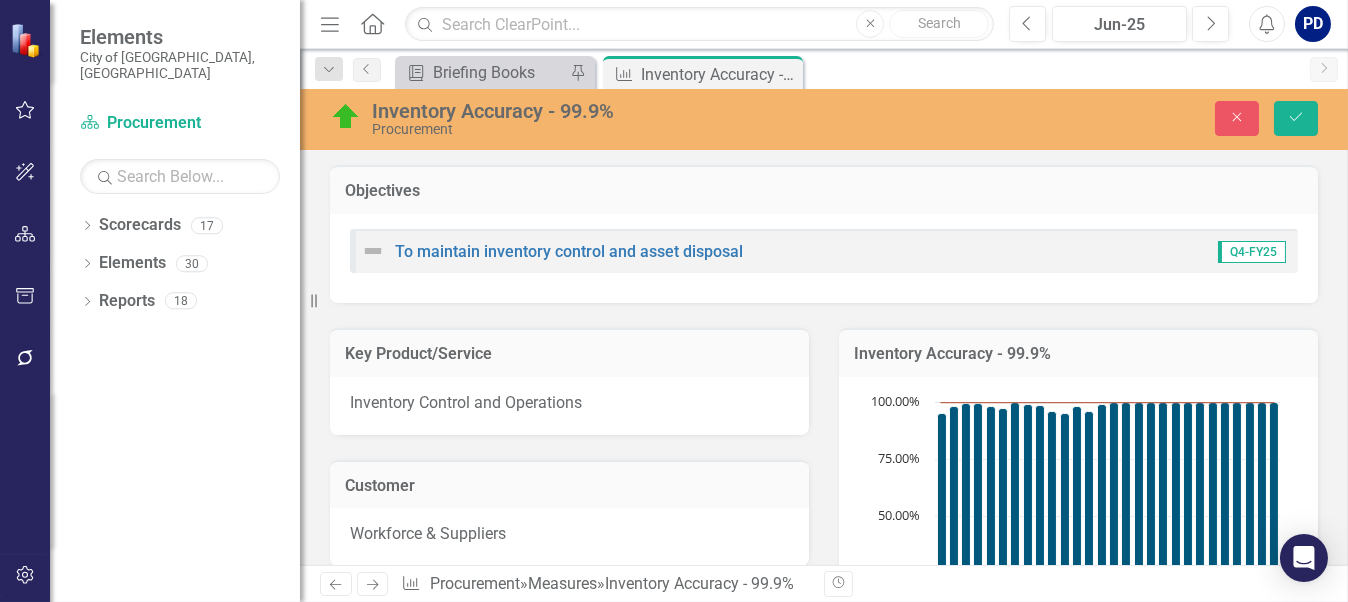 scroll, scrollTop: 0, scrollLeft: 0, axis: both 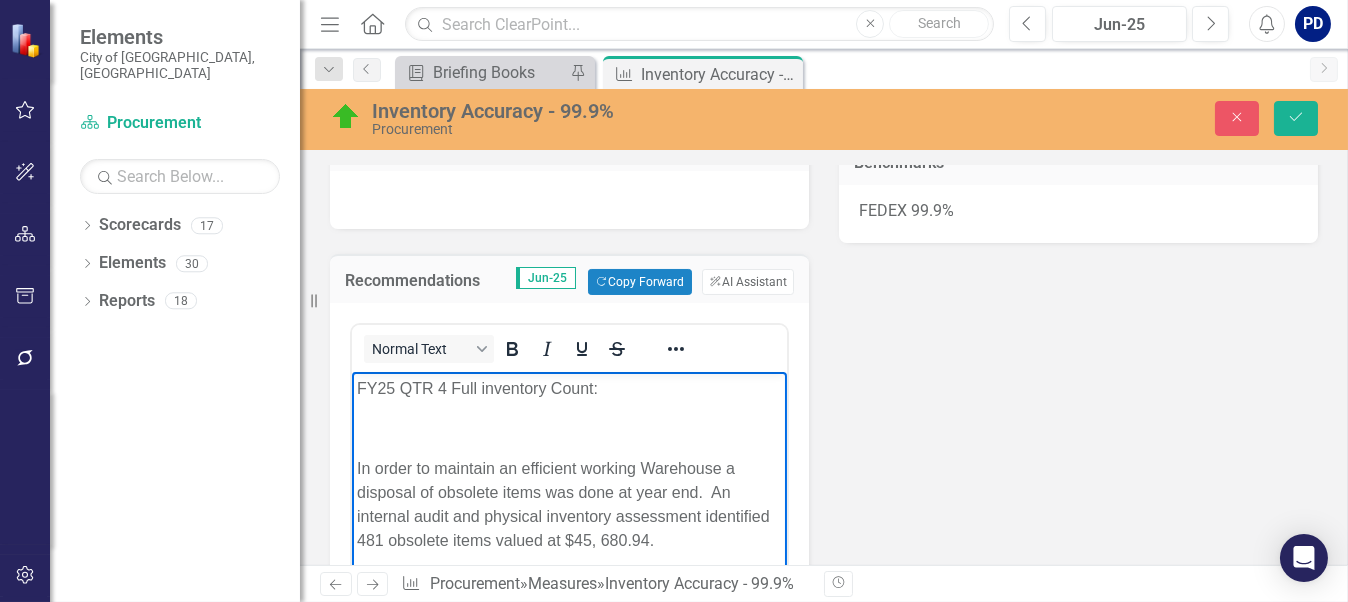 type 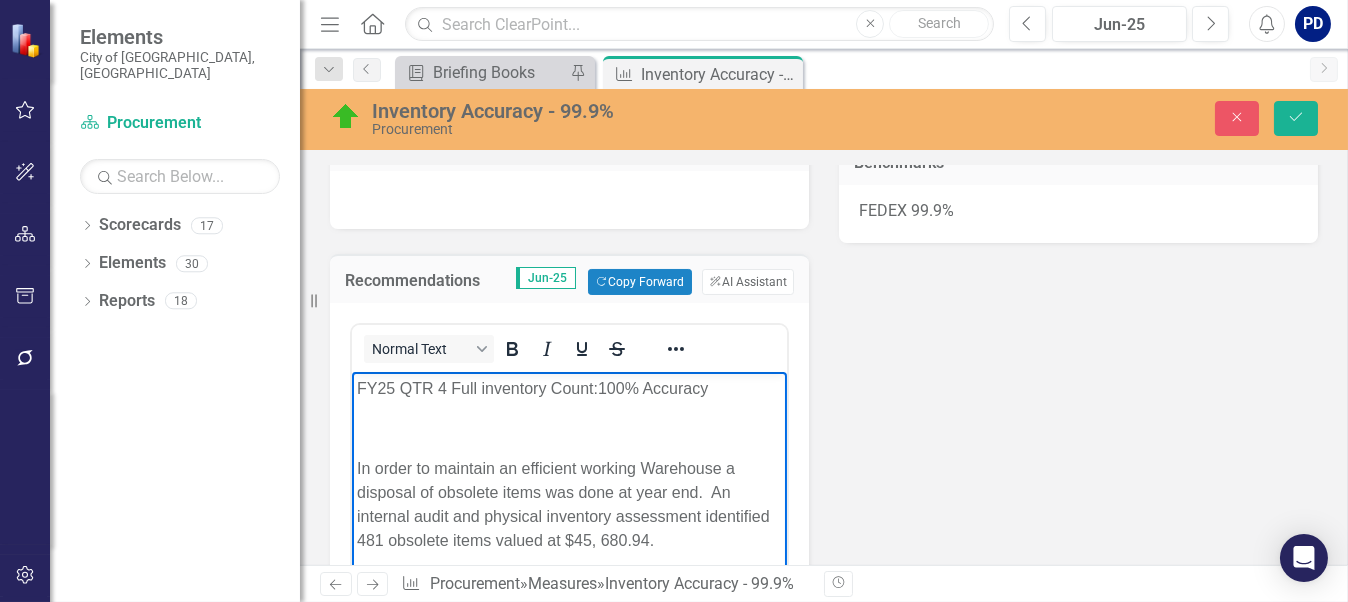 click on "In order to maintain an efficient working Warehouse a disposal of obsolete items was done at year end.  An internal audit and physical inventory assessment identified 481 obsolete items valued at $45, 680.94." at bounding box center (568, 505) 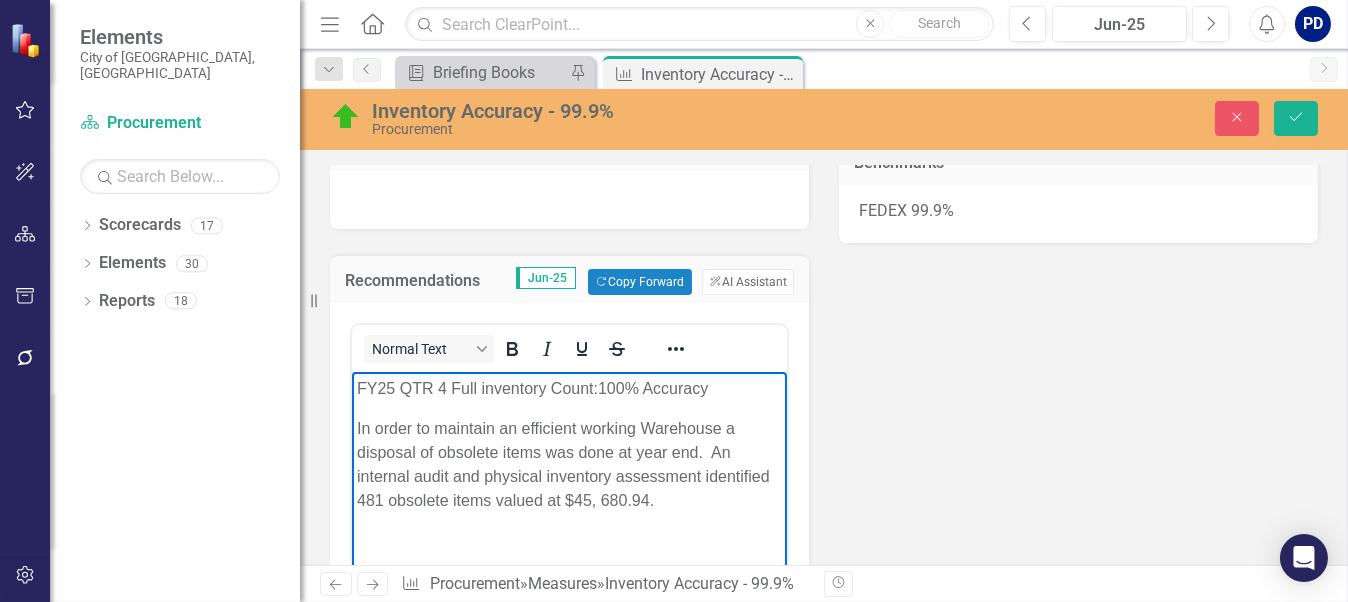 click on "In order to maintain an efficient working Warehouse a disposal of obsolete items was done at year end.  An internal audit and physical inventory assessment identified 481 obsolete items valued at $45, 680.94." at bounding box center (568, 465) 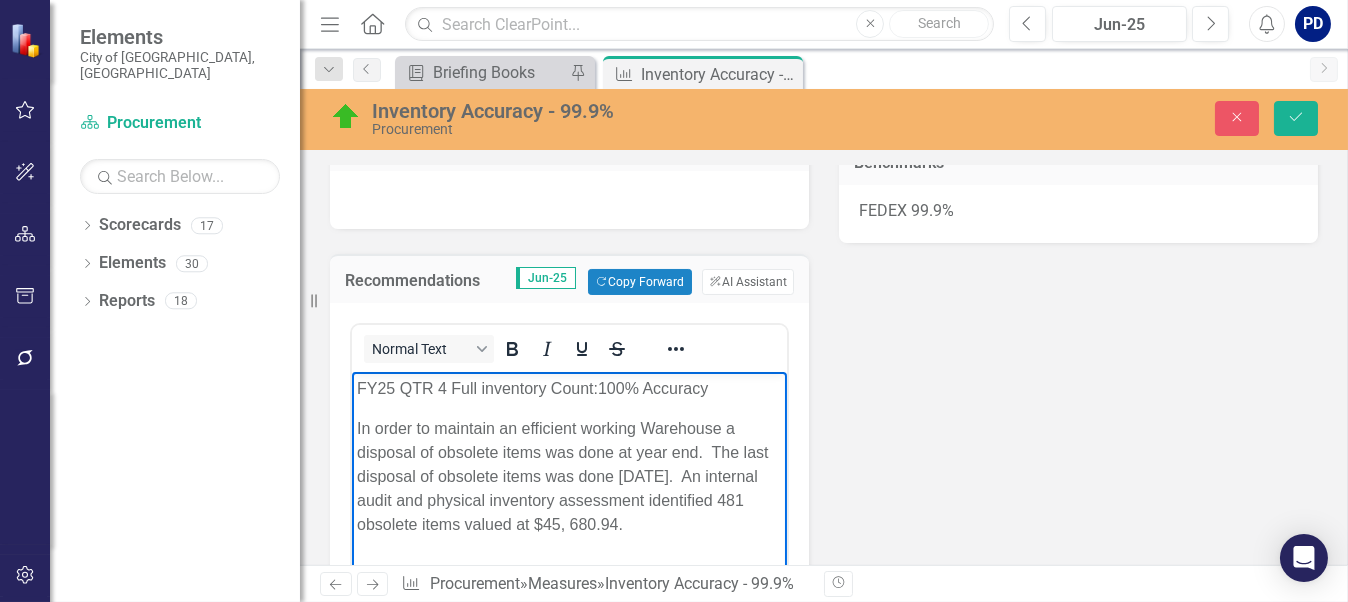 scroll, scrollTop: 700, scrollLeft: 0, axis: vertical 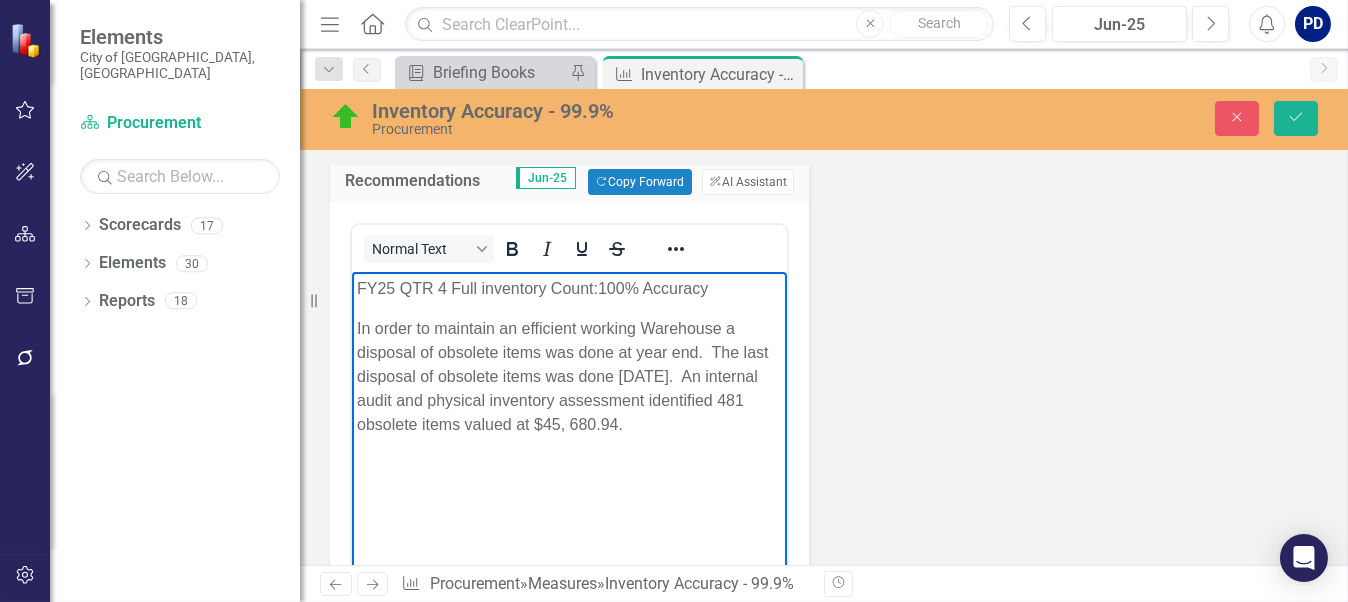 click on "In order to maintain an efficient working Warehouse a disposal of obsolete items was done at year end.  The last disposal of obsolete items was done [DATE].  An internal audit and physical inventory assessment identified 481 obsolete items valued at $45, 680.94." at bounding box center [568, 377] 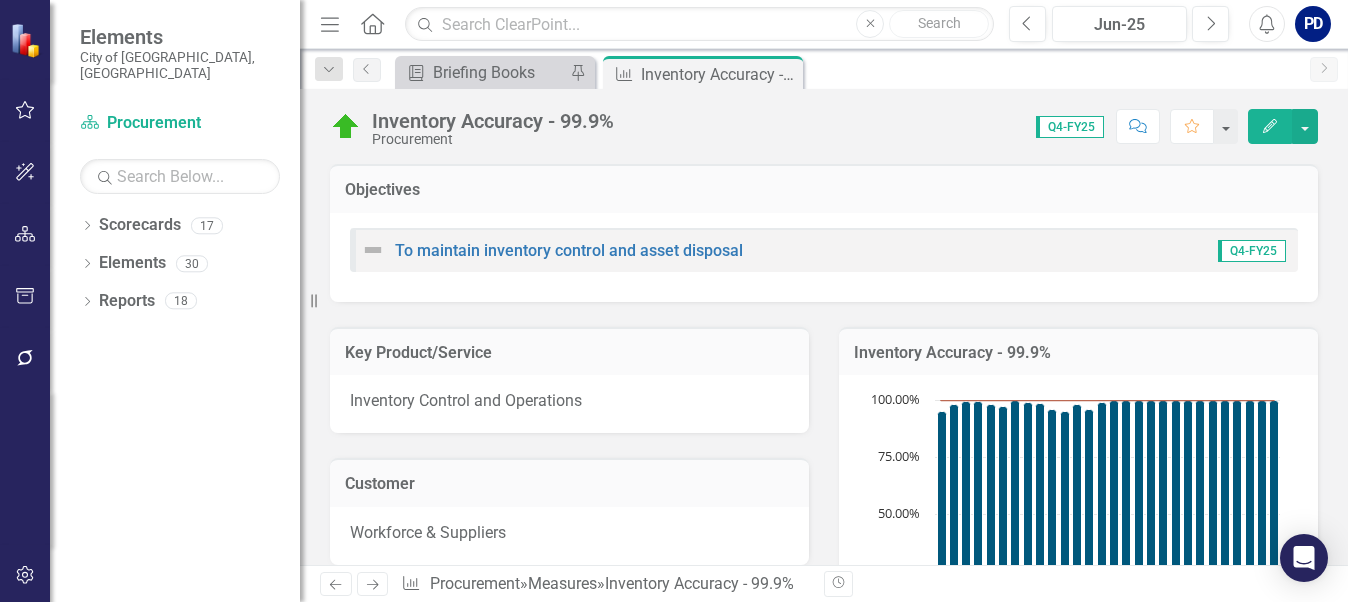 scroll, scrollTop: 0, scrollLeft: 0, axis: both 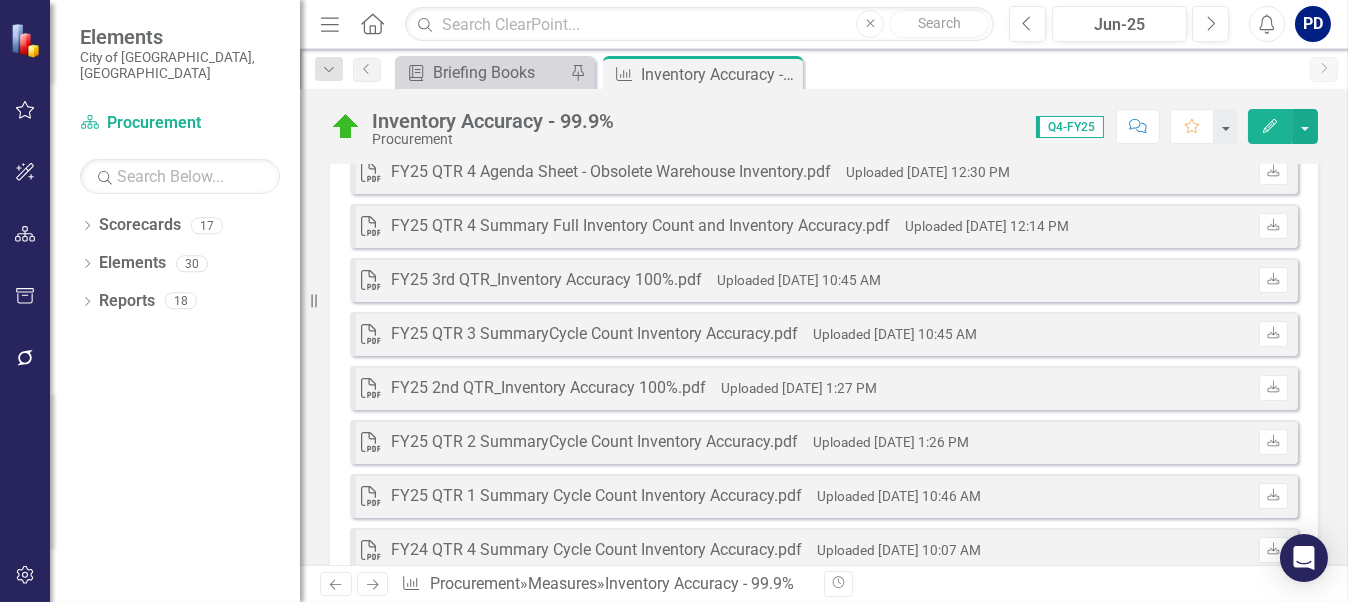 click on "FY25 2nd QTR_Inventory Accuracy 100%.pdf Uploaded   Jan 12, 2025 1:27 PM" at bounding box center [634, 388] 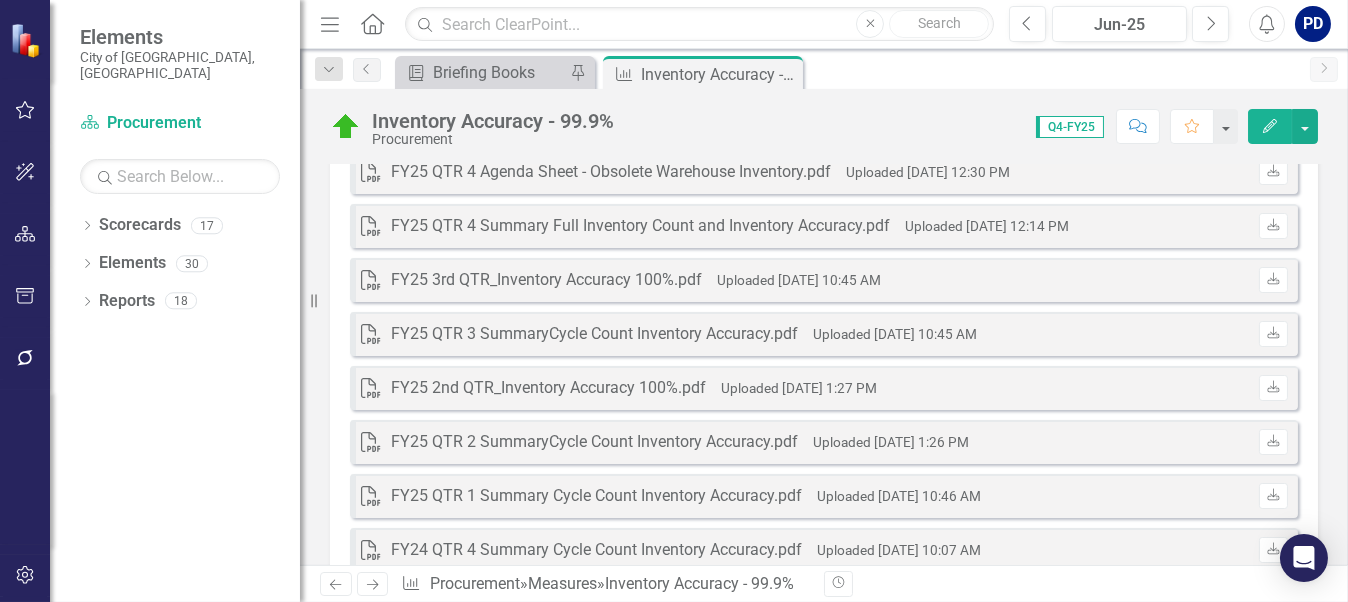 click on "Edit" at bounding box center (1270, 126) 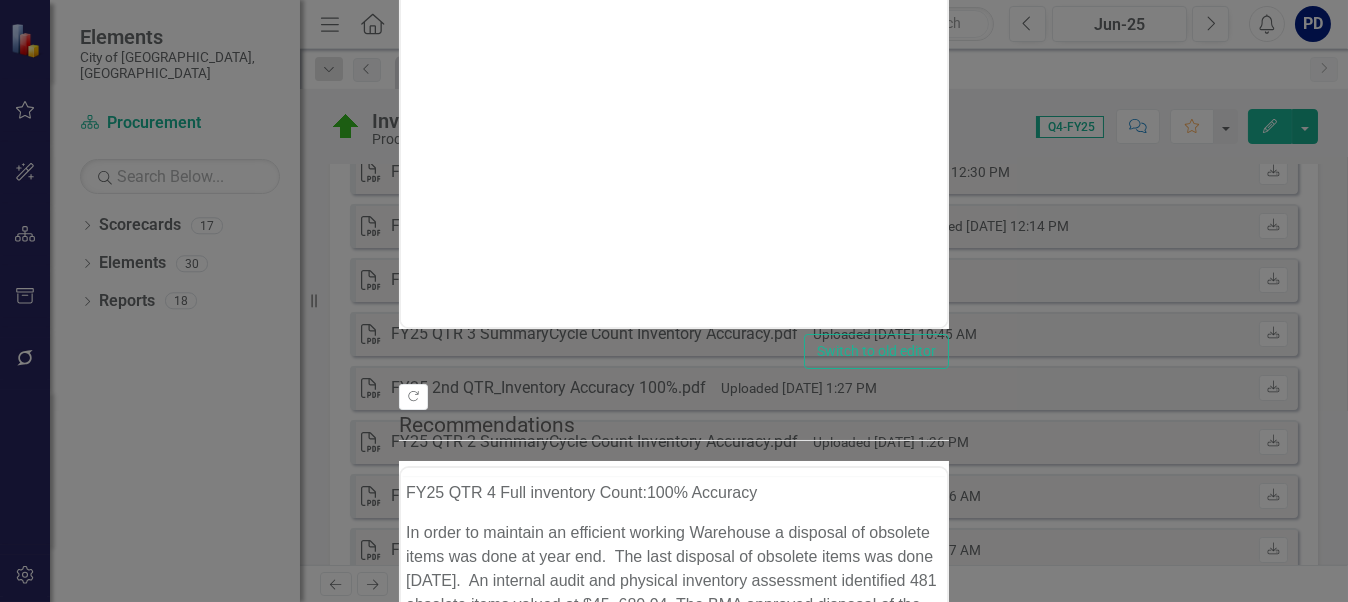 scroll, scrollTop: 0, scrollLeft: 0, axis: both 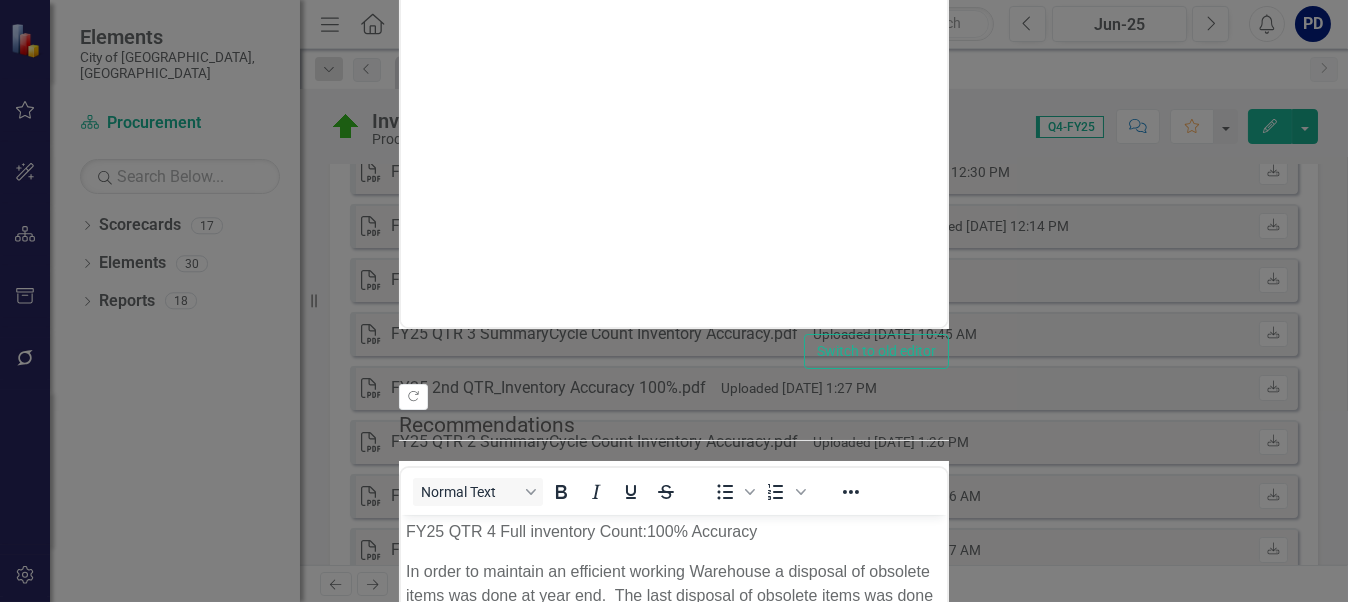 click on "Close" 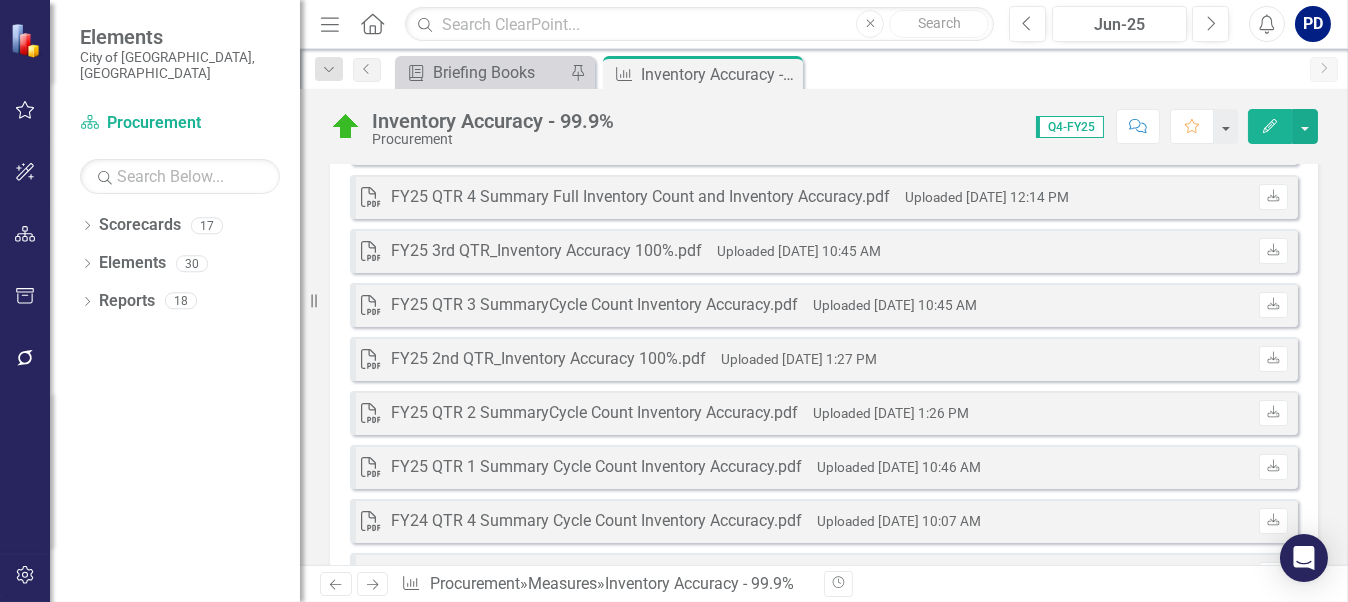 scroll, scrollTop: 2100, scrollLeft: 0, axis: vertical 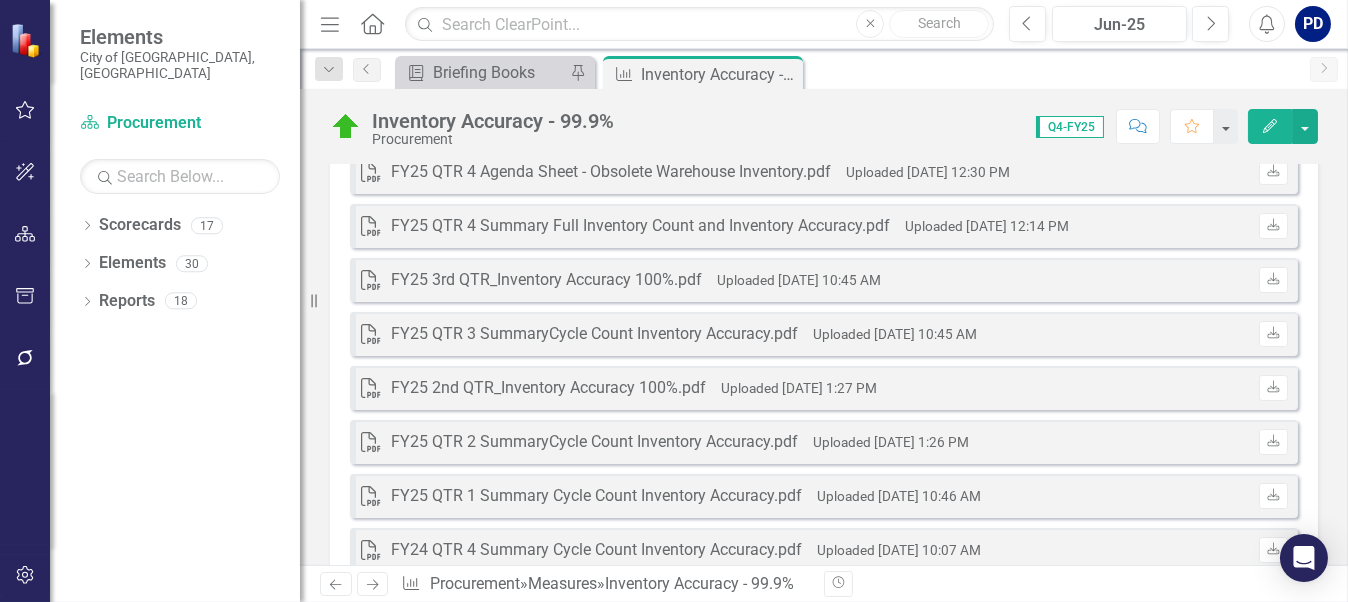 drag, startPoint x: 592, startPoint y: 269, endPoint x: 1137, endPoint y: 260, distance: 545.0743 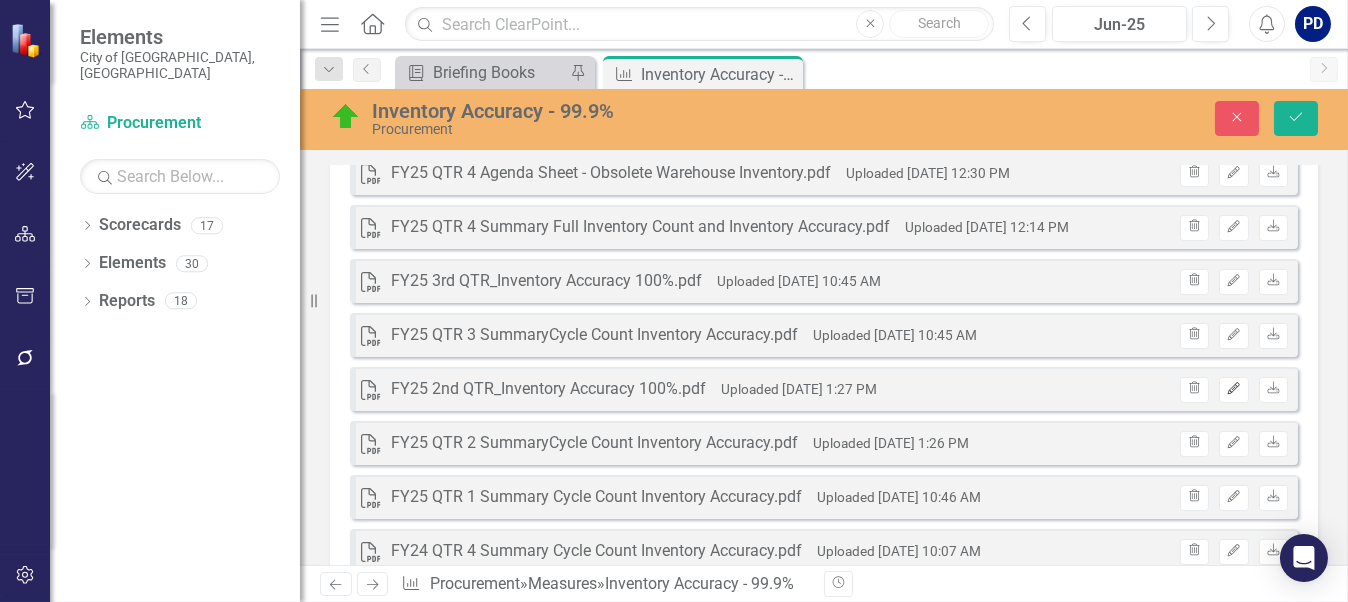click on "Edit" 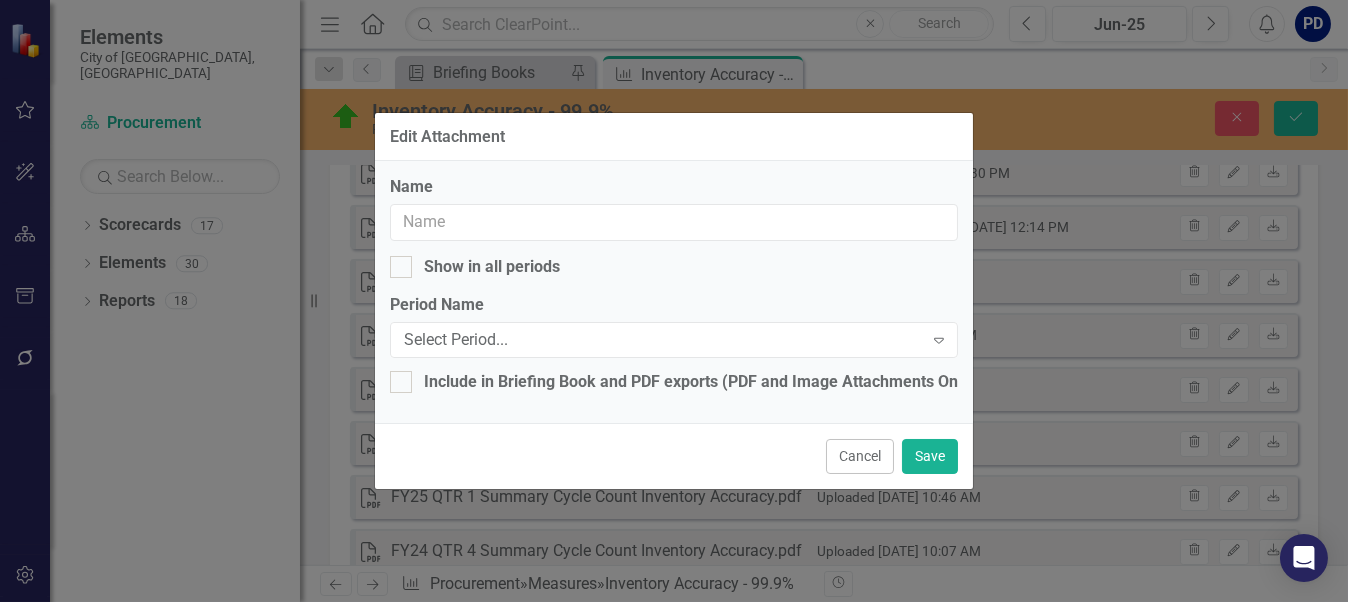 type on "FY25 2nd QTR_Inventory Accuracy 100%.pdf" 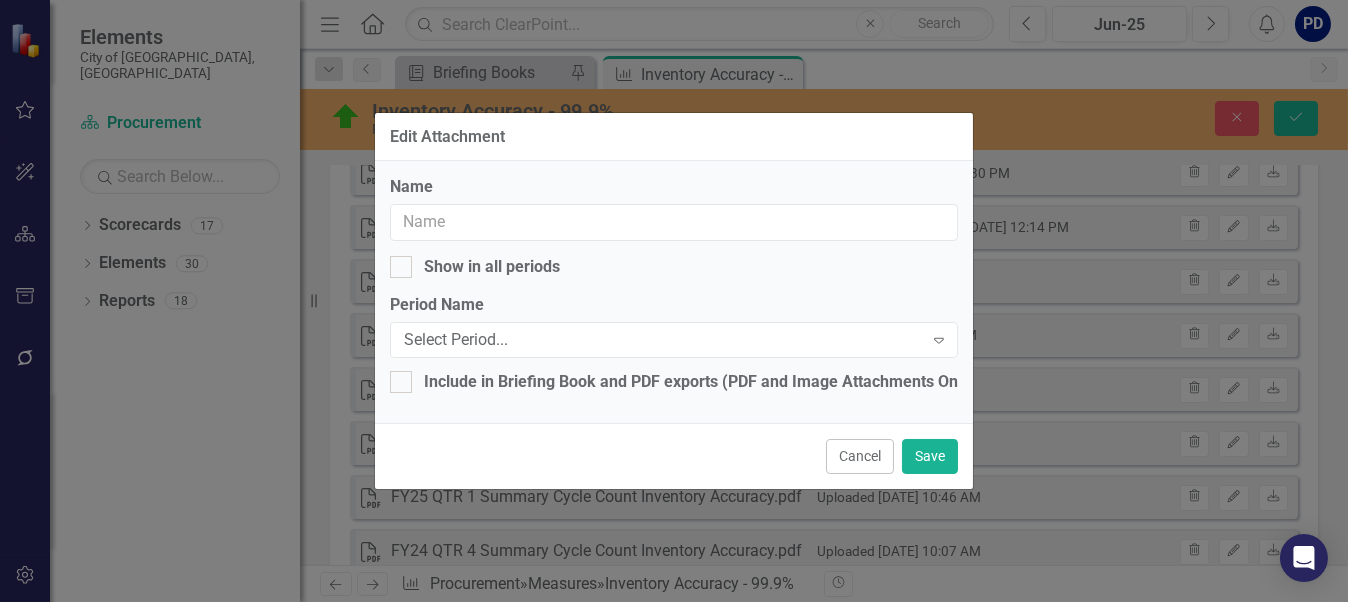 checkbox on "true" 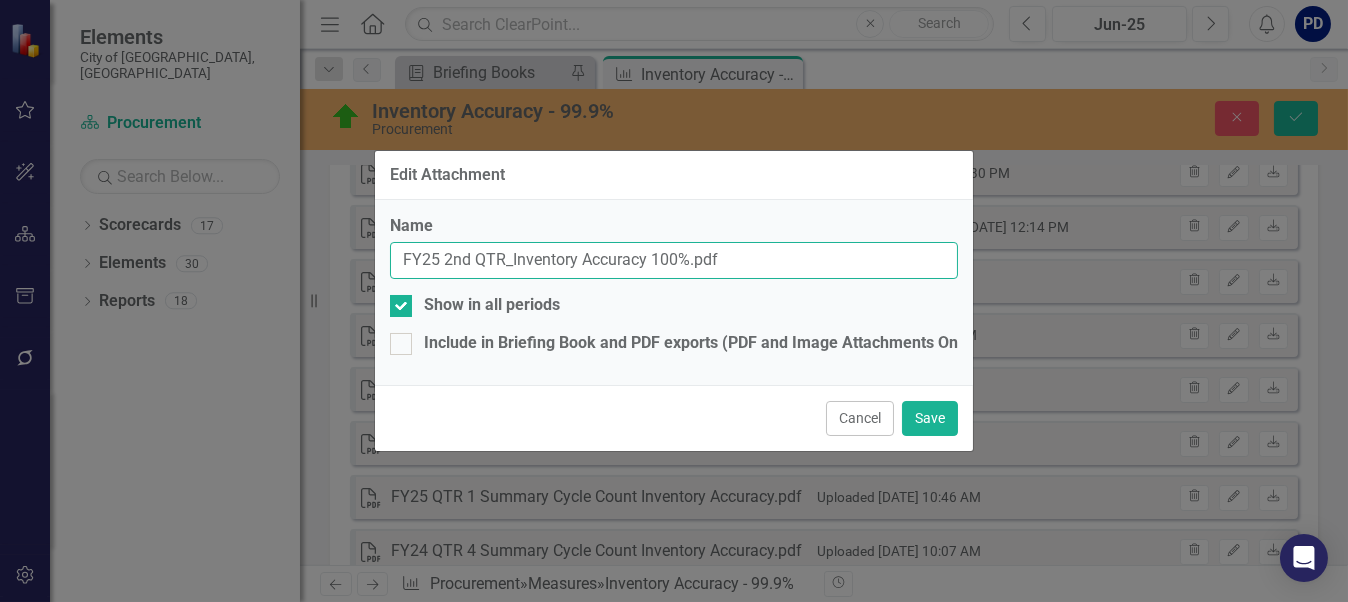 click on "FY25 2nd QTR_Inventory Accuracy 100%.pdf" at bounding box center (674, 260) 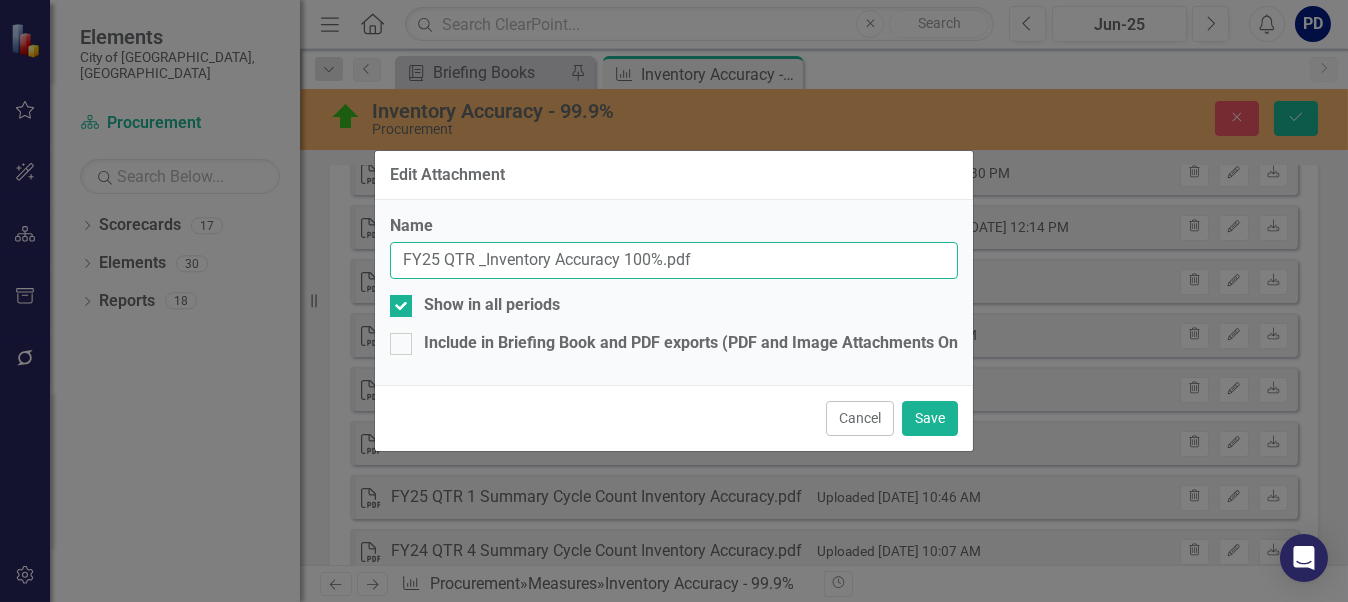 type on "FY25 QTR 2_Inventory Accuracy 100%.pdf" 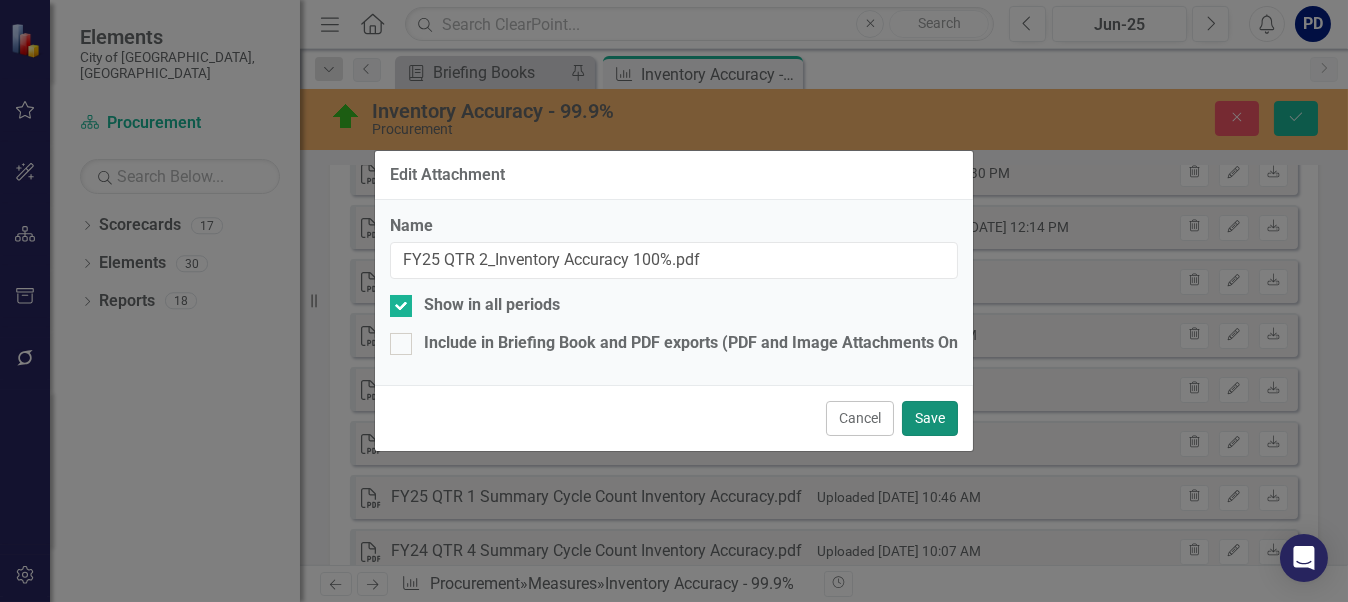 click on "Save" at bounding box center [930, 418] 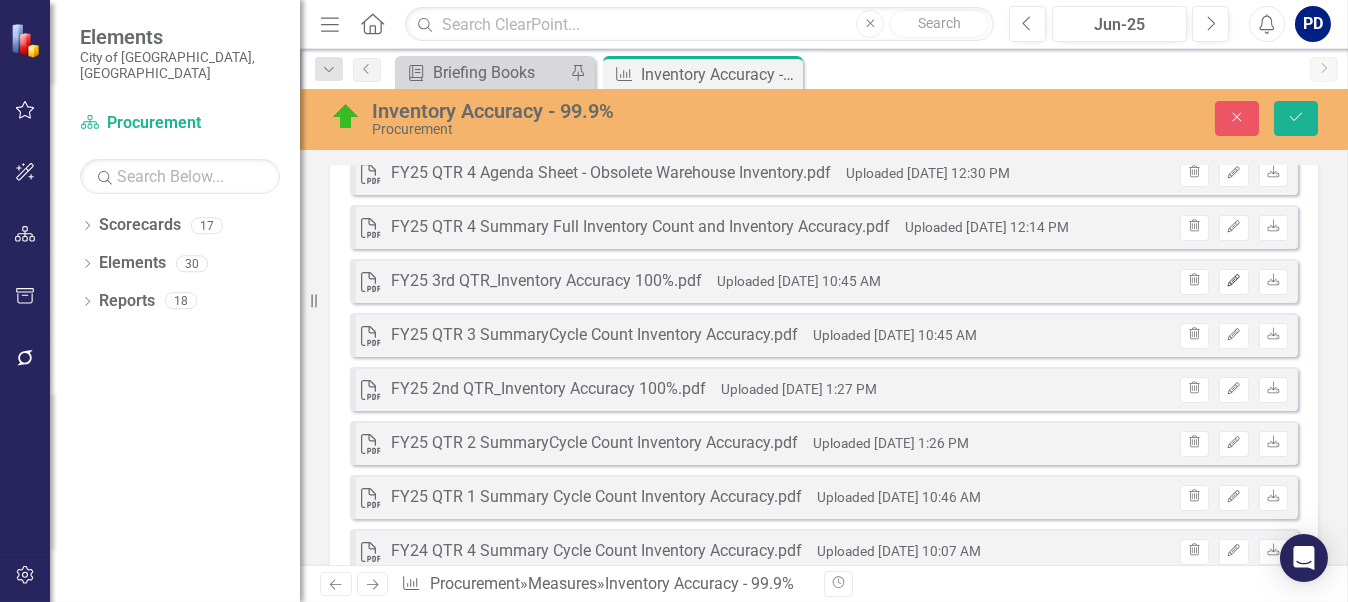 click 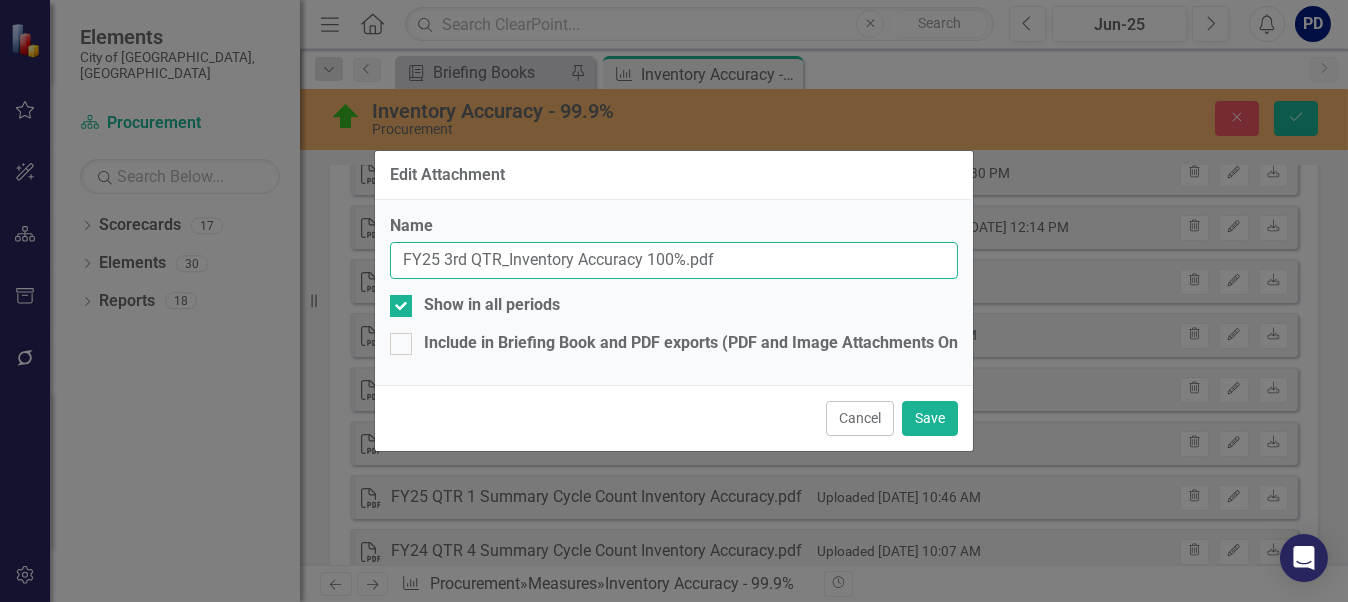 click on "FY25 3rd QTR_Inventory Accuracy 100%.pdf" at bounding box center (674, 260) 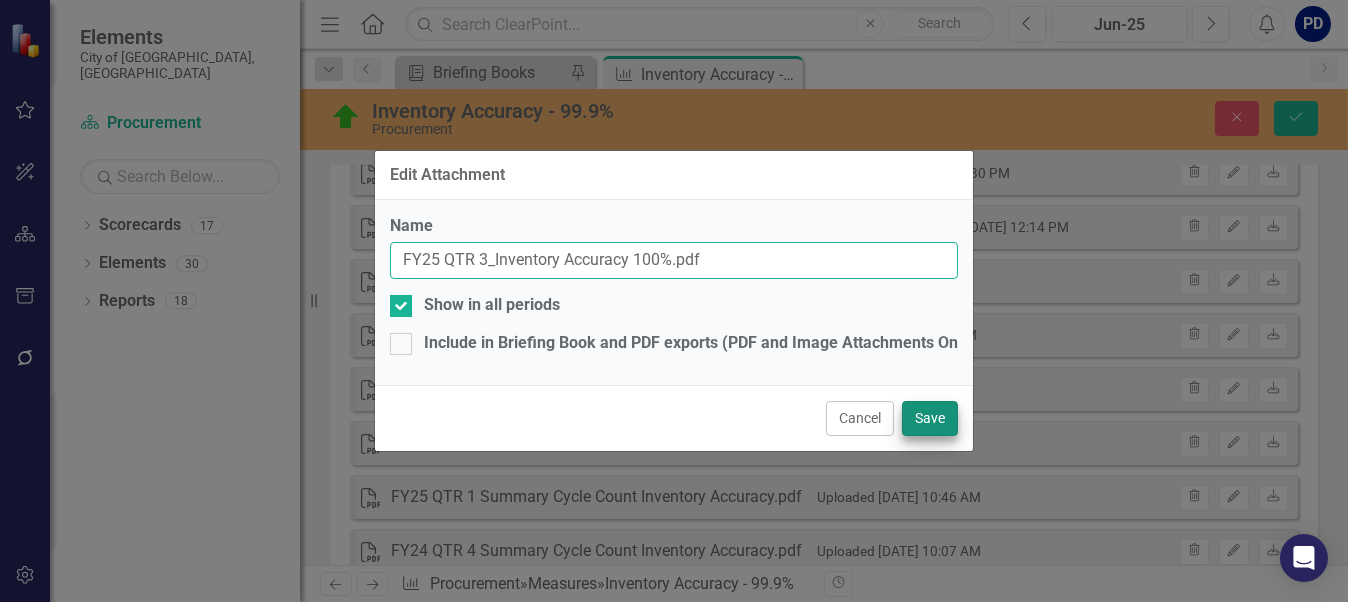 type on "FY25 QTR 3_Inventory Accuracy 100%.pdf" 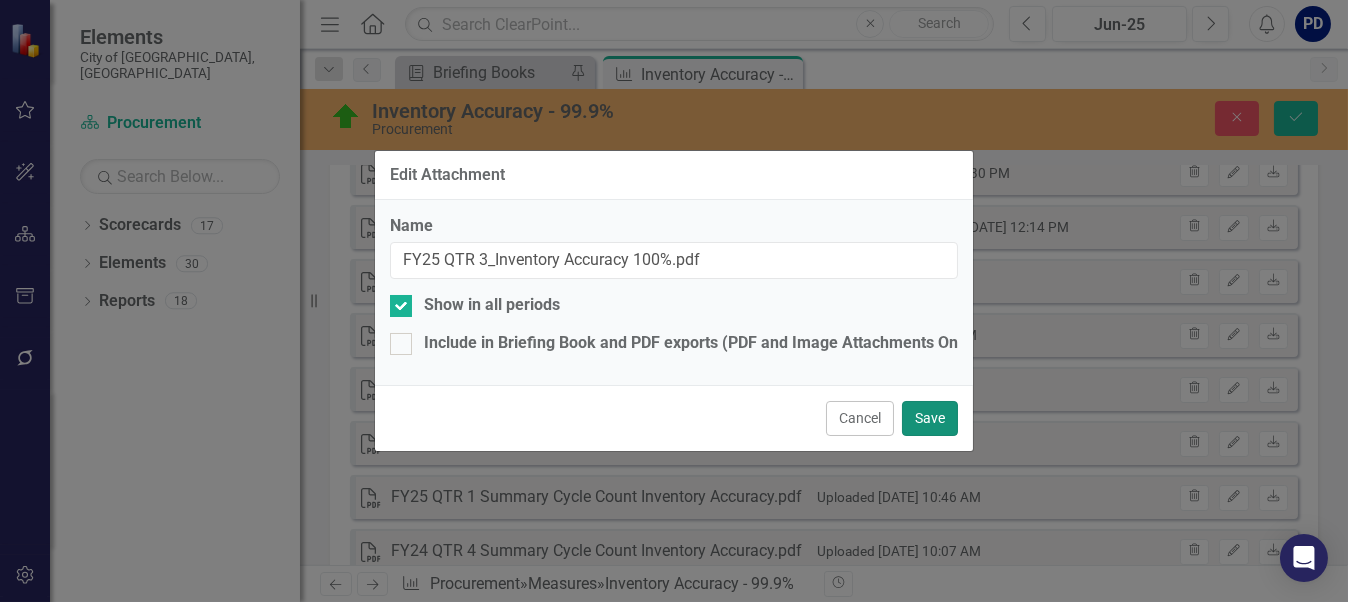 click on "Save" at bounding box center [930, 418] 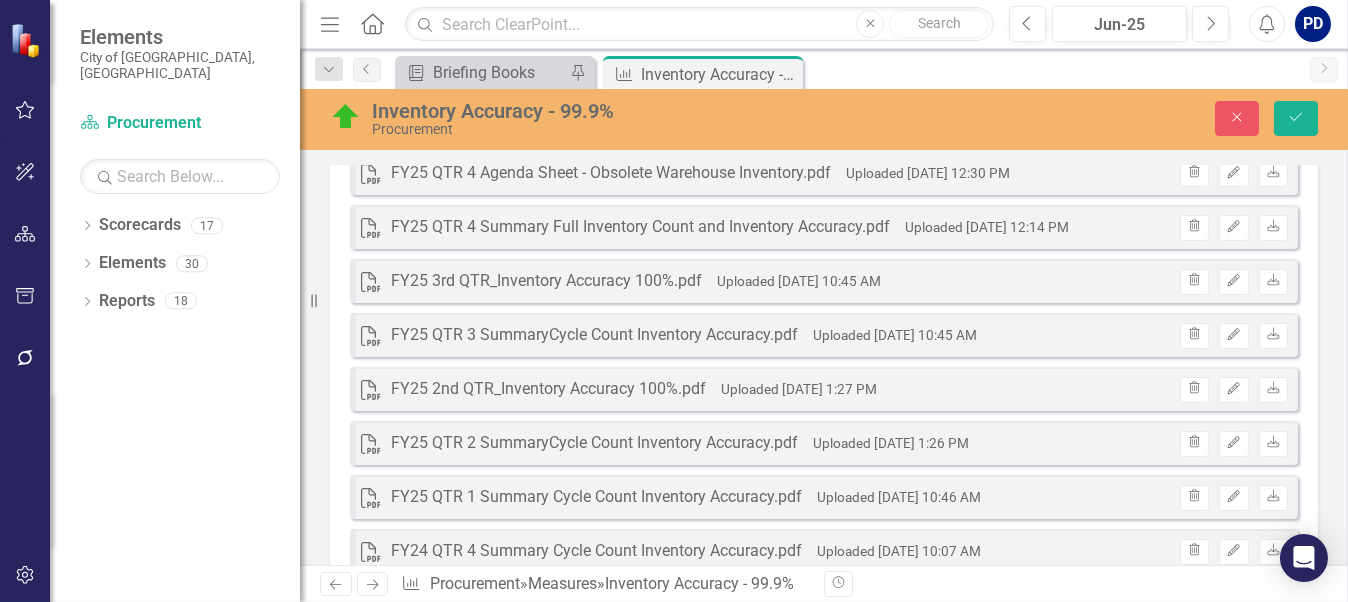 scroll, scrollTop: 2000, scrollLeft: 0, axis: vertical 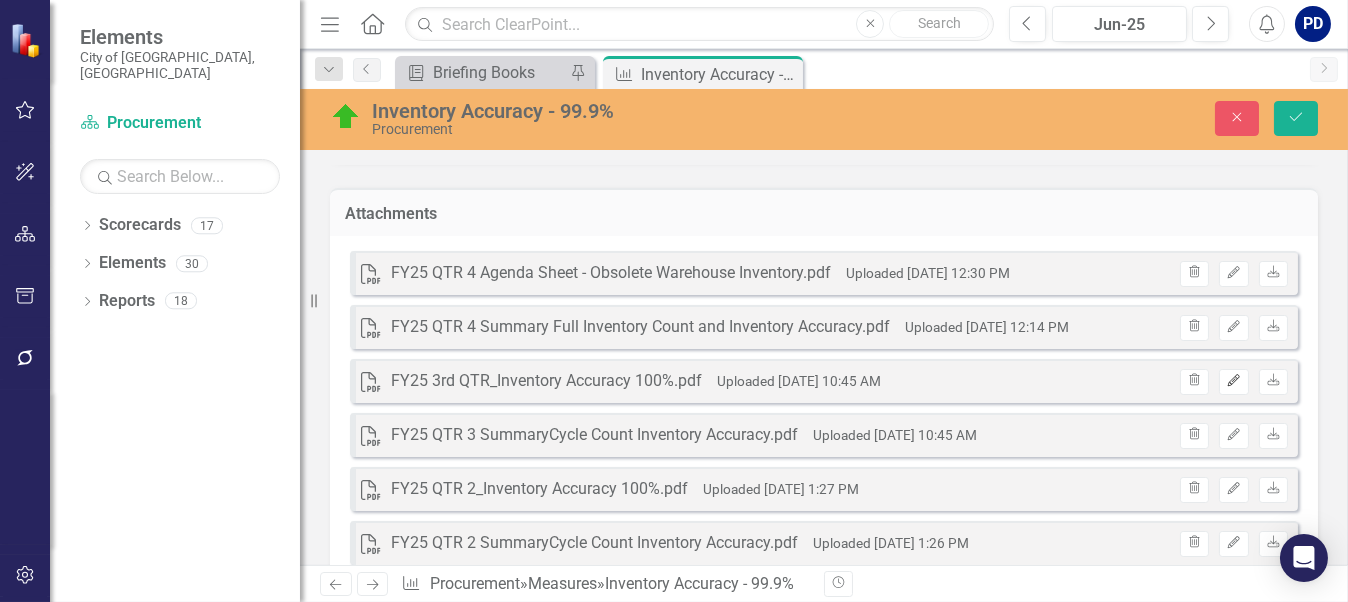 click on "Edit" 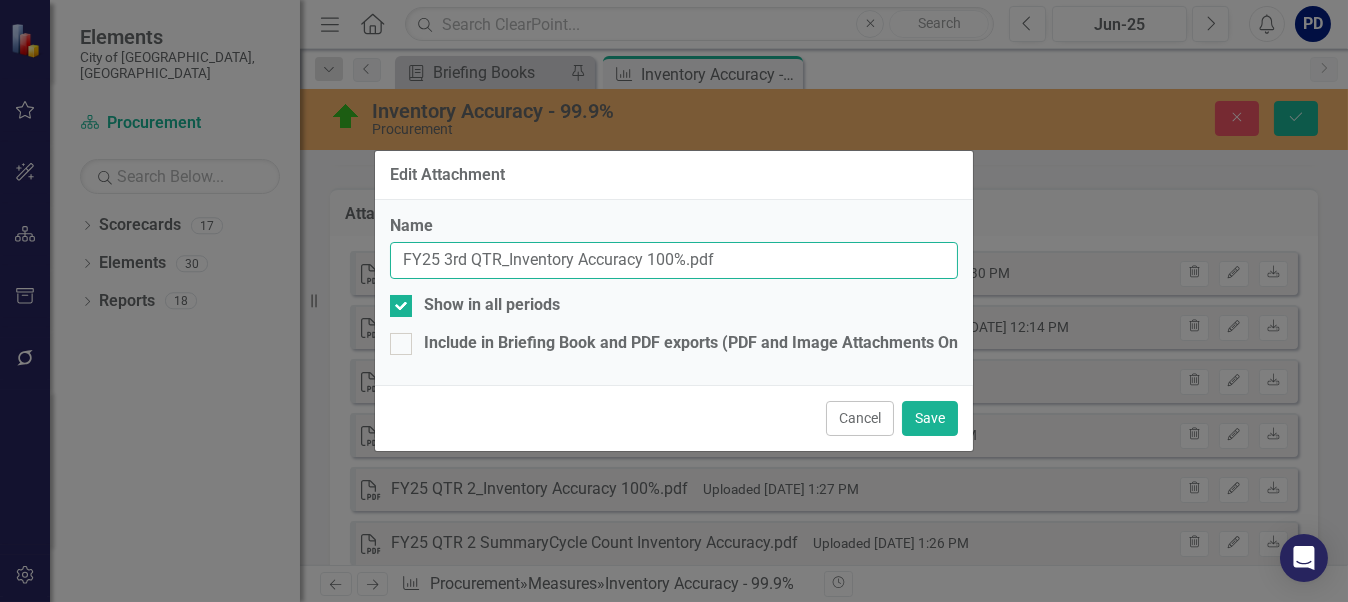 click on "FY25 3rd QTR_Inventory Accuracy 100%.pdf" at bounding box center (674, 260) 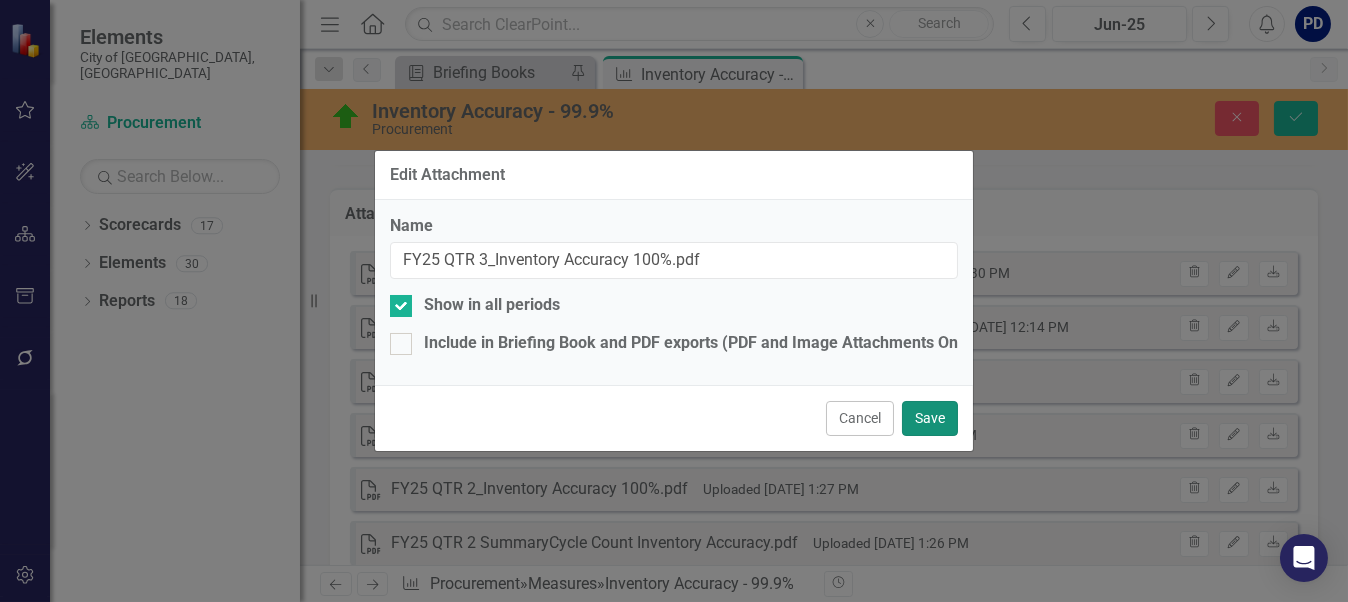 click on "Save" at bounding box center [930, 418] 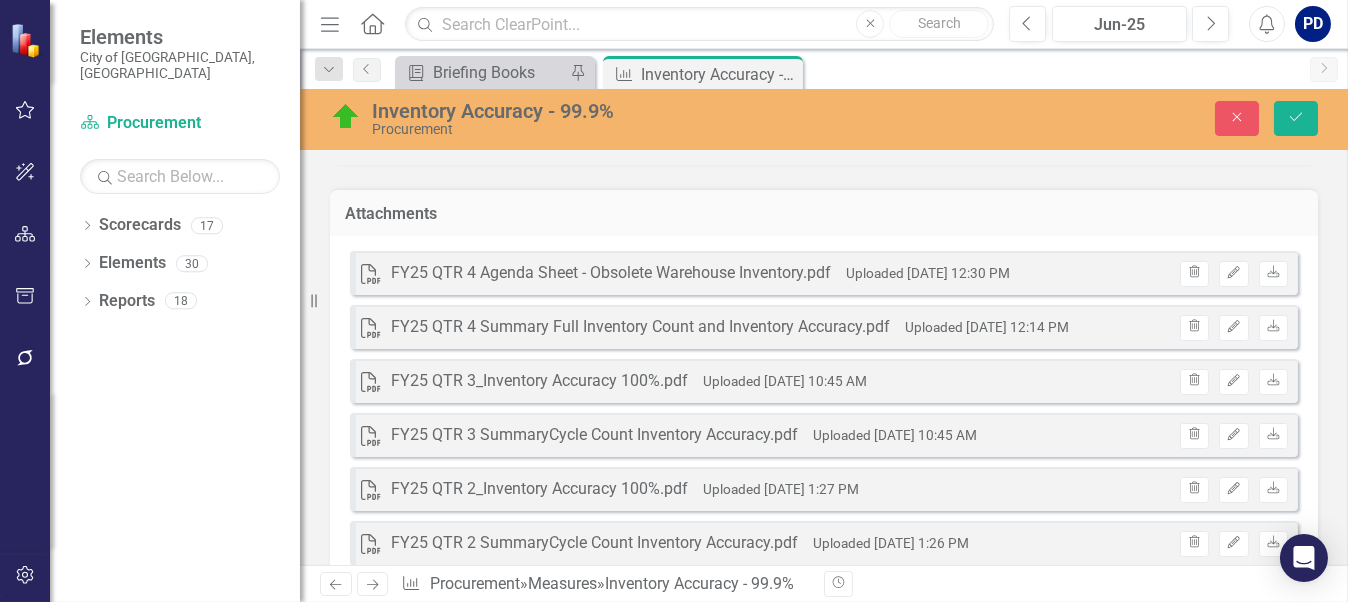 scroll, scrollTop: 2100, scrollLeft: 0, axis: vertical 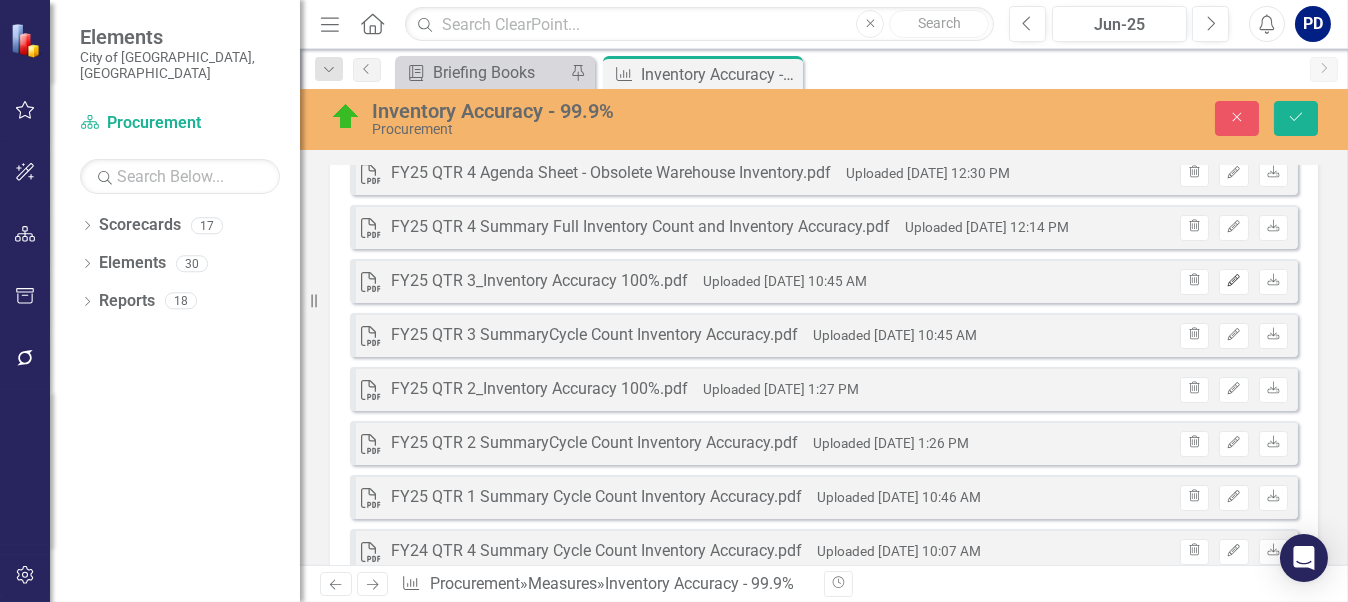 click 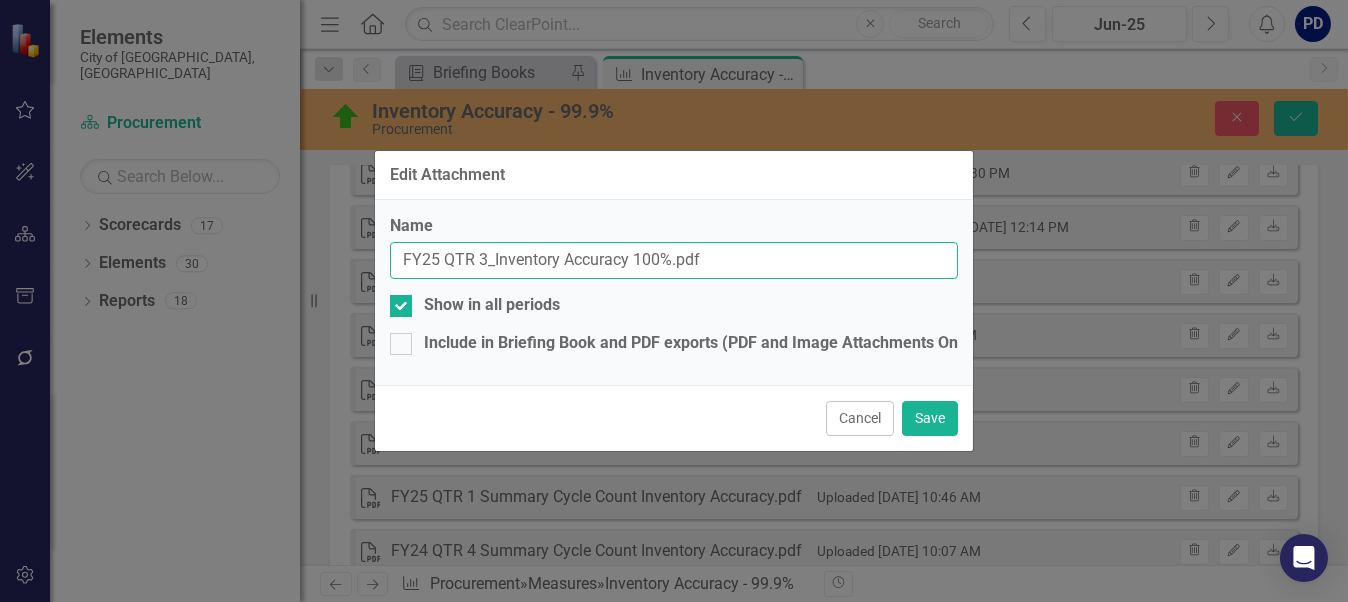click on "FY25 QTR 3_Inventory Accuracy 100%.pdf" at bounding box center (674, 260) 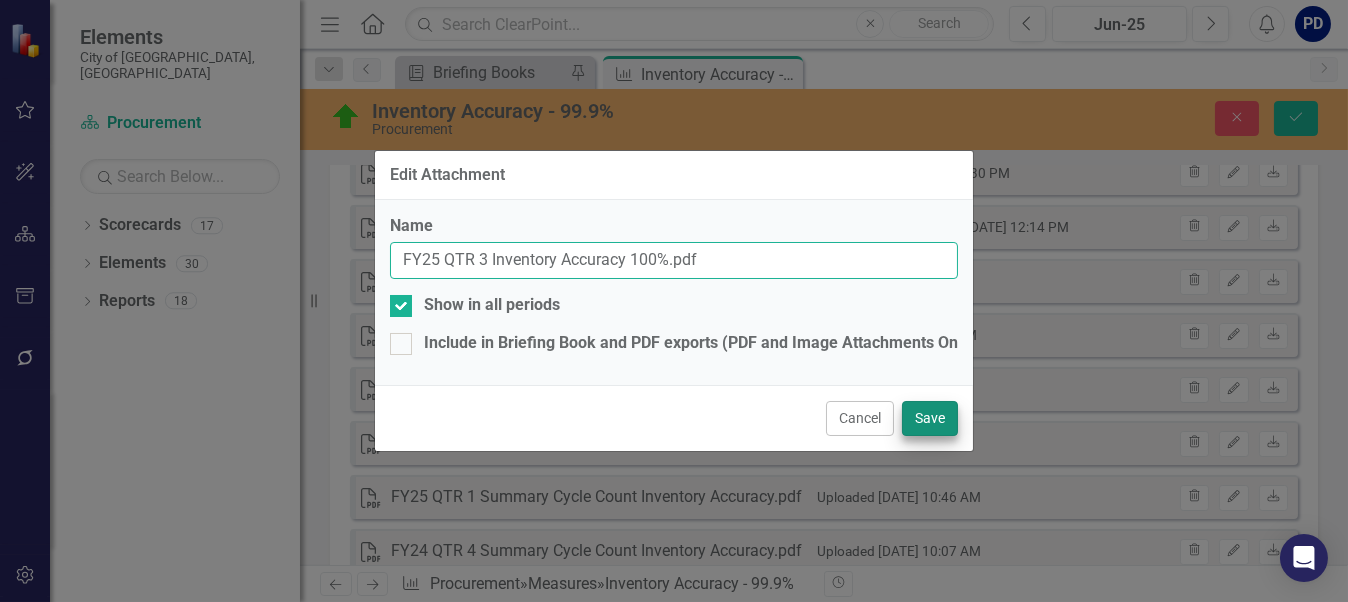 type on "FY25 QTR 3 Inventory Accuracy 100%.pdf" 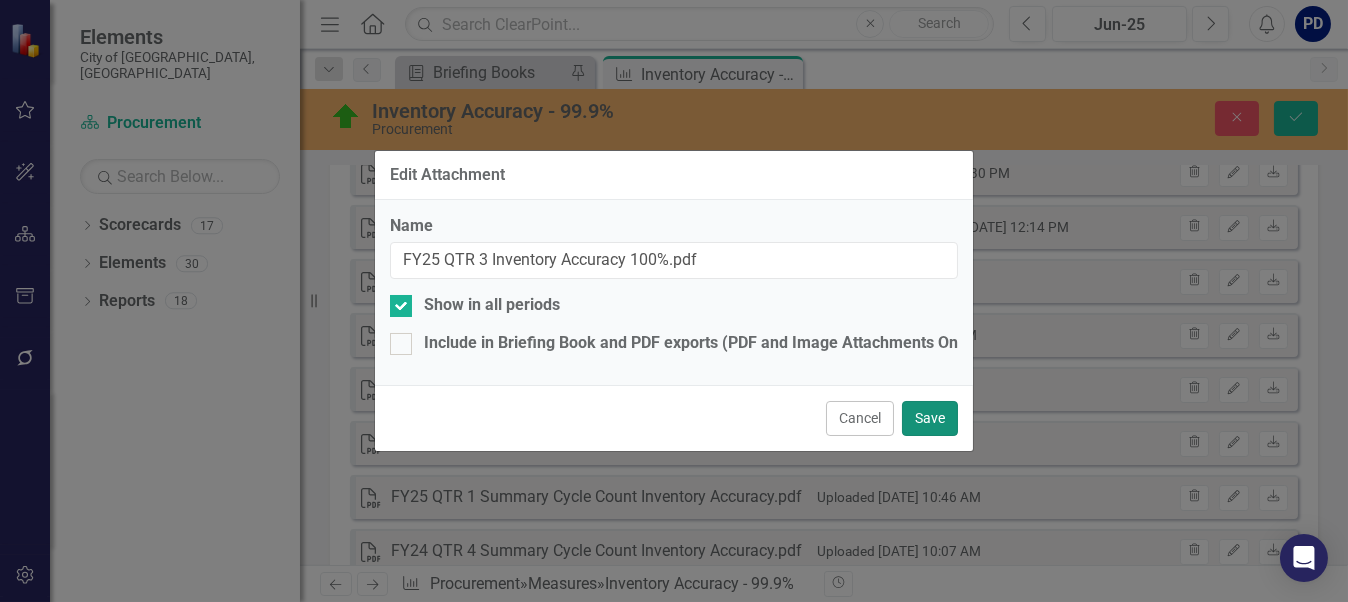 click on "Save" at bounding box center (930, 418) 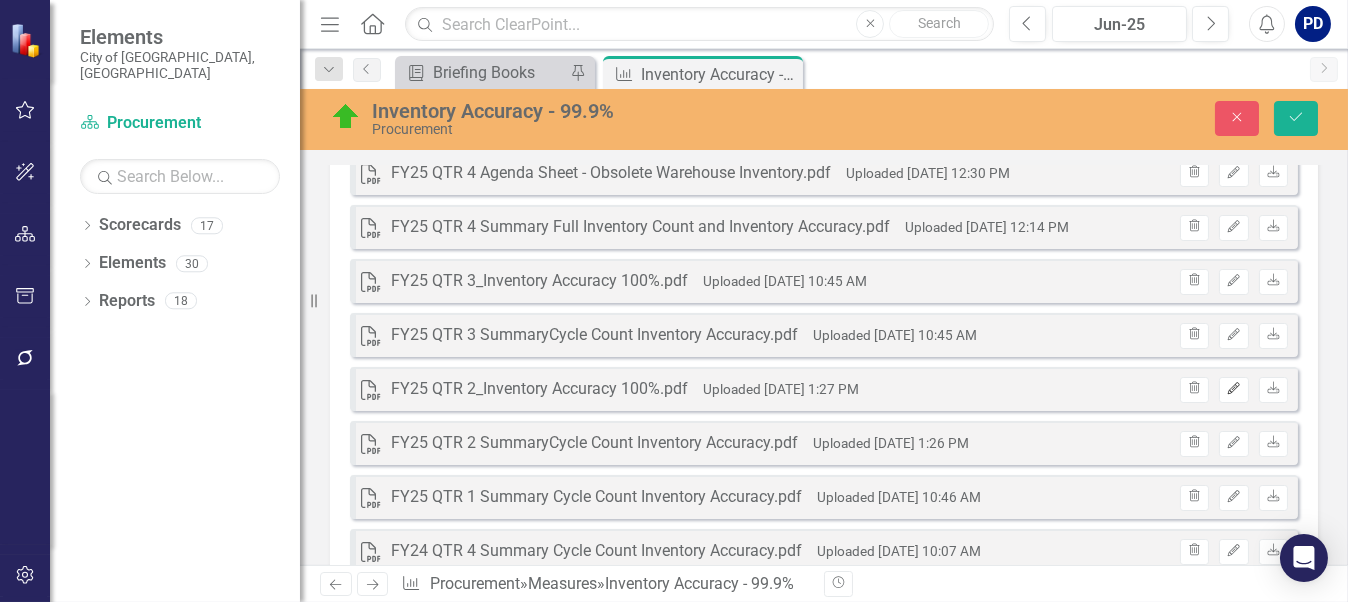 click on "Edit" 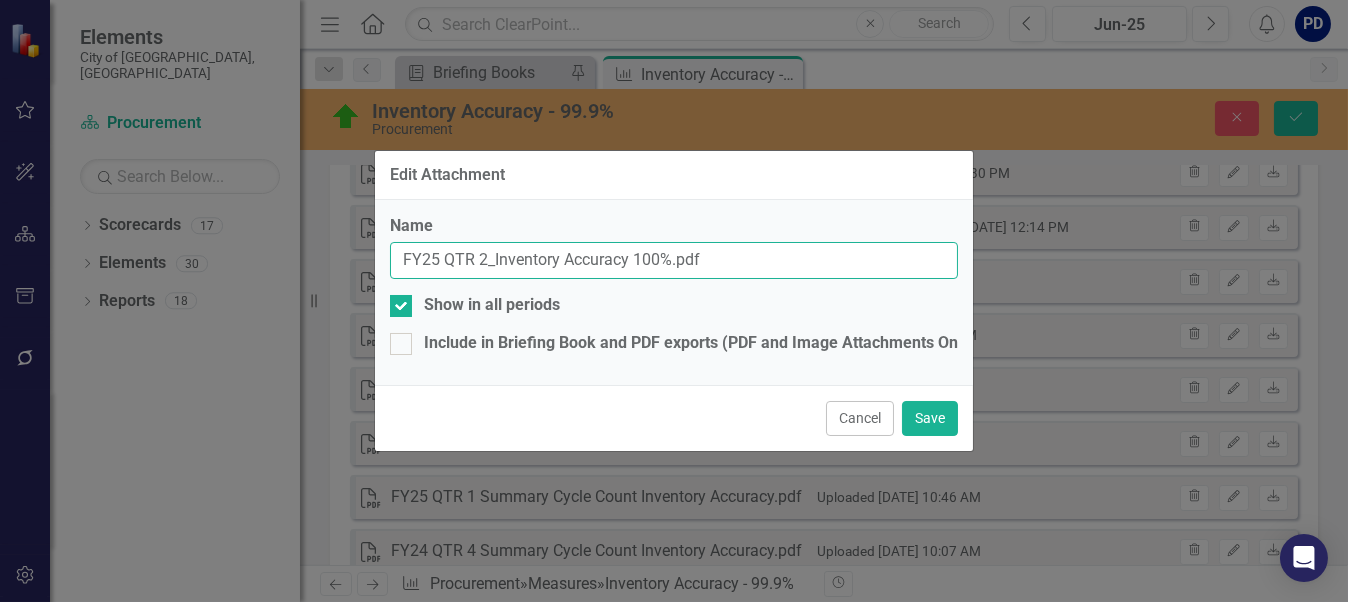 click on "FY25 QTR 2_Inventory Accuracy 100%.pdf" at bounding box center (674, 260) 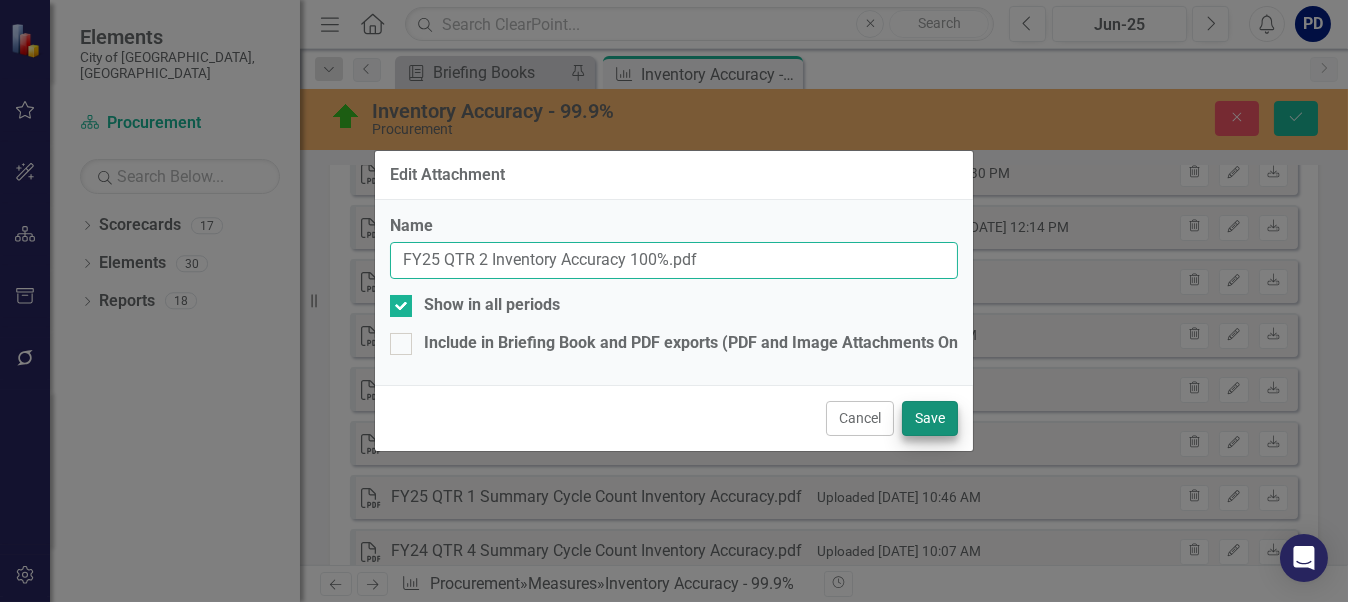 type on "FY25 QTR 2 Inventory Accuracy 100%.pdf" 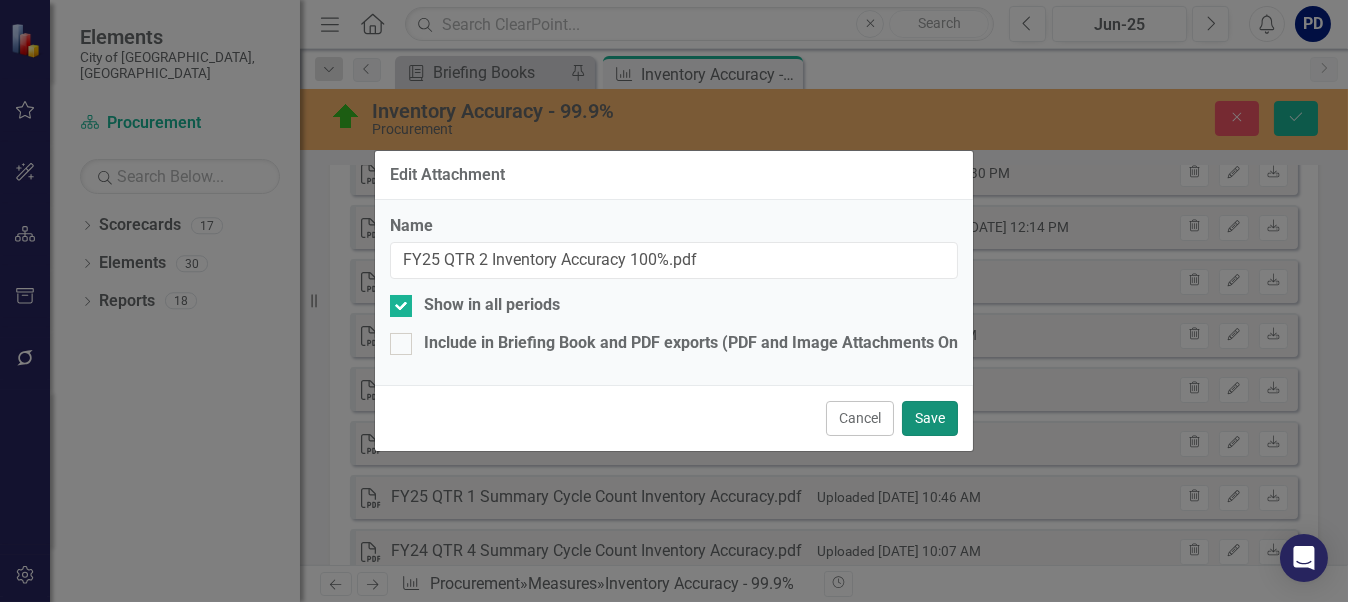 click on "Save" at bounding box center (930, 418) 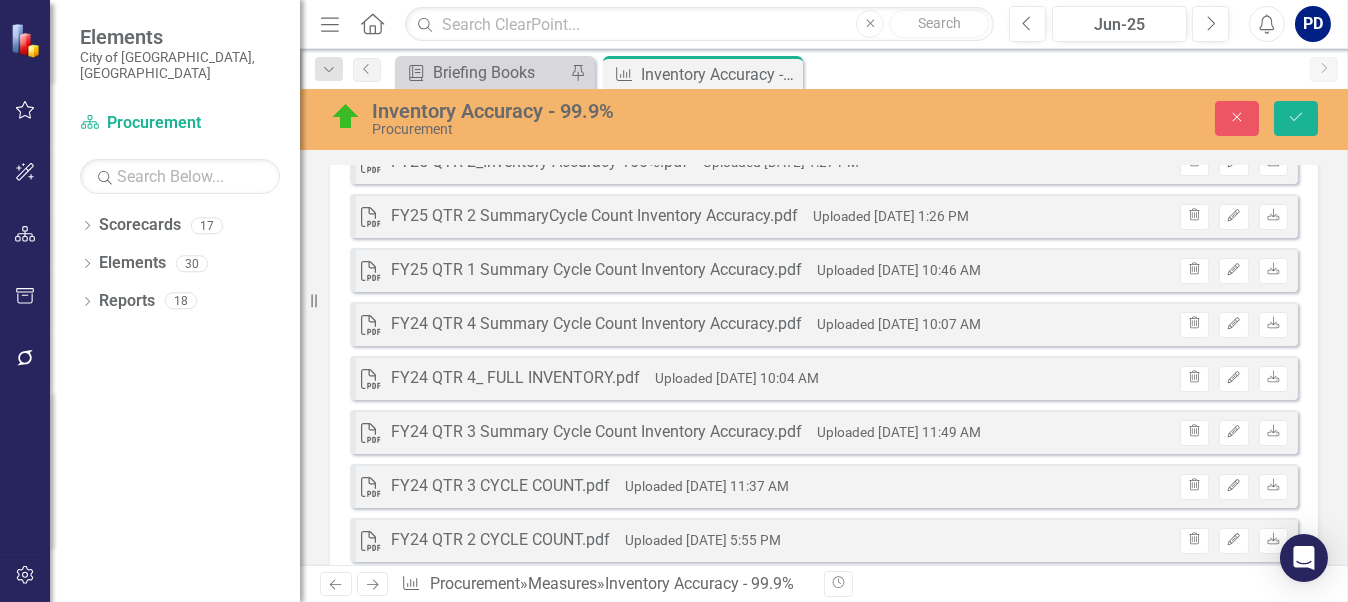 scroll, scrollTop: 2400, scrollLeft: 0, axis: vertical 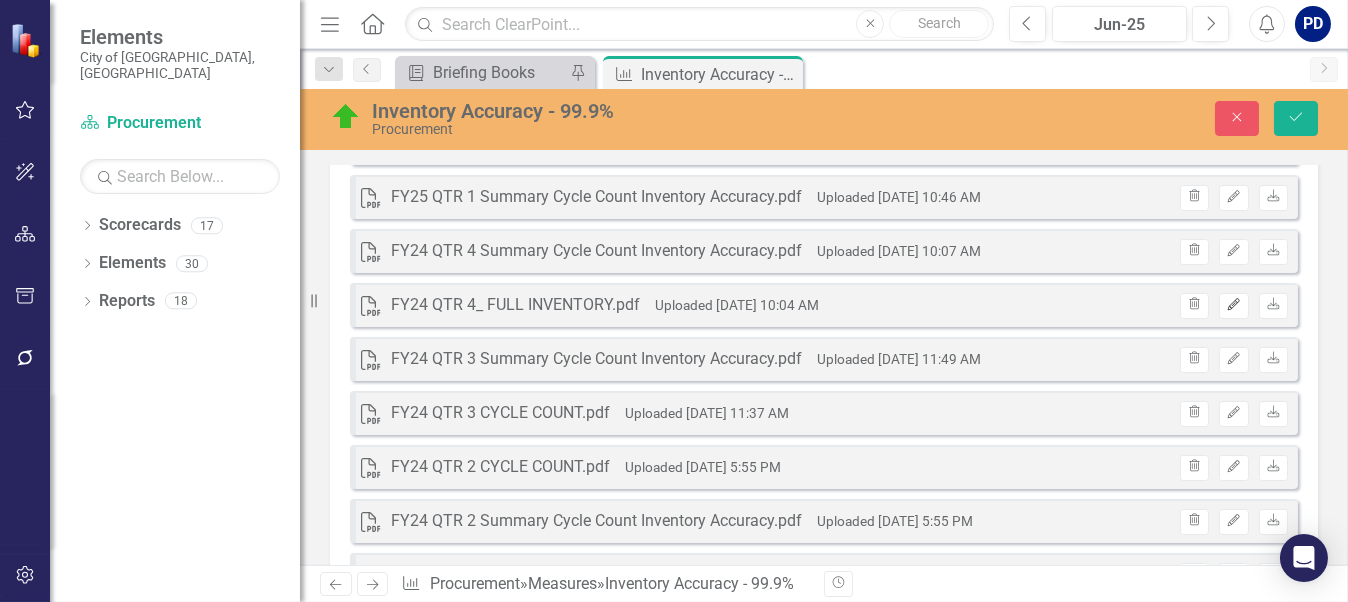 click on "Edit" 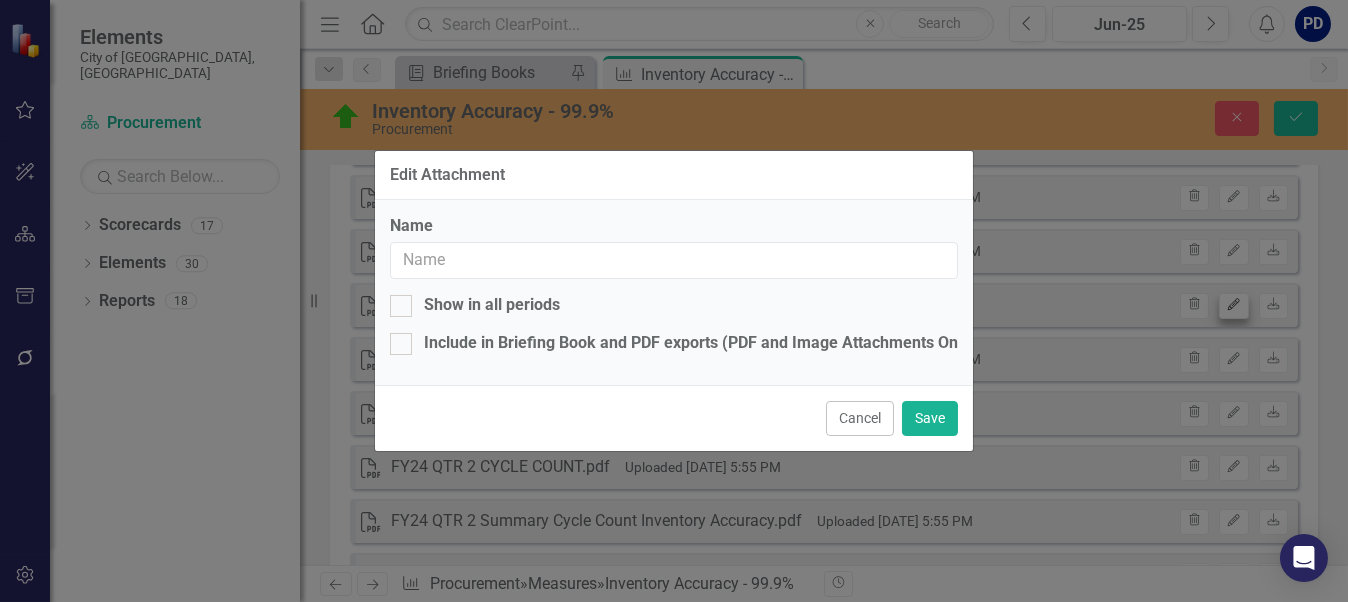 type on "FY24 QTR 4_ FULL INVENTORY.pdf" 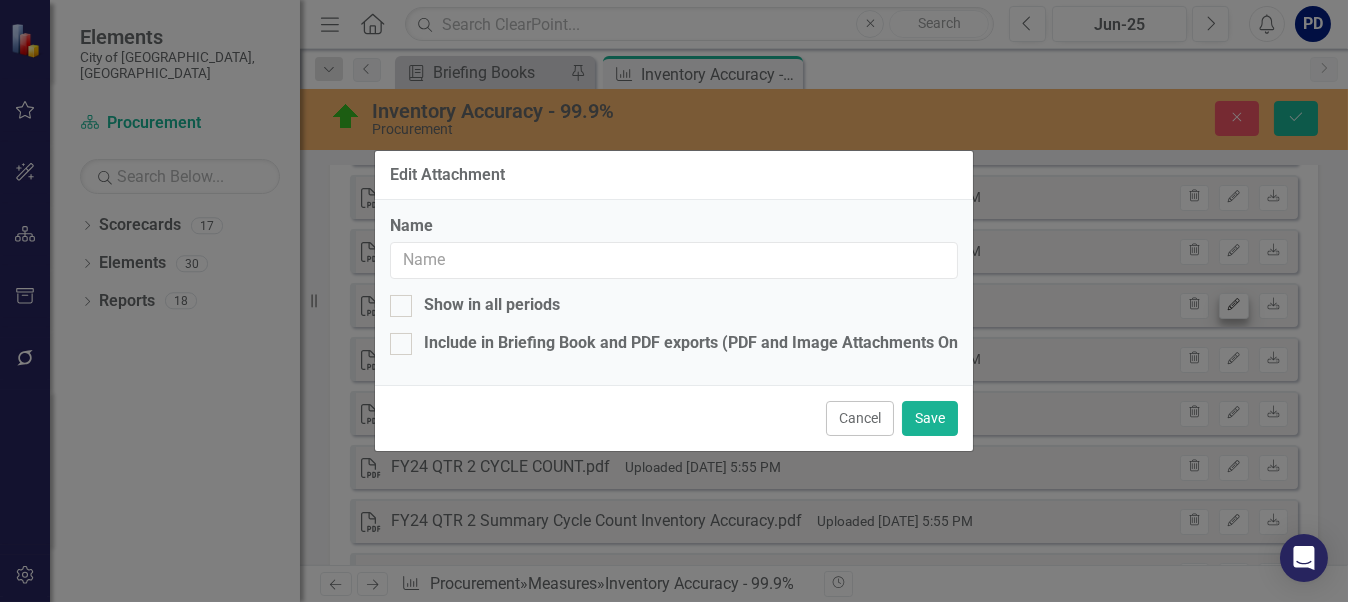 checkbox on "true" 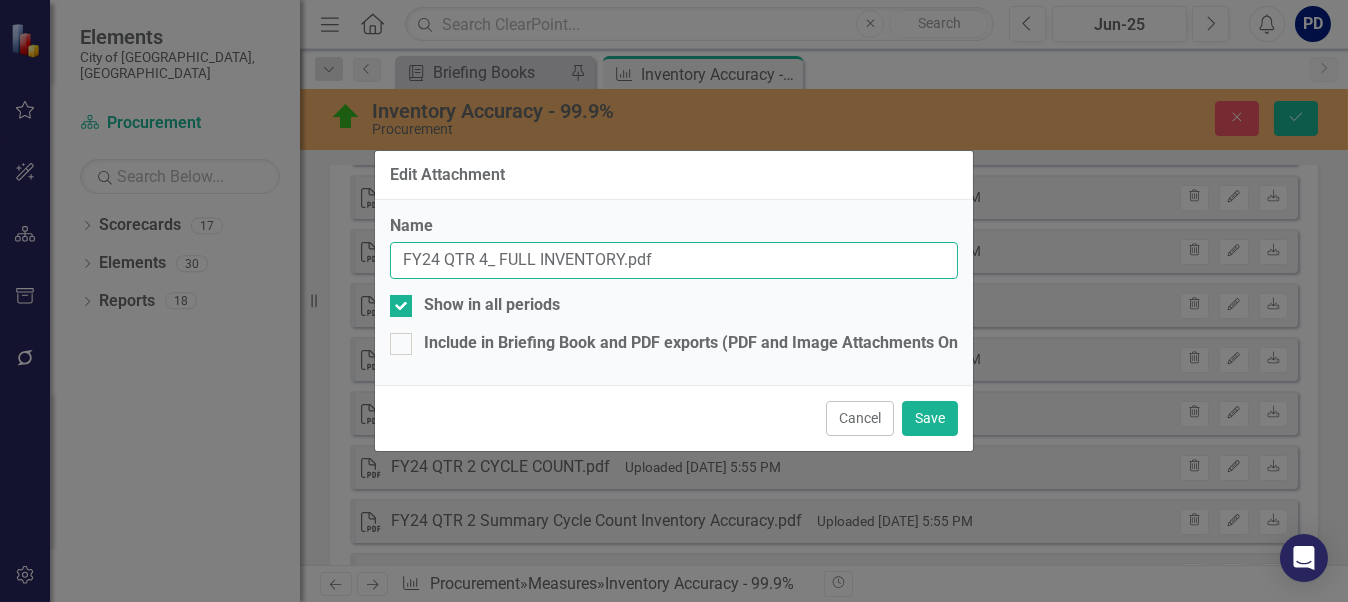 click on "FY24 QTR 4_ FULL INVENTORY.pdf" at bounding box center [674, 260] 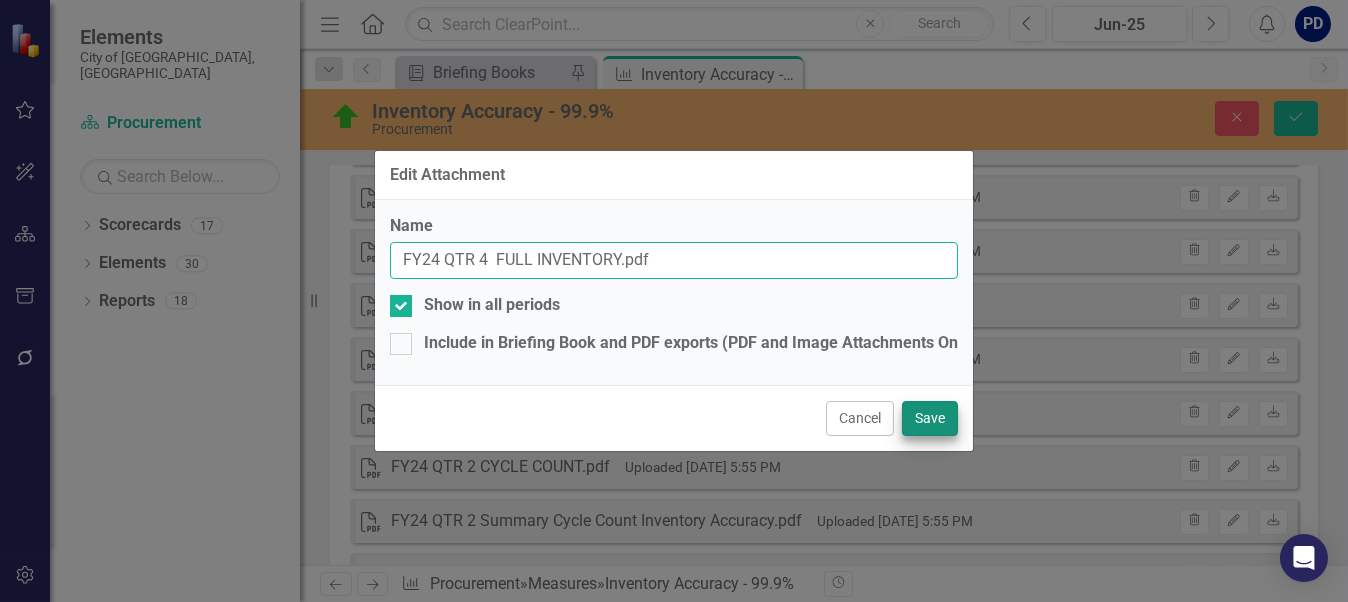 type on "FY24 QTR 4  FULL INVENTORY.pdf" 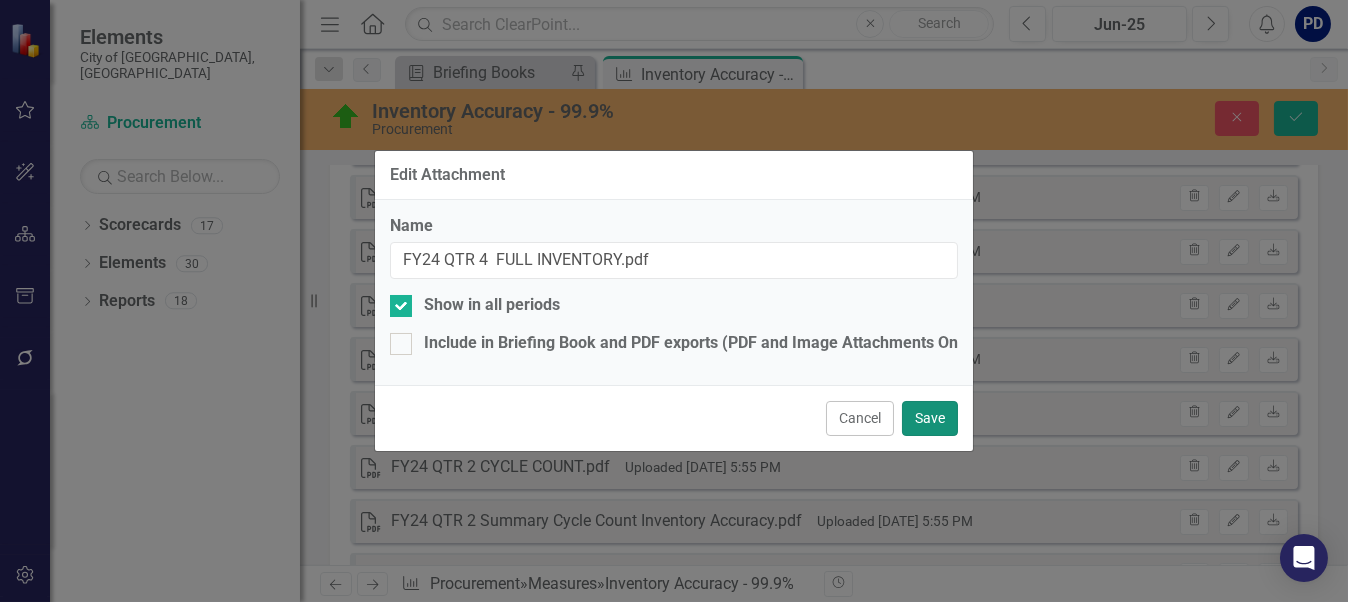 click on "Save" at bounding box center (930, 418) 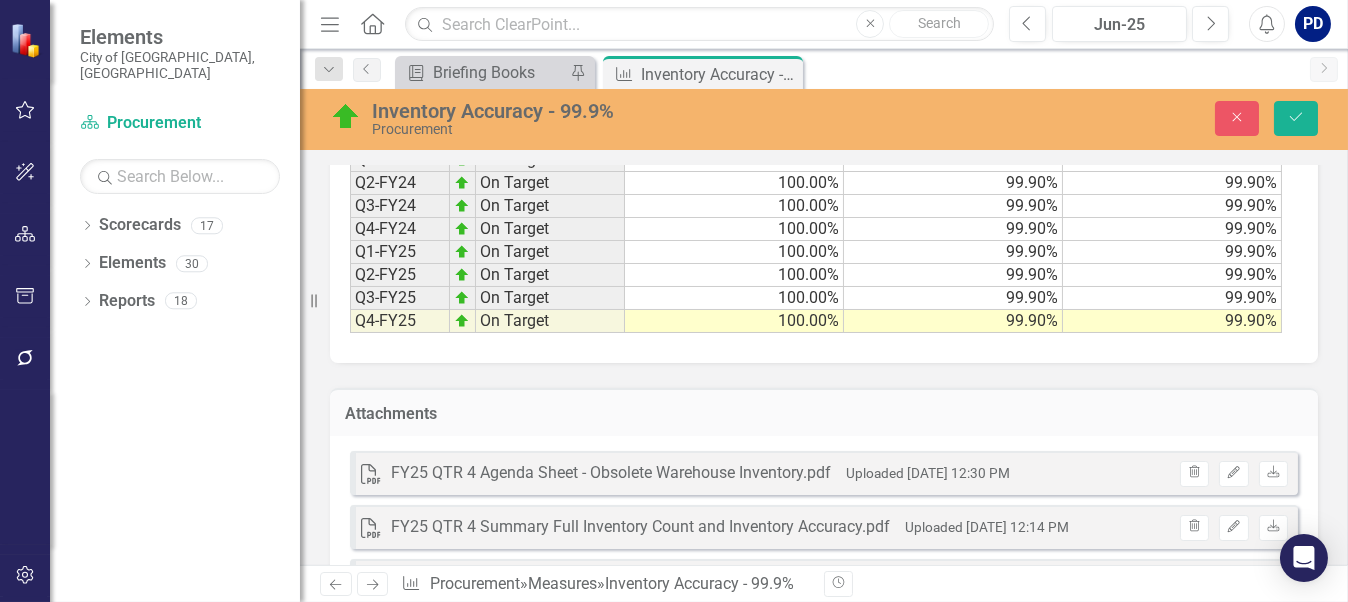 scroll, scrollTop: 1900, scrollLeft: 0, axis: vertical 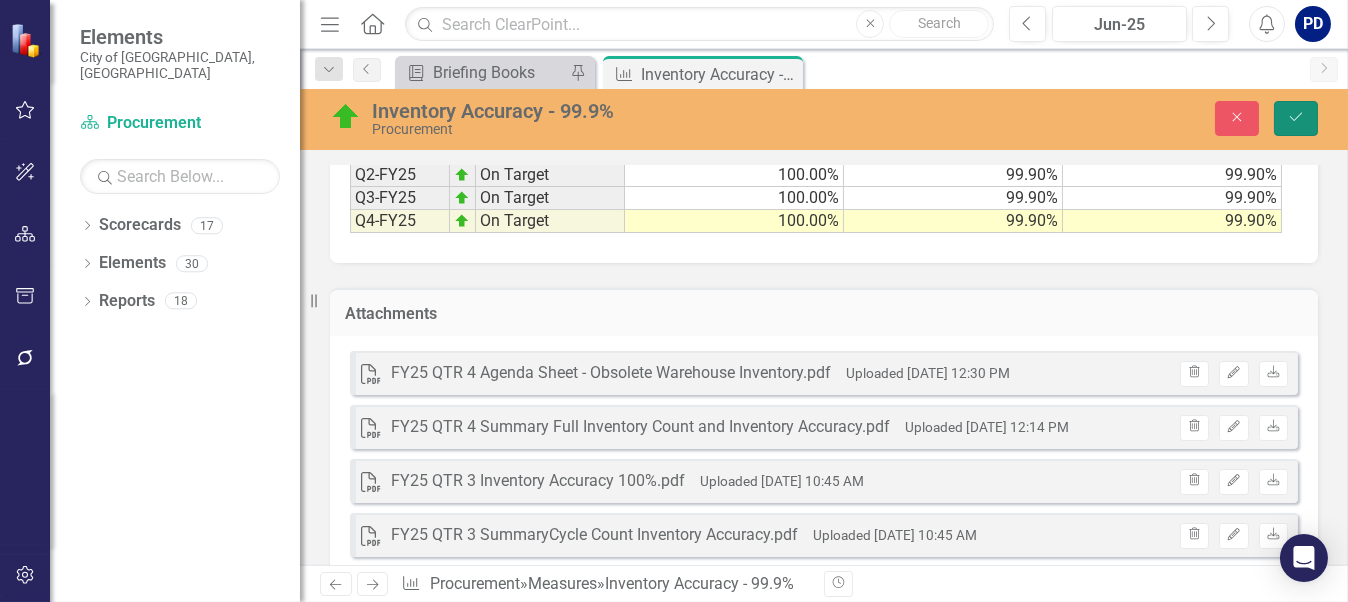 click on "Save" at bounding box center [1296, 118] 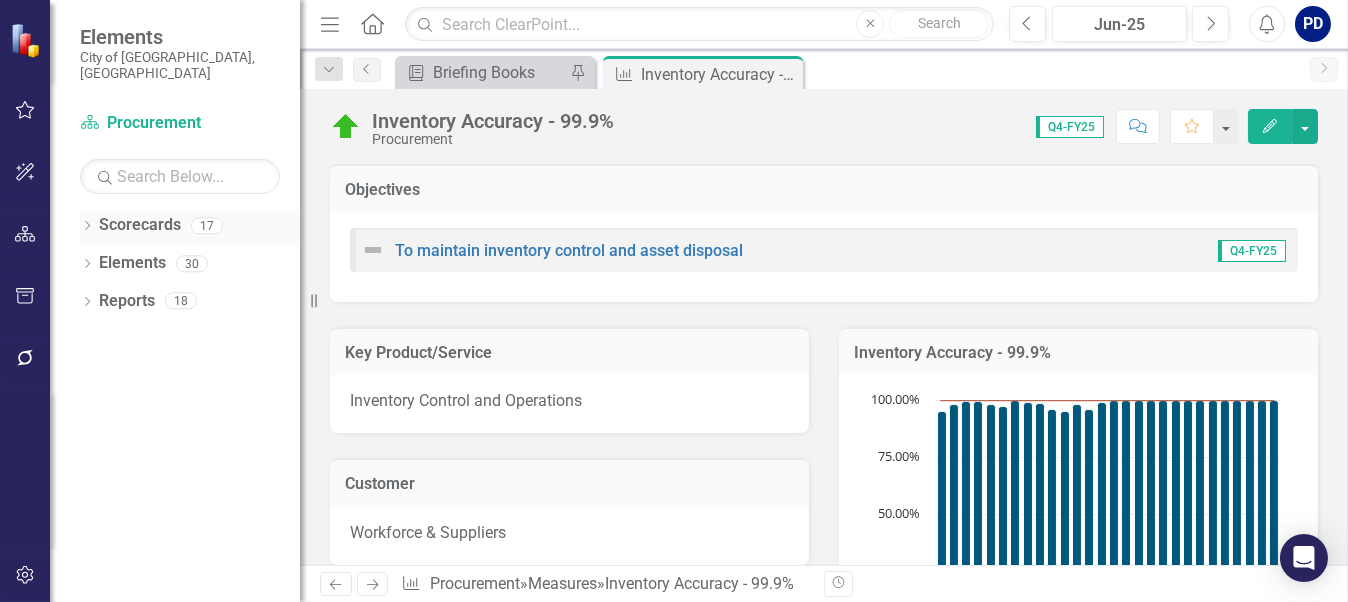 click on "Dropdown" 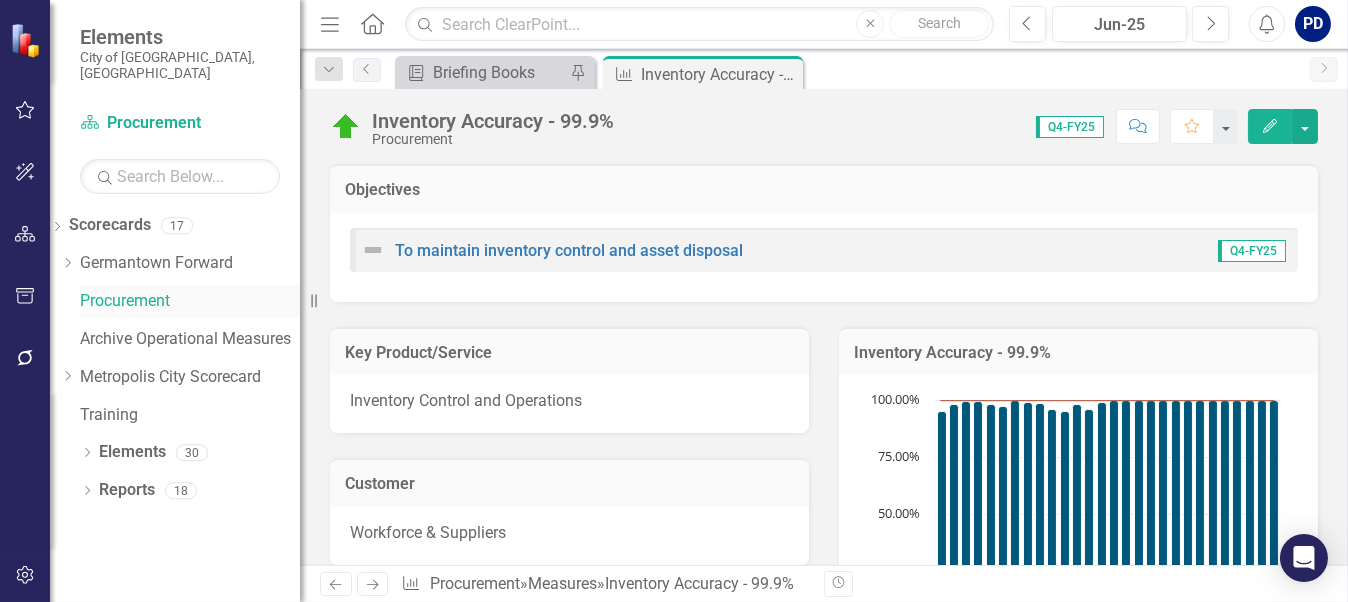 click on "Procurement" at bounding box center [190, 301] 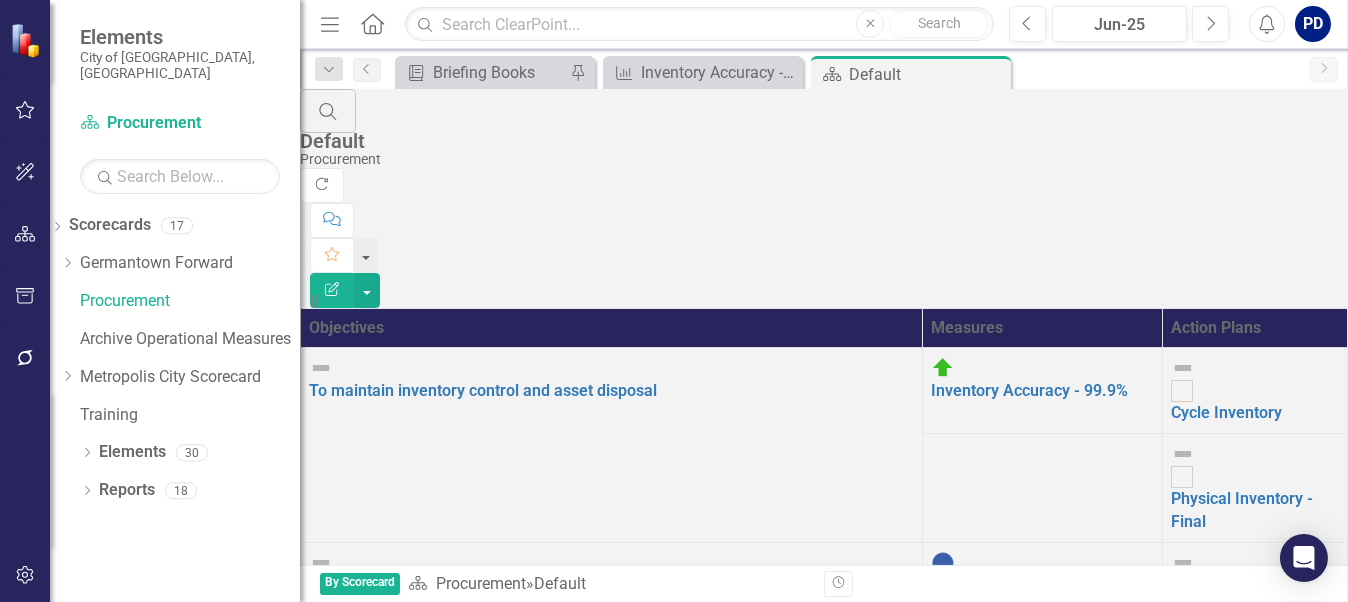 click on "Vendor Performance Rating of 80% or higher" at bounding box center [1041, 597] 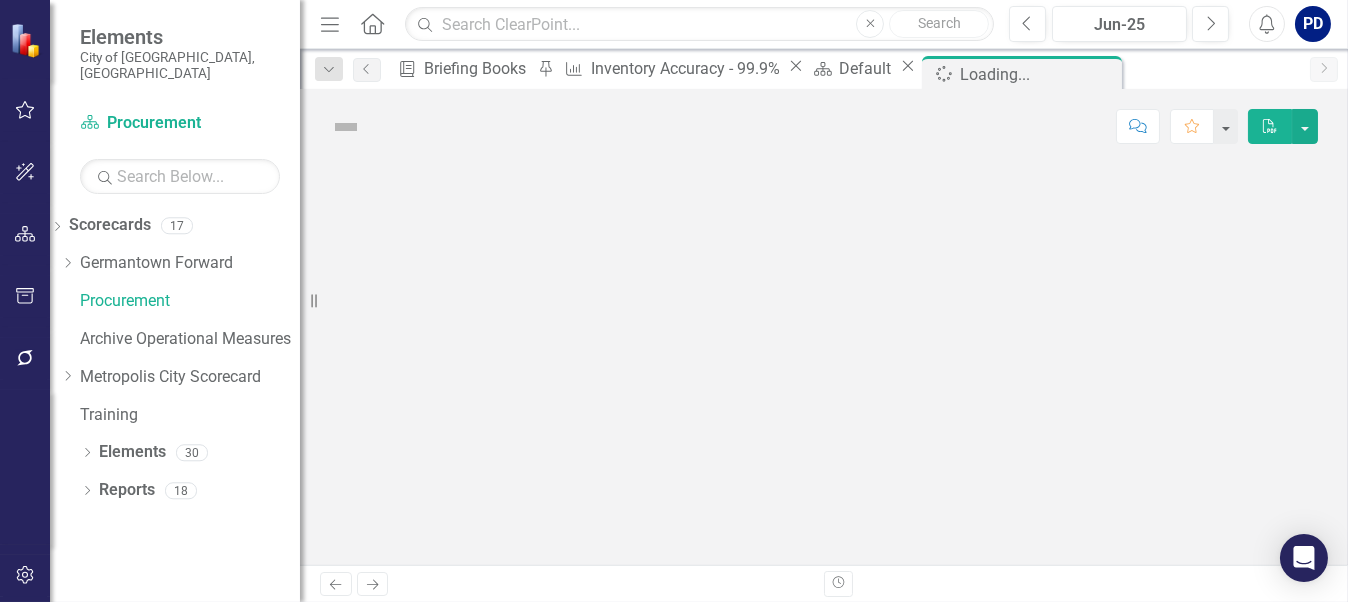 click at bounding box center (824, 364) 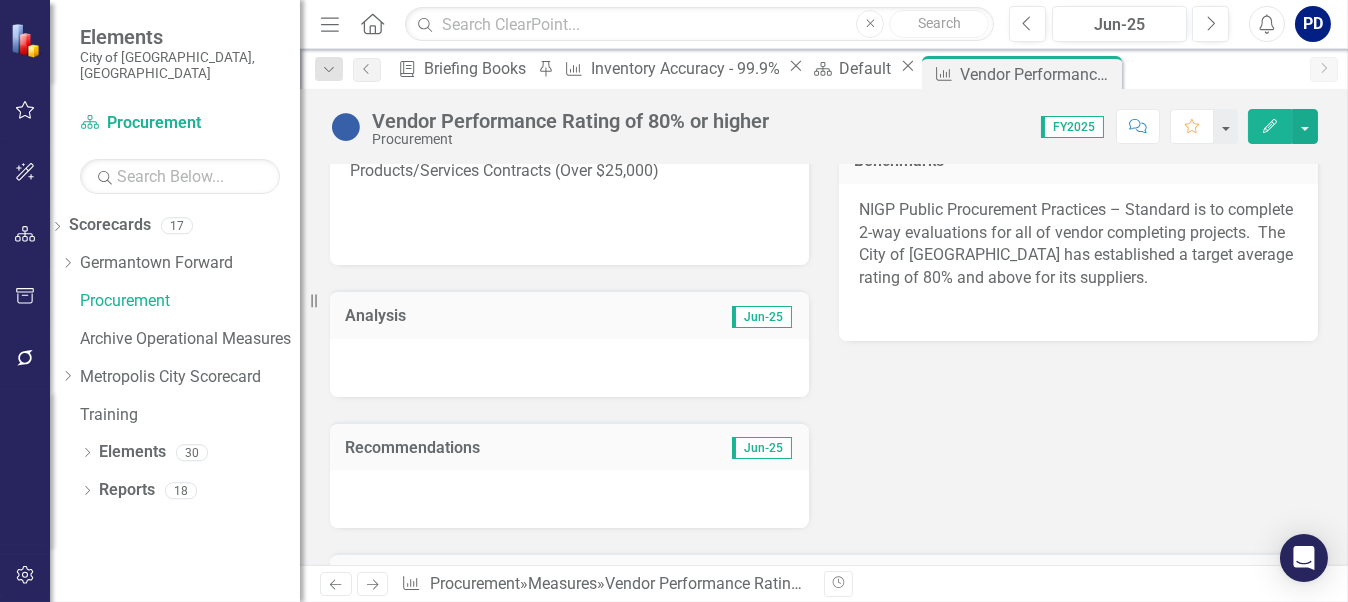 scroll, scrollTop: 700, scrollLeft: 0, axis: vertical 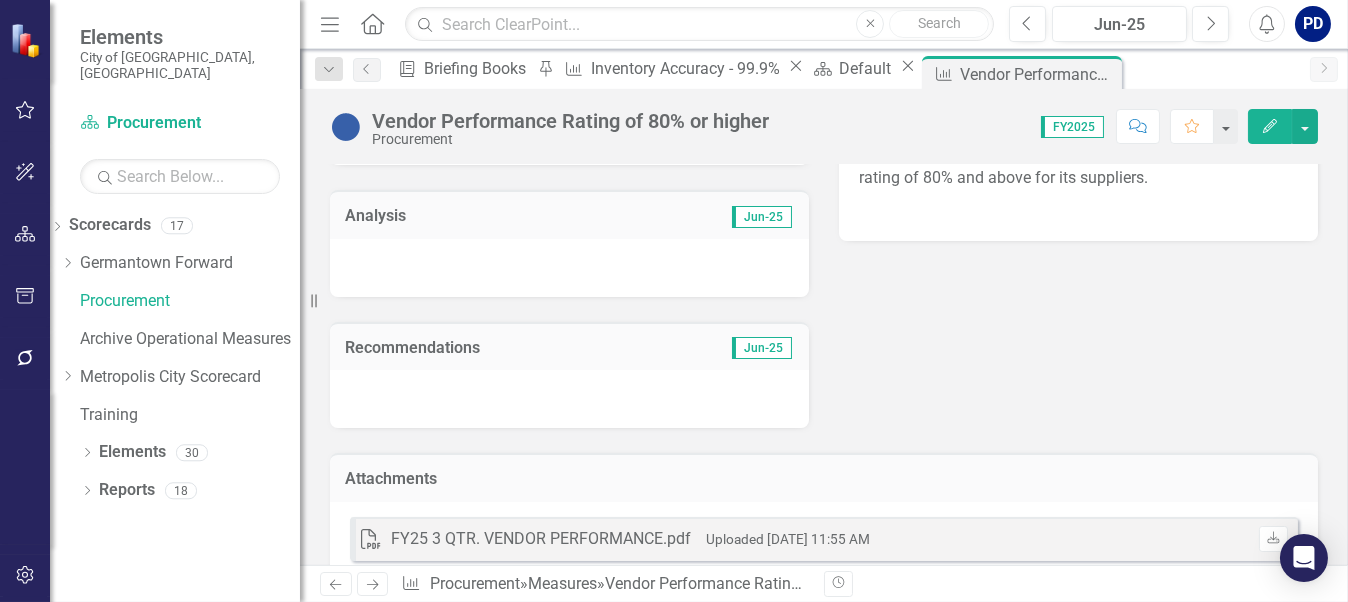 click at bounding box center (569, 399) 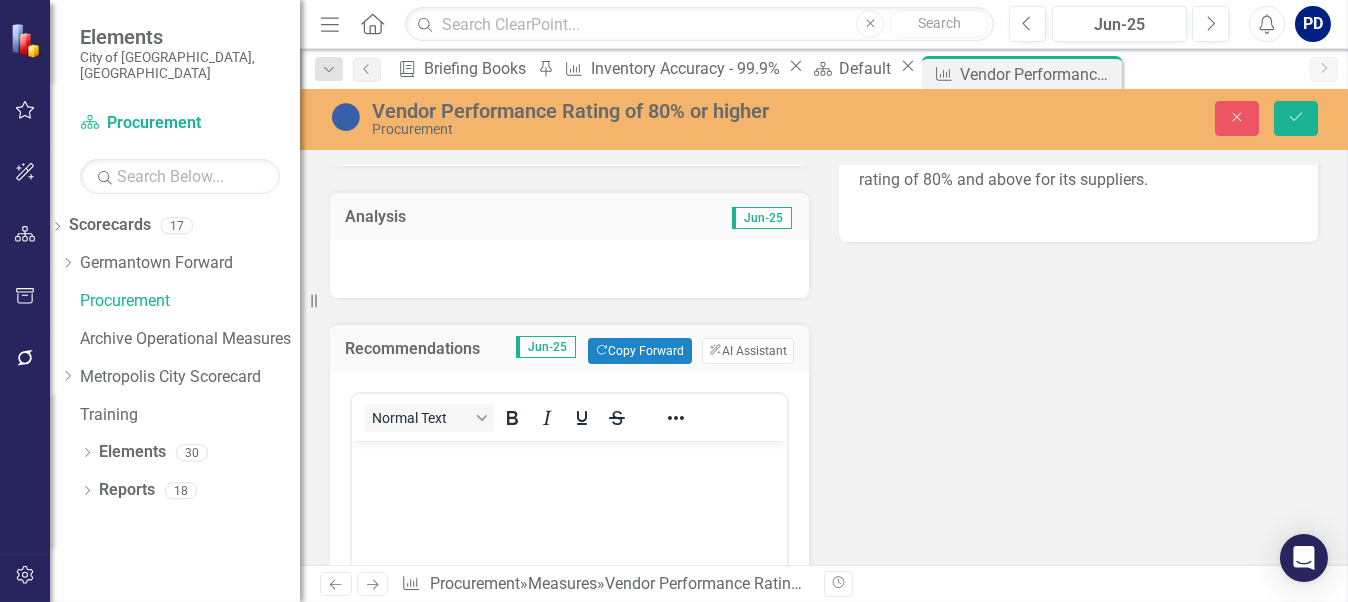 scroll, scrollTop: 0, scrollLeft: 0, axis: both 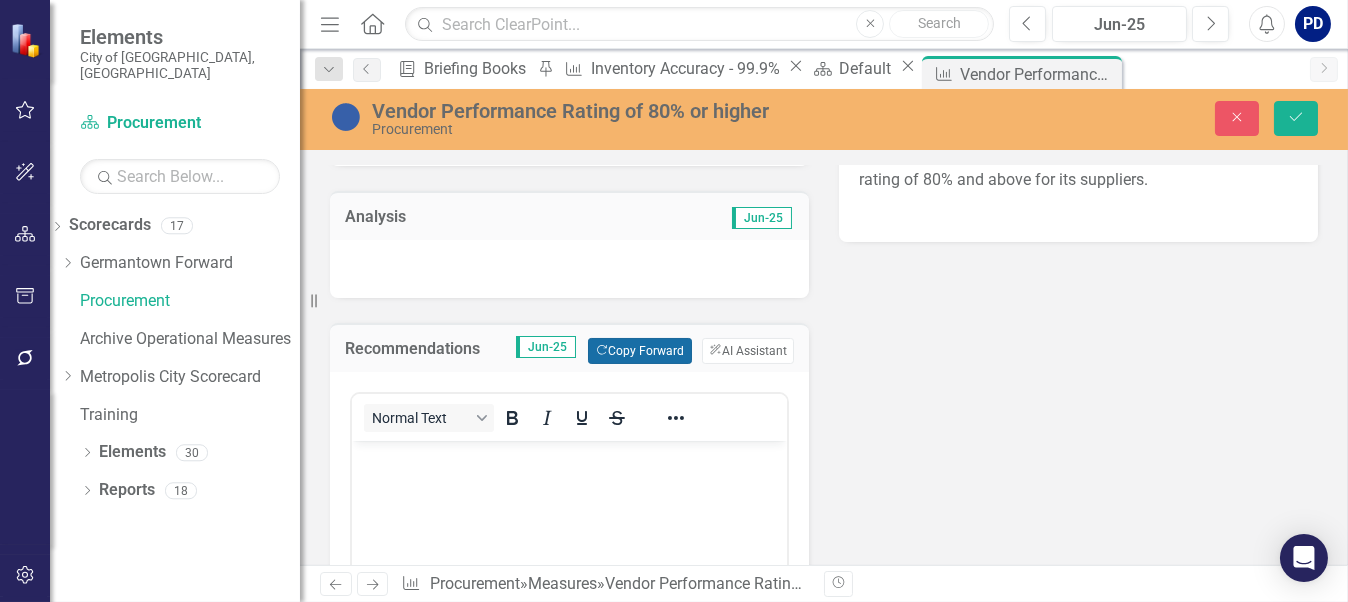 click on "Copy Forward  Copy Forward" at bounding box center (639, 351) 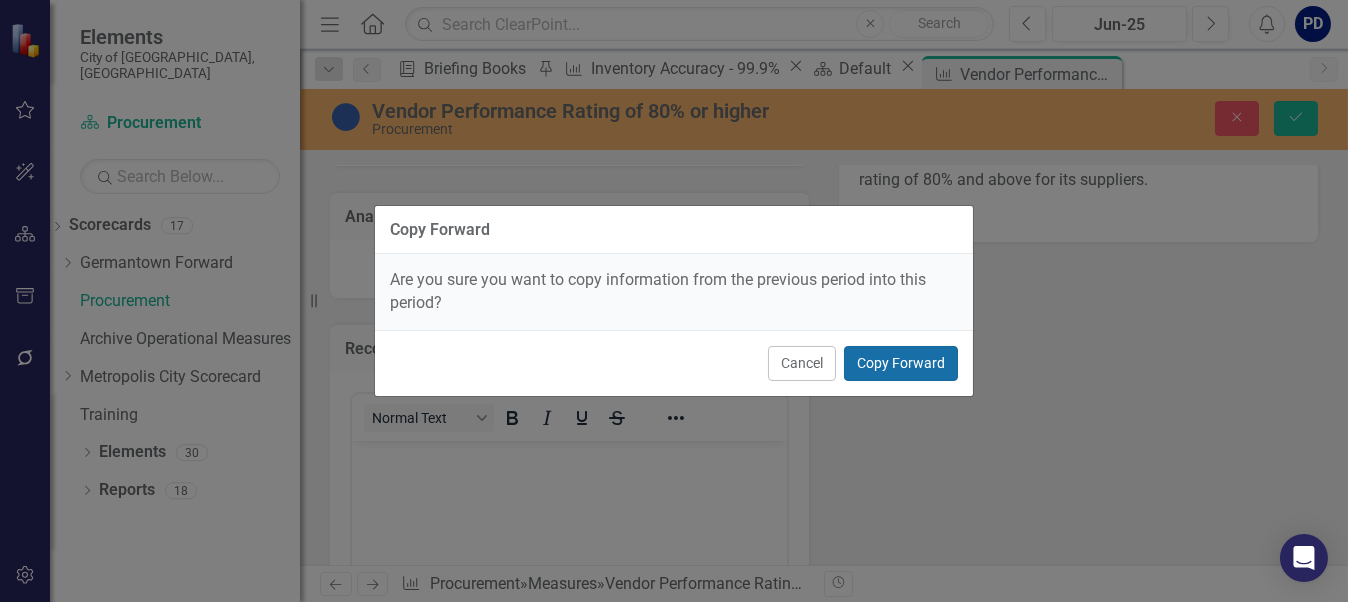 click on "Copy Forward" at bounding box center (901, 363) 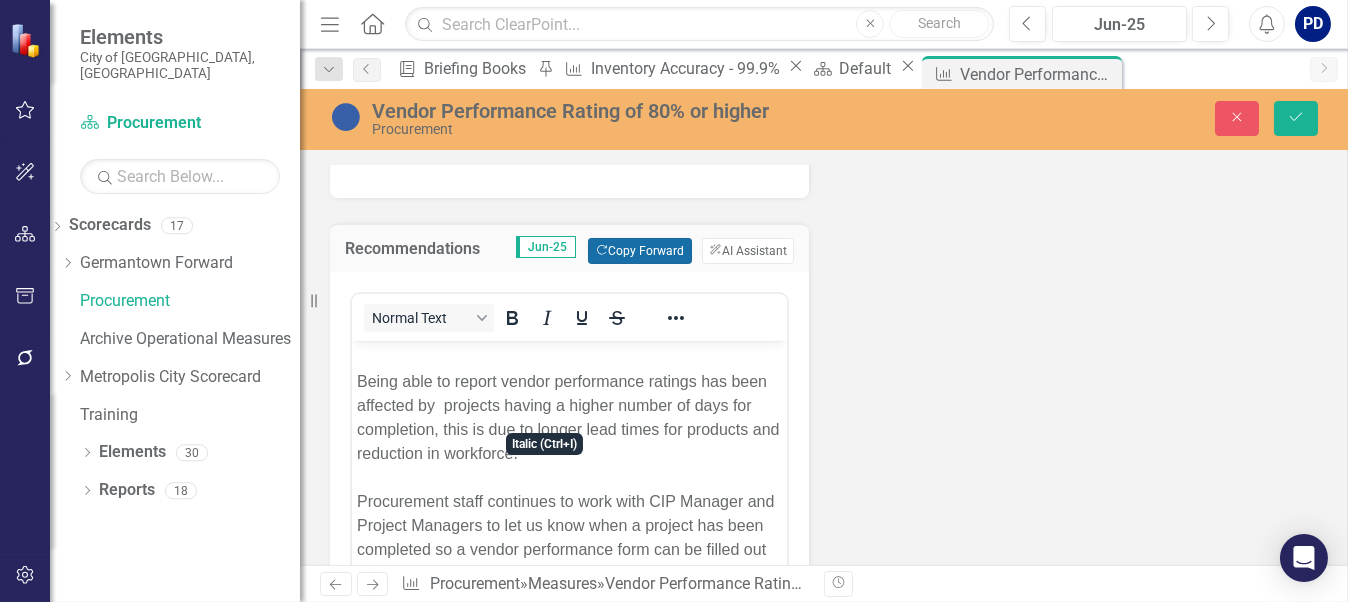 scroll, scrollTop: 900, scrollLeft: 0, axis: vertical 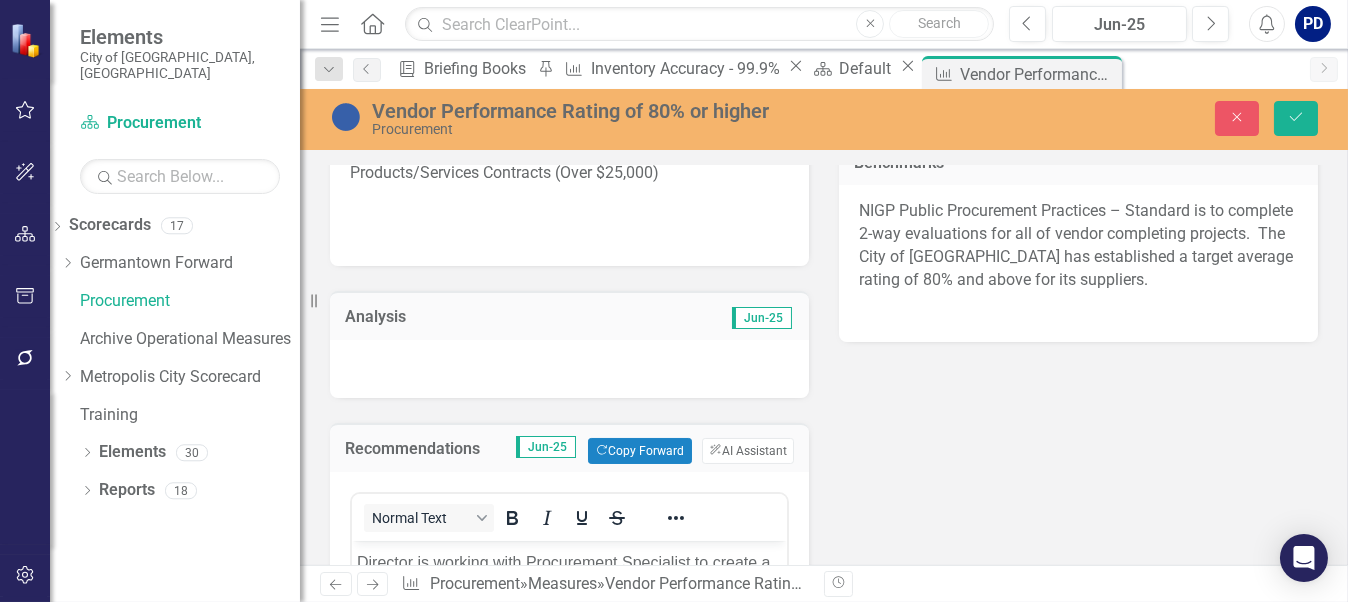 click at bounding box center [569, 369] 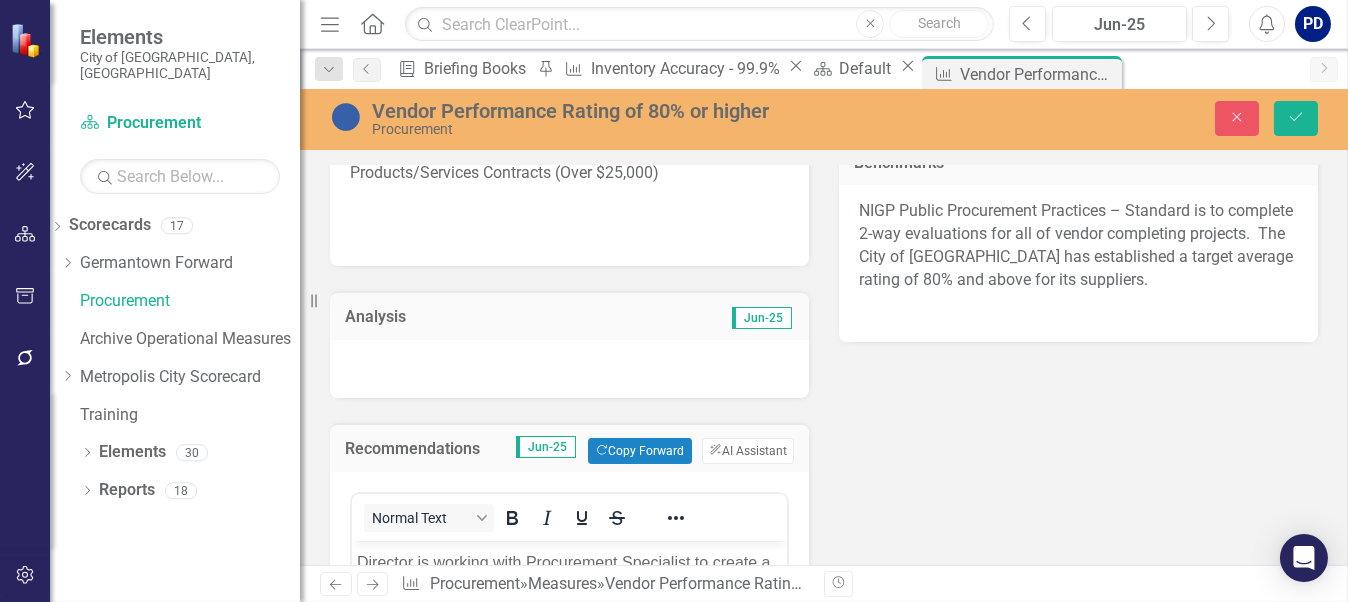 click at bounding box center (569, 369) 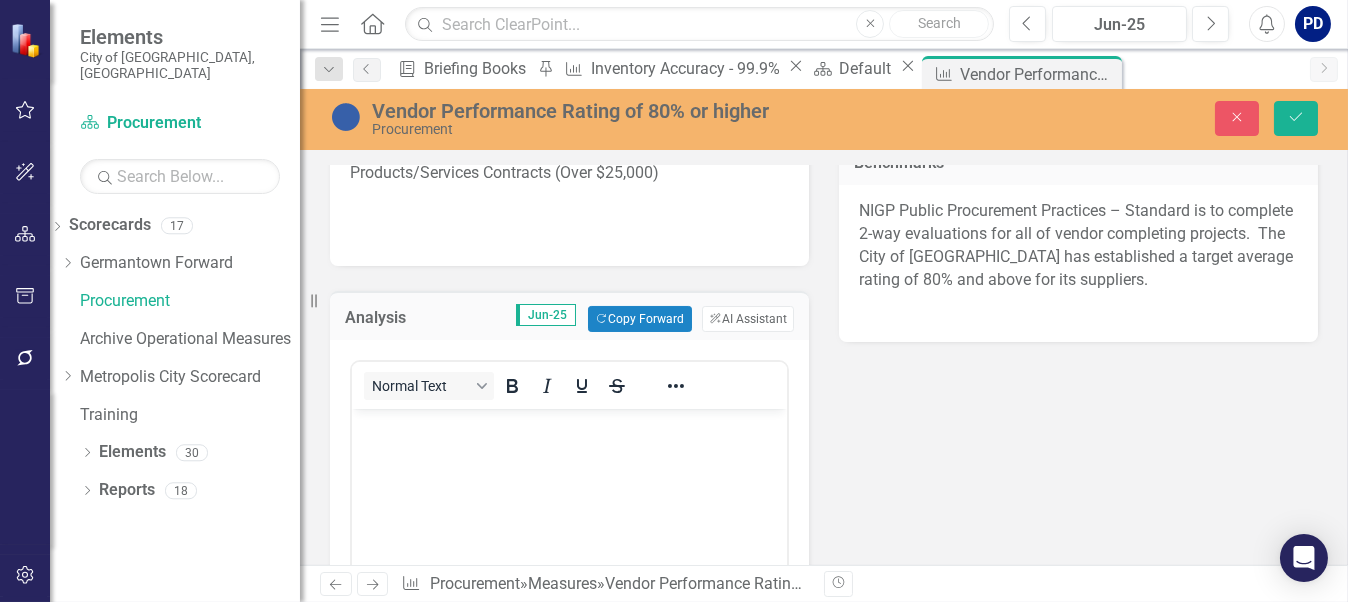 scroll, scrollTop: 0, scrollLeft: 0, axis: both 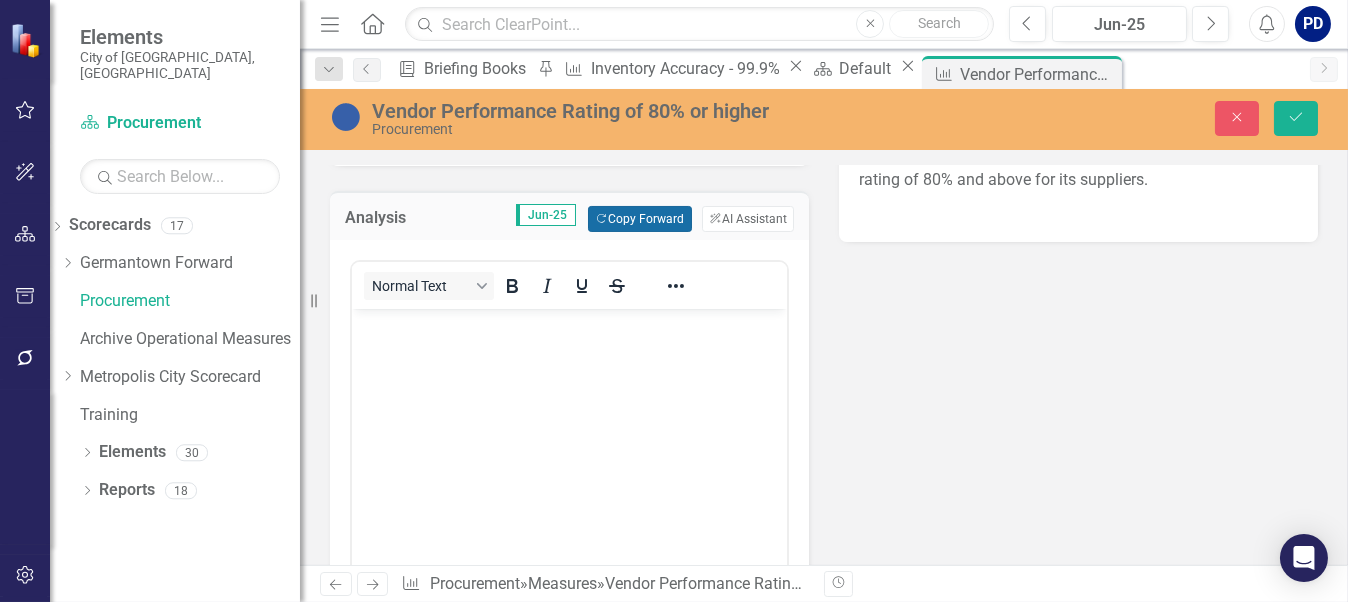 click on "Copy Forward  Copy Forward" at bounding box center [639, 219] 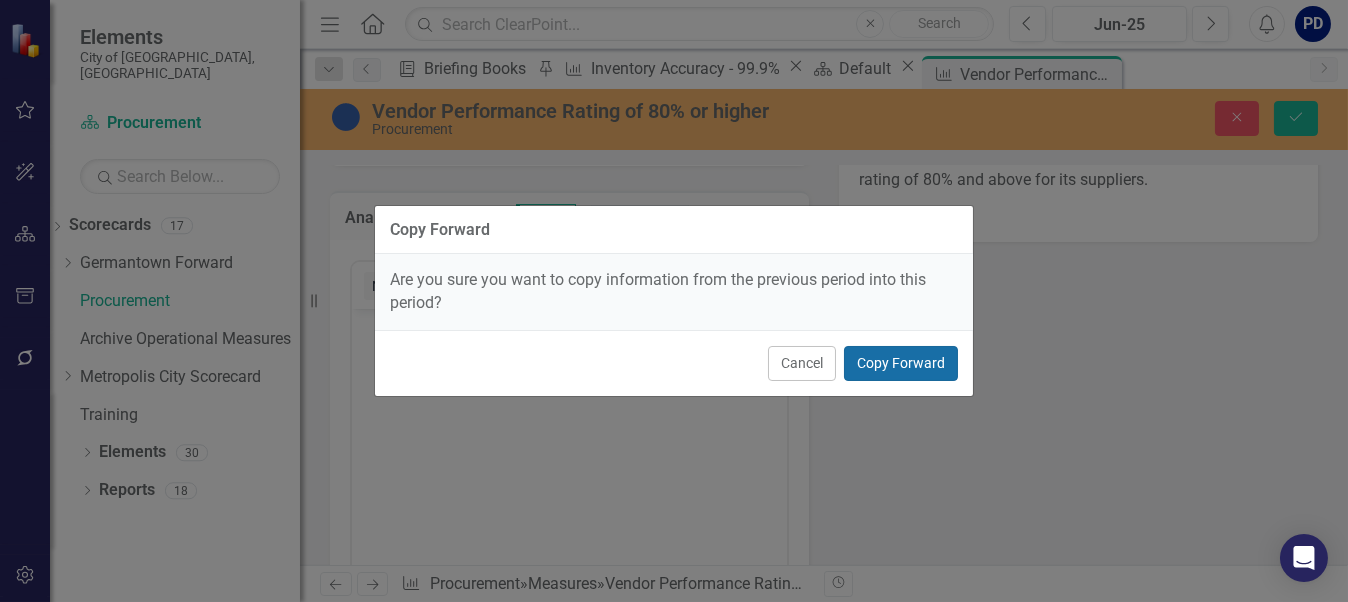 click on "Copy Forward" at bounding box center [901, 363] 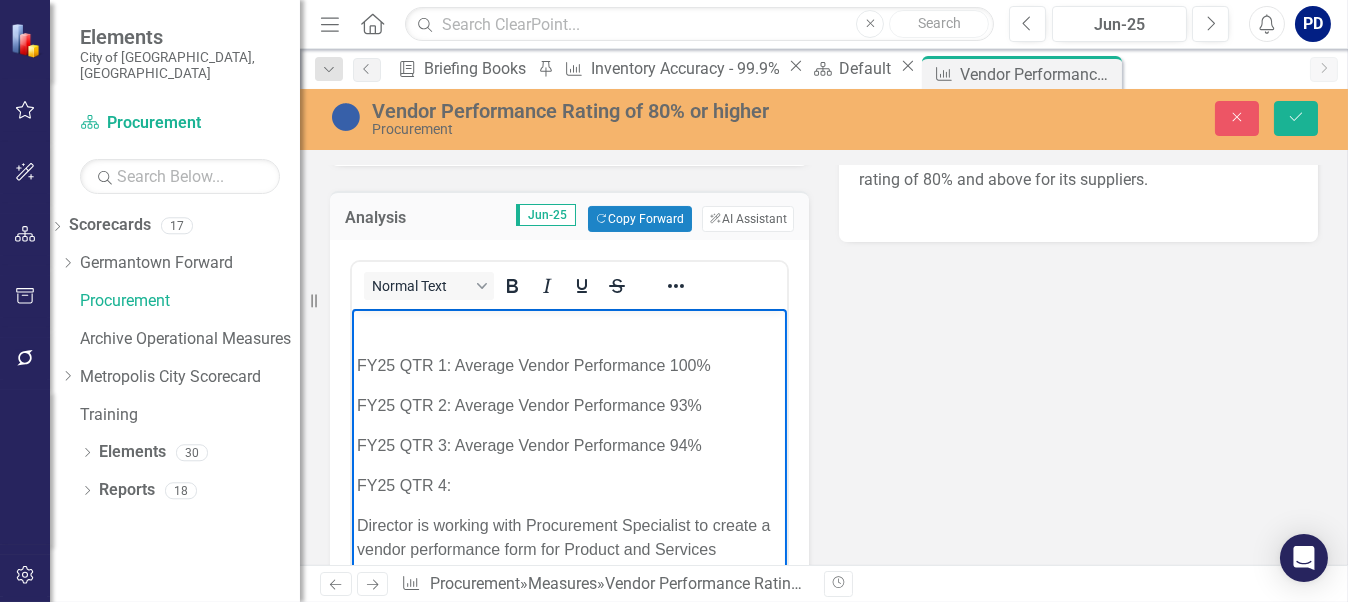 click on "FY25 QTR 4:" at bounding box center [568, 486] 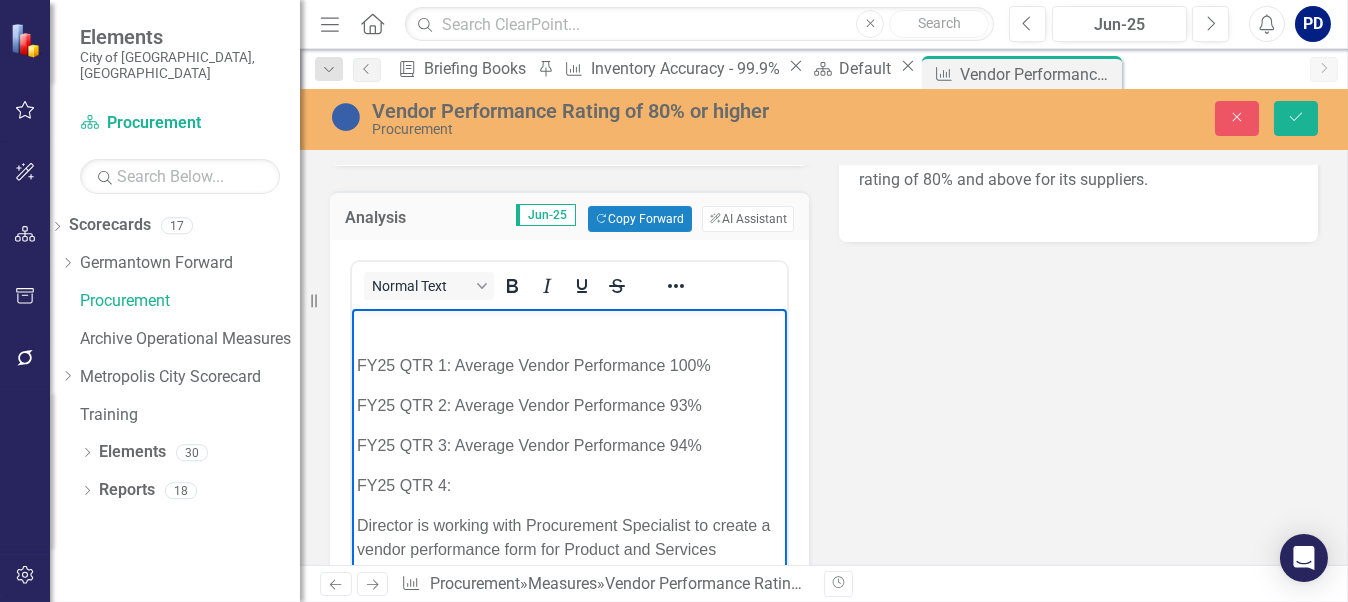 type 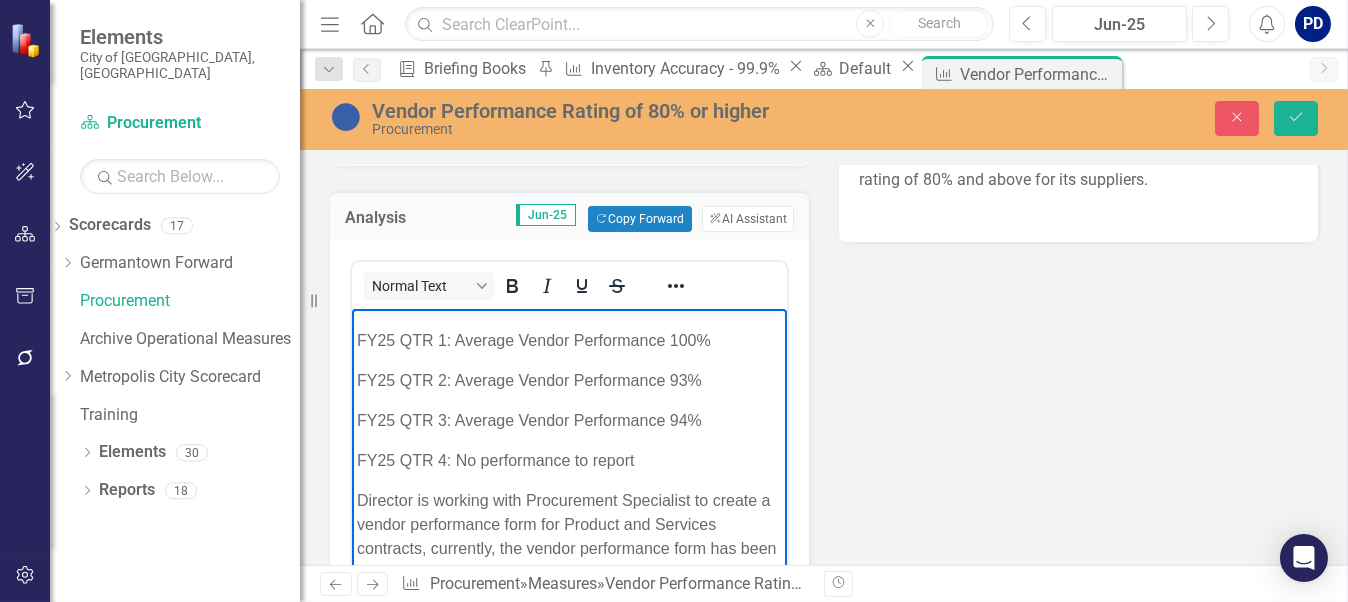 scroll, scrollTop: 35, scrollLeft: 0, axis: vertical 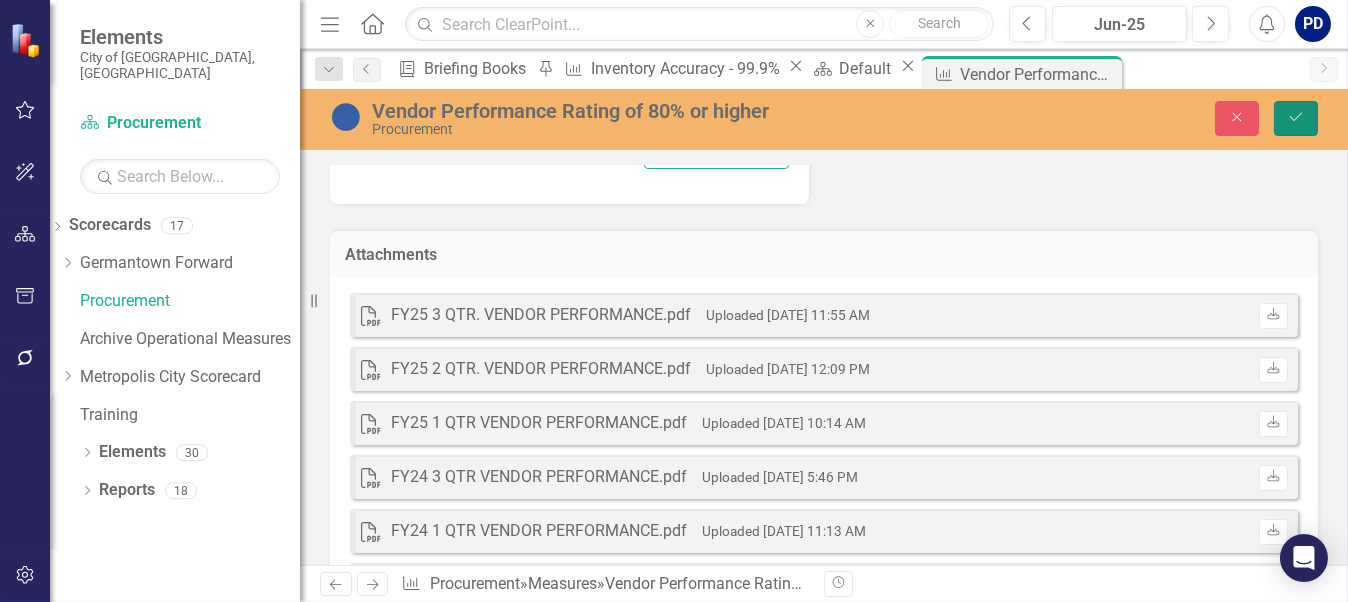 click on "Save" at bounding box center (1296, 118) 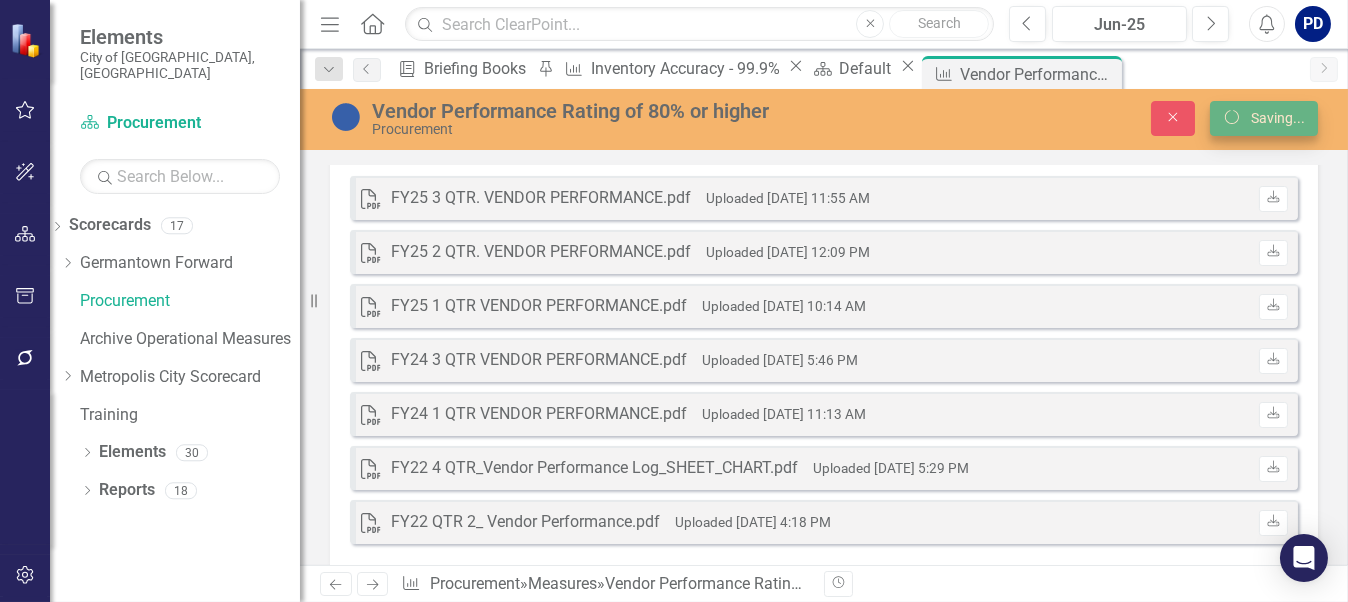 scroll, scrollTop: 1640, scrollLeft: 0, axis: vertical 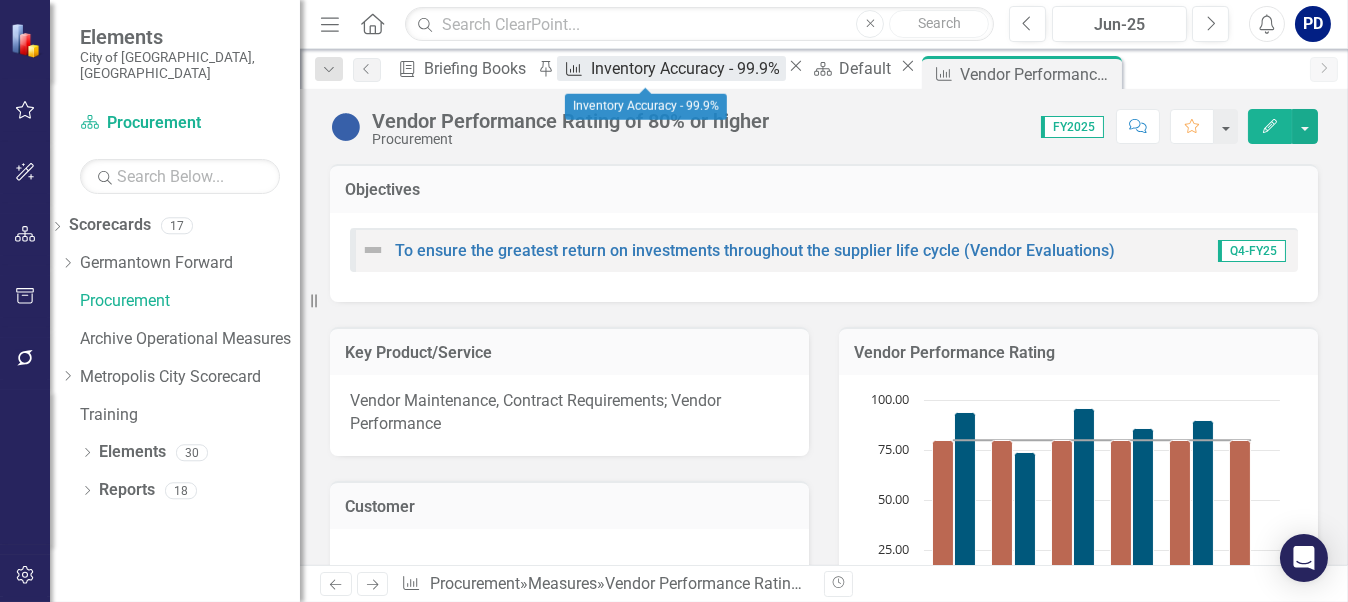 click on "Inventory Accuracy - 99.9%" at bounding box center [688, 68] 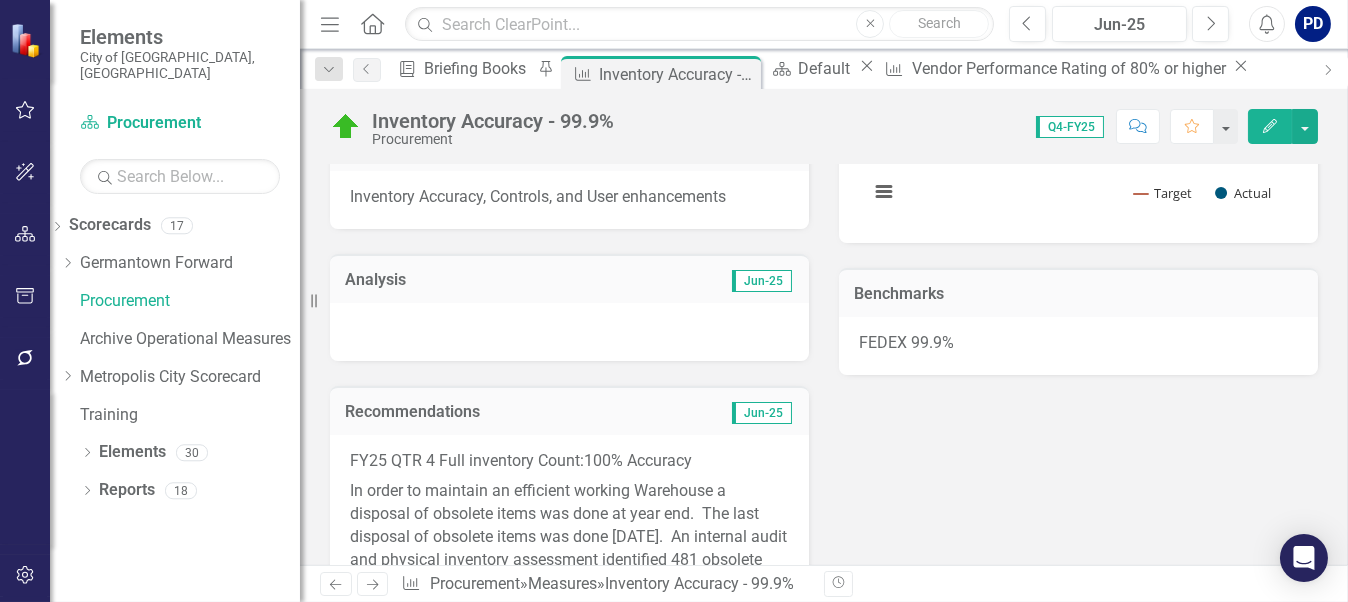 scroll, scrollTop: 500, scrollLeft: 0, axis: vertical 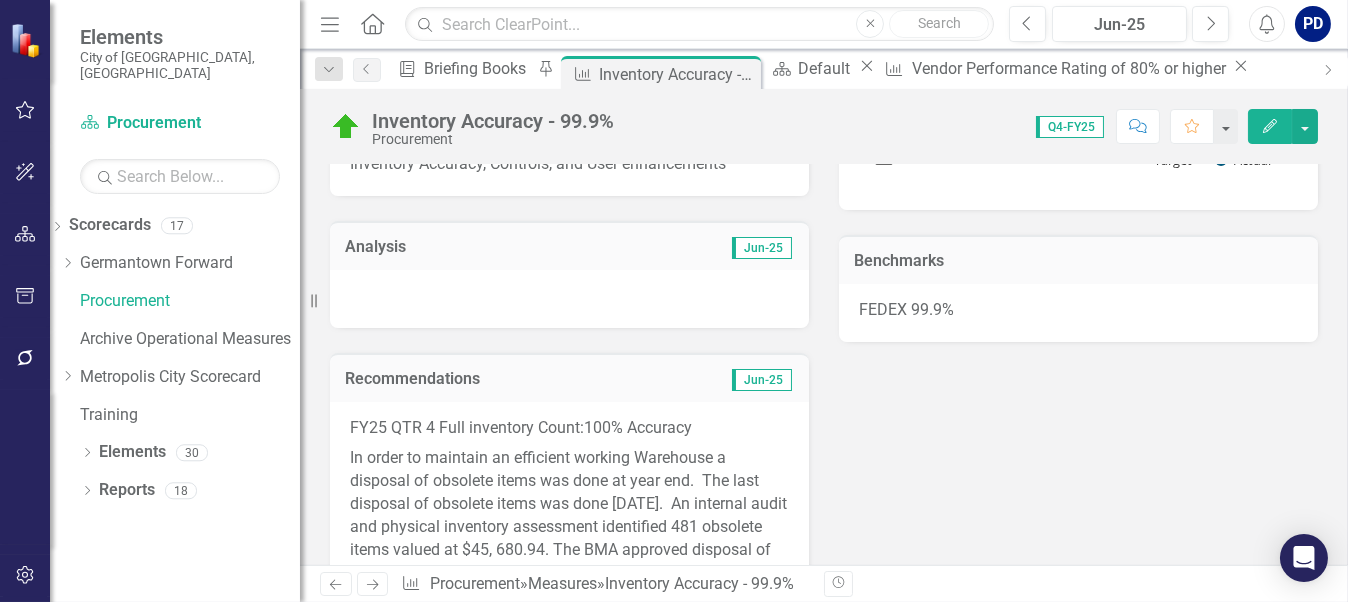 click at bounding box center [569, 299] 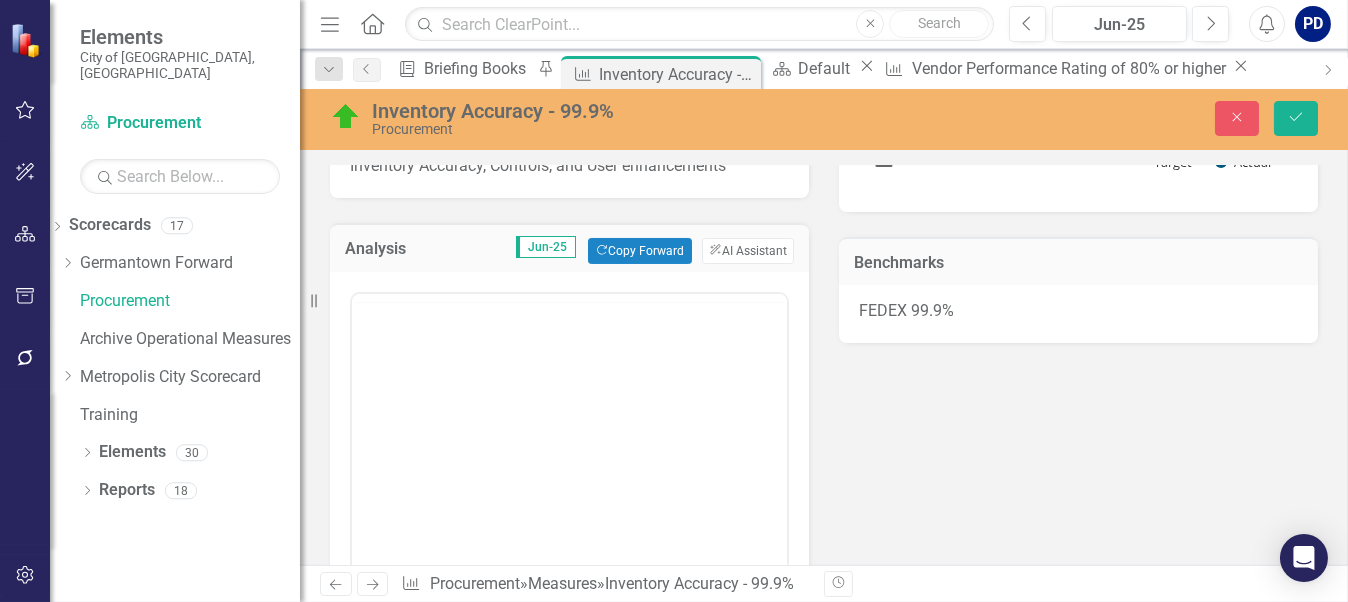scroll, scrollTop: 0, scrollLeft: 0, axis: both 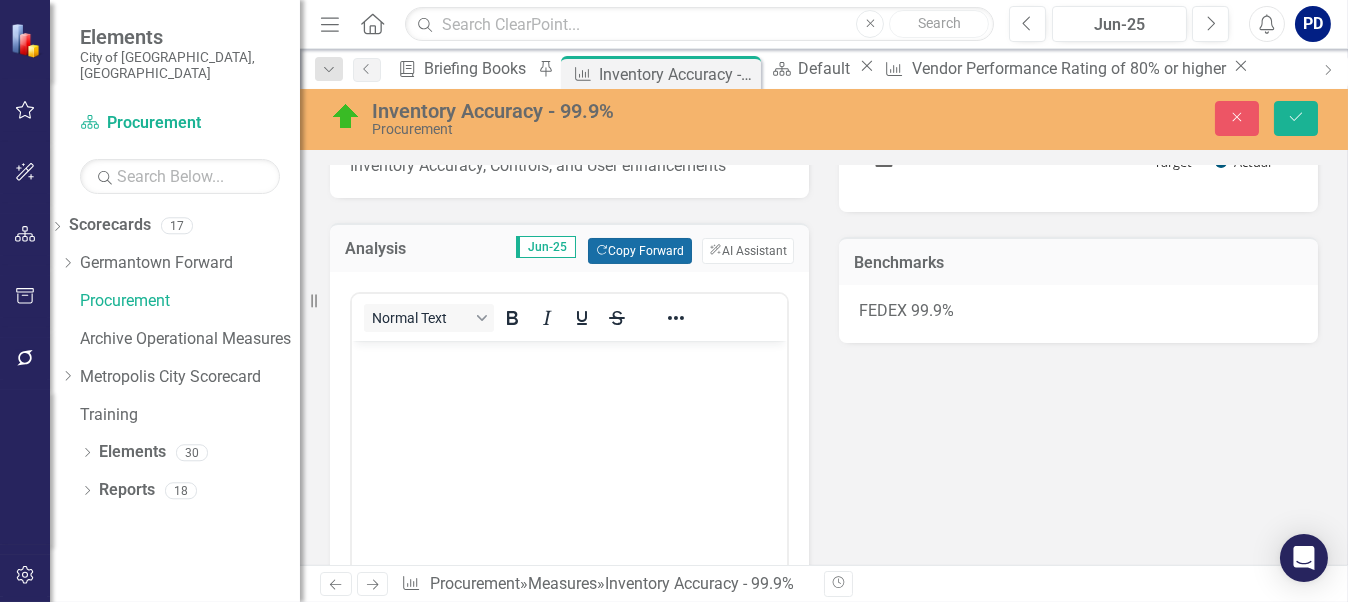 click on "Copy Forward  Copy Forward" at bounding box center (639, 251) 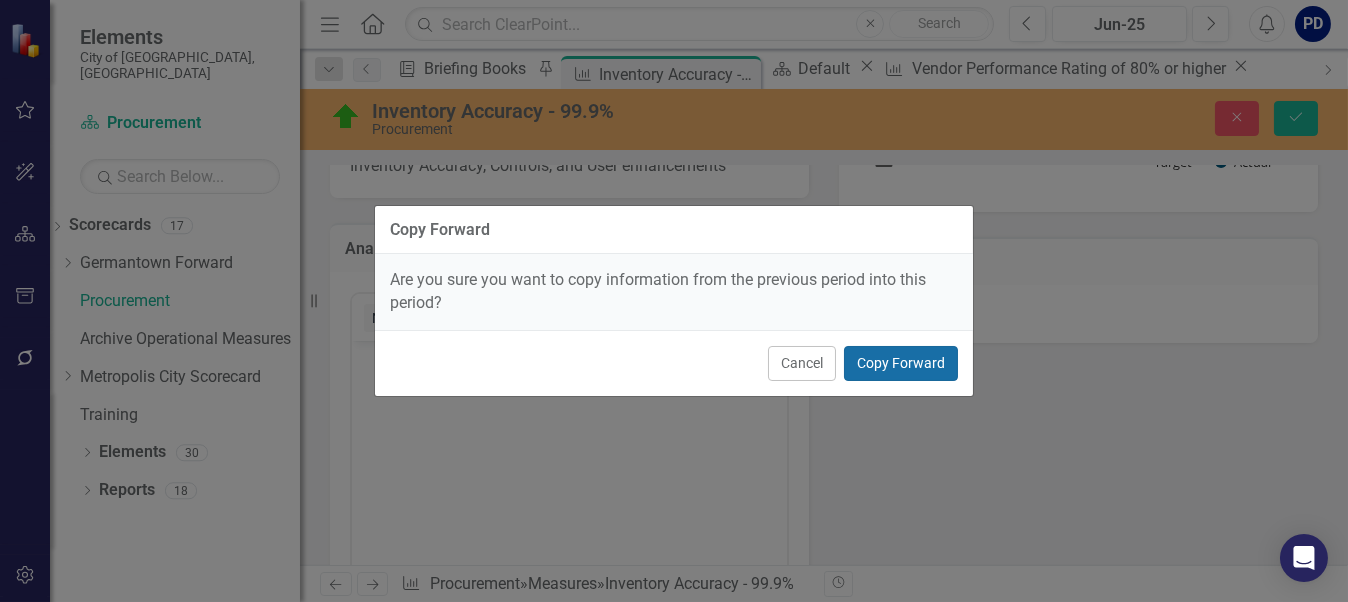 drag, startPoint x: 926, startPoint y: 357, endPoint x: 1018, endPoint y: 396, distance: 99.92497 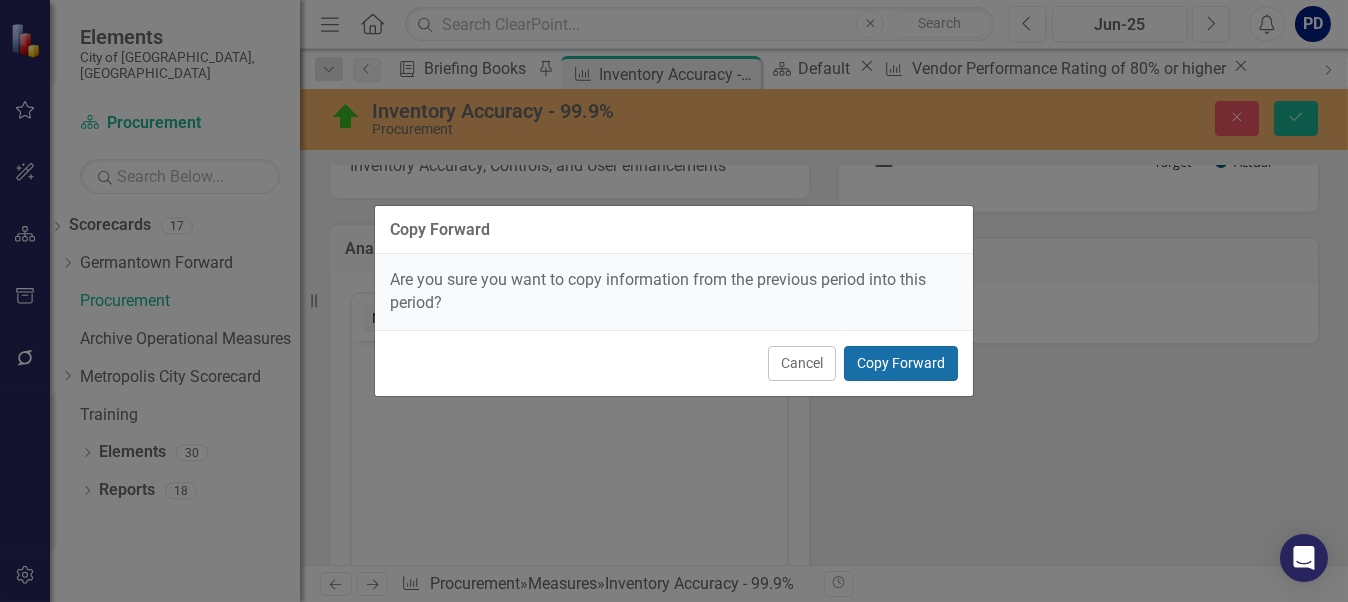 click on "Copy Forward" at bounding box center (901, 363) 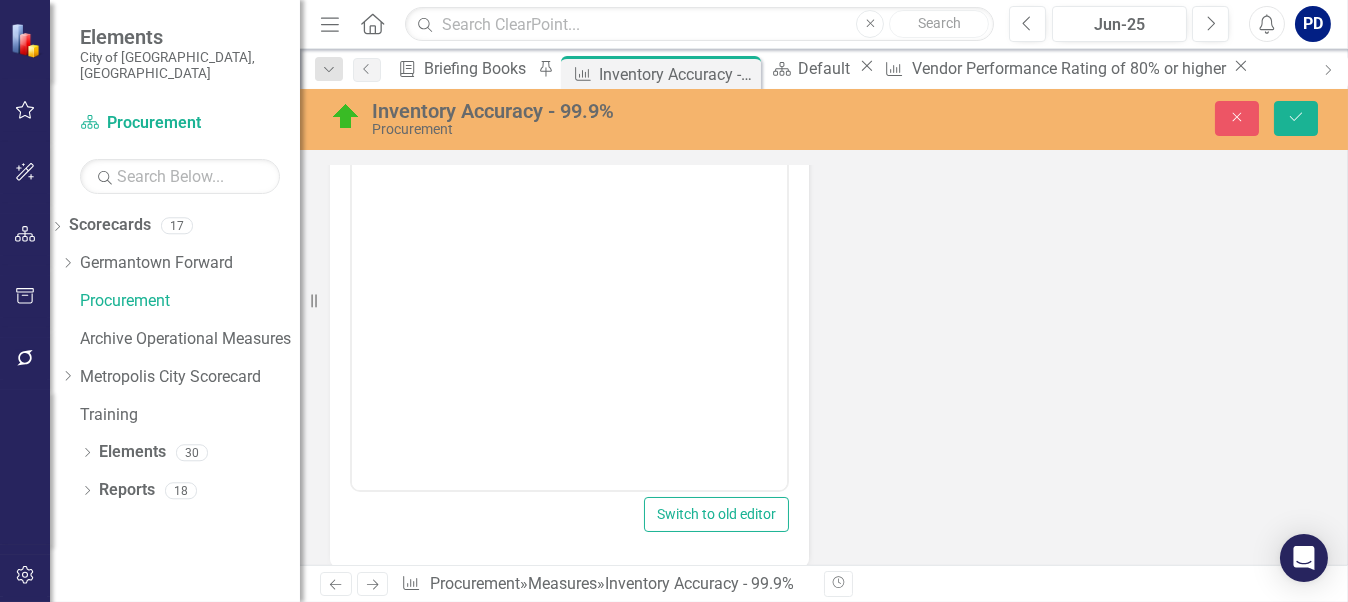 scroll, scrollTop: 400, scrollLeft: 0, axis: vertical 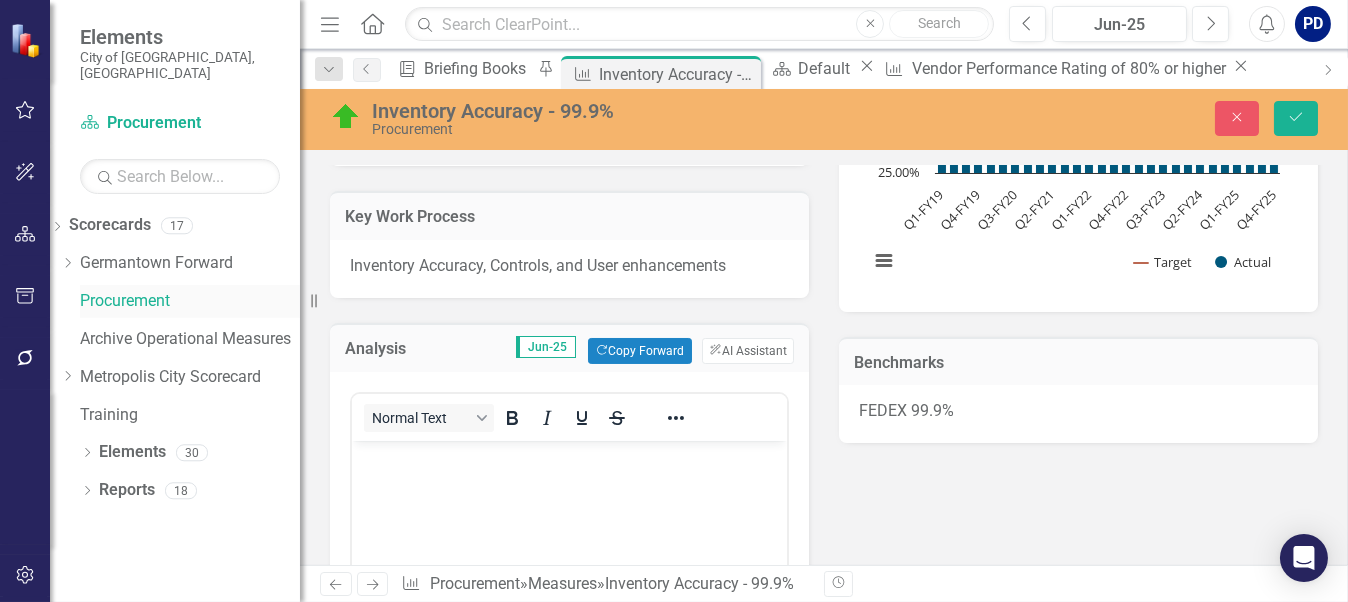 click on "Procurement" at bounding box center (190, 301) 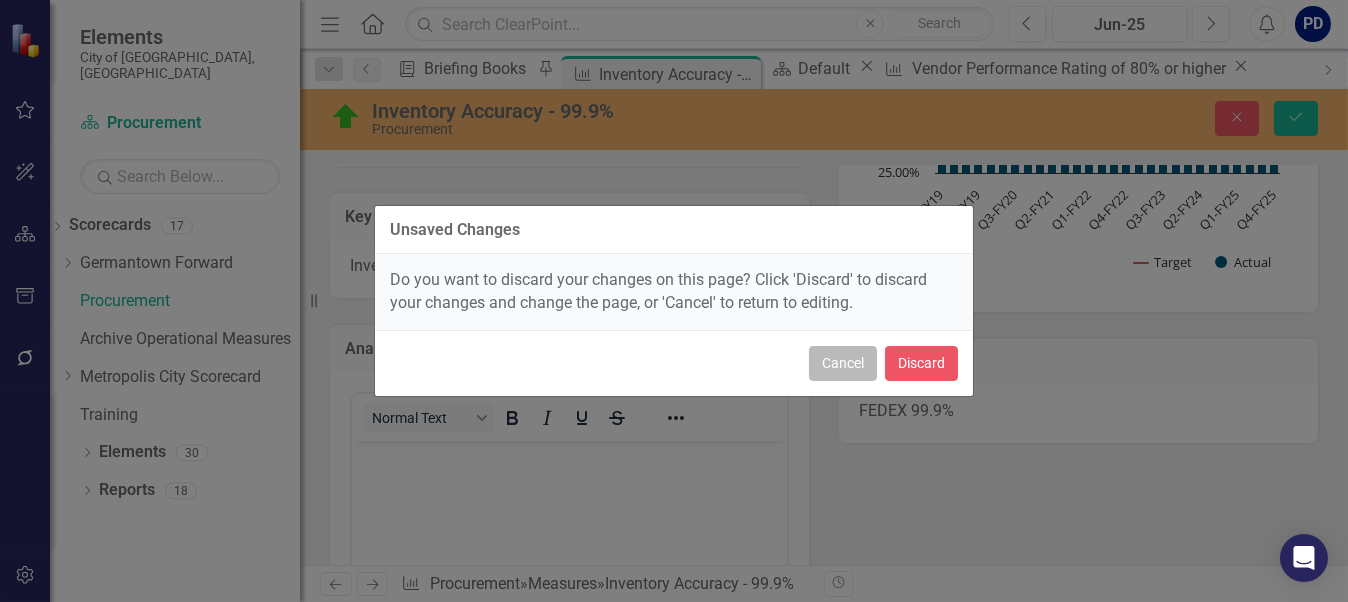 click on "Cancel" at bounding box center (843, 363) 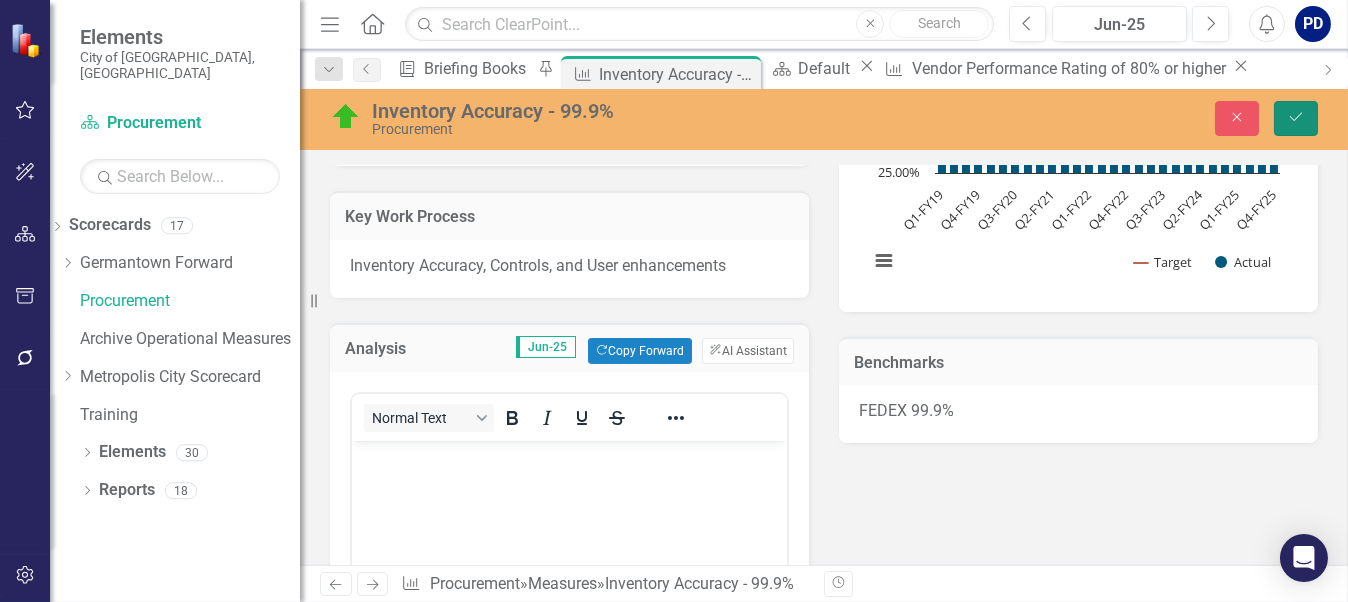 click on "Save" 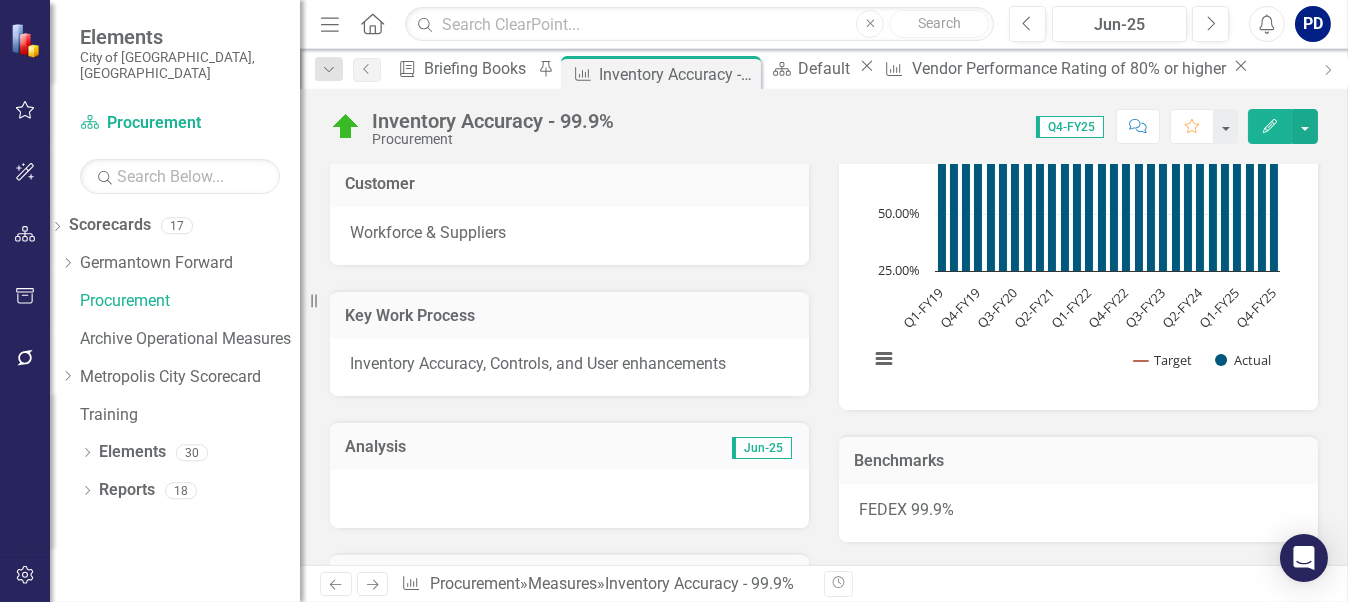 scroll, scrollTop: 400, scrollLeft: 0, axis: vertical 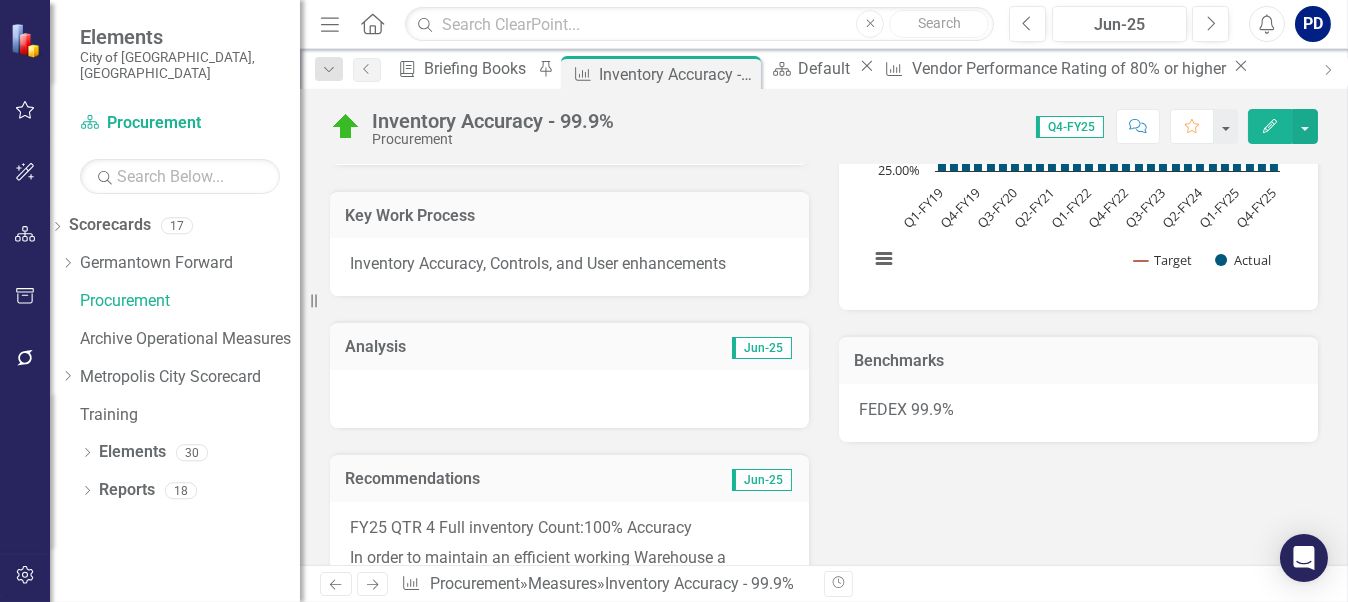 click at bounding box center (569, 399) 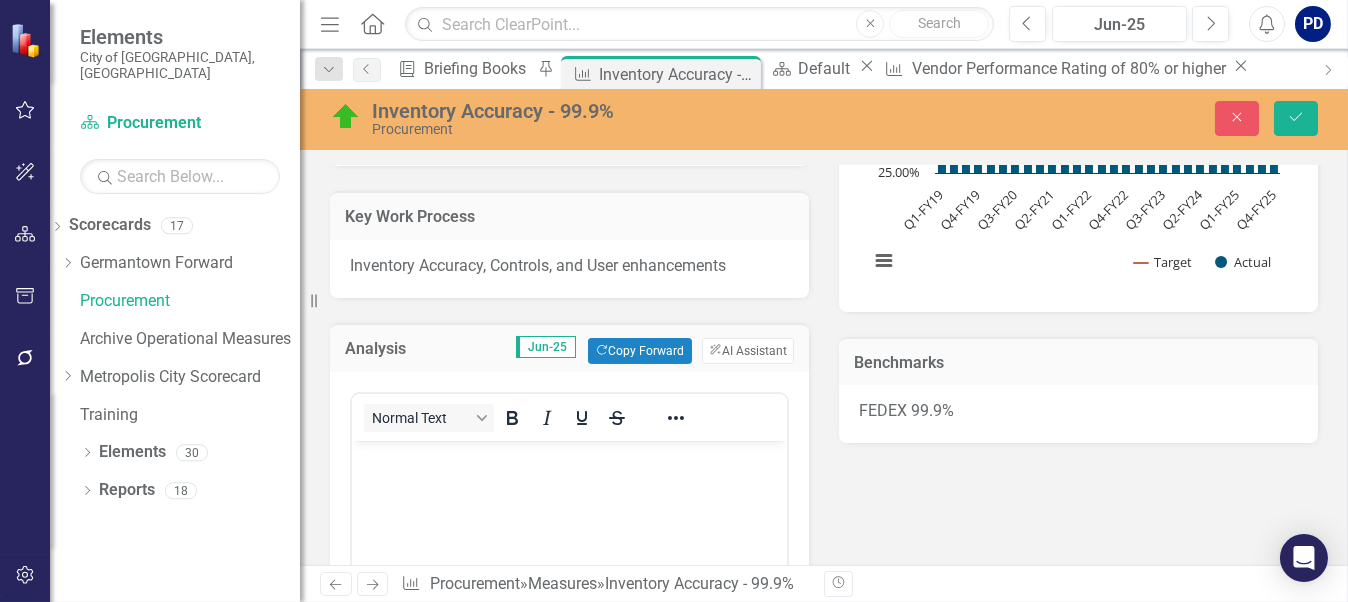scroll, scrollTop: 0, scrollLeft: 0, axis: both 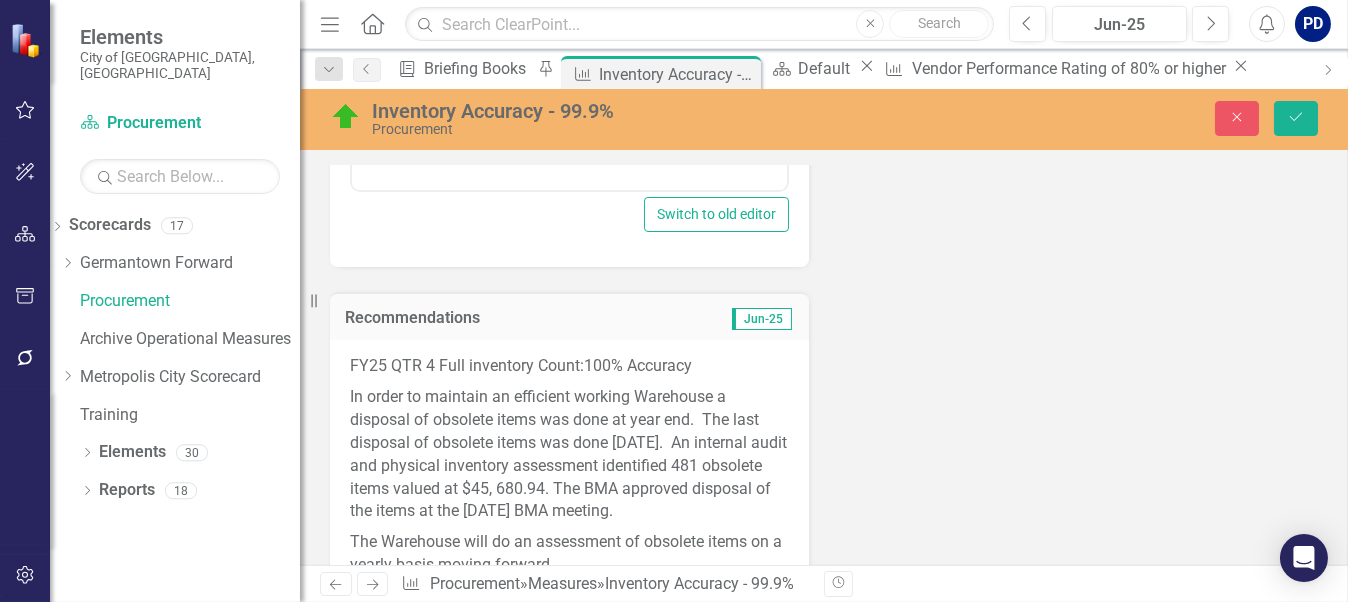 click on "FY25 QTR 4 Full inventory Count:100% Accuracy" at bounding box center [569, 368] 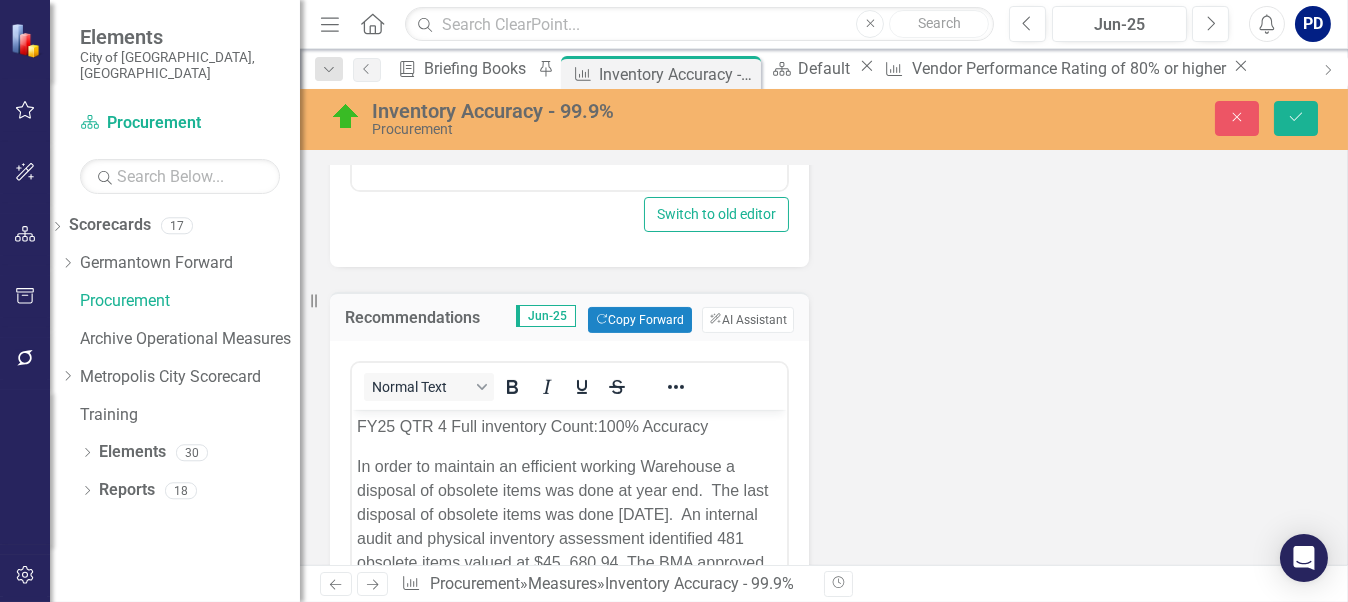 scroll, scrollTop: 0, scrollLeft: 0, axis: both 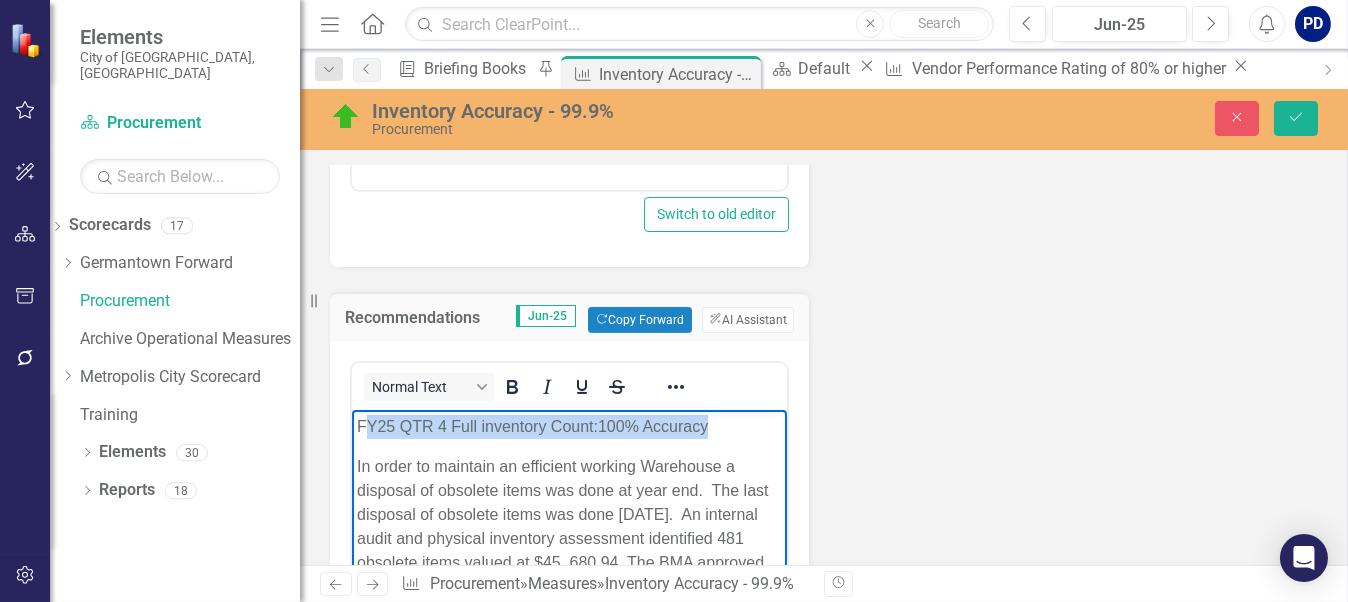 drag, startPoint x: 711, startPoint y: 425, endPoint x: 366, endPoint y: 430, distance: 345.03622 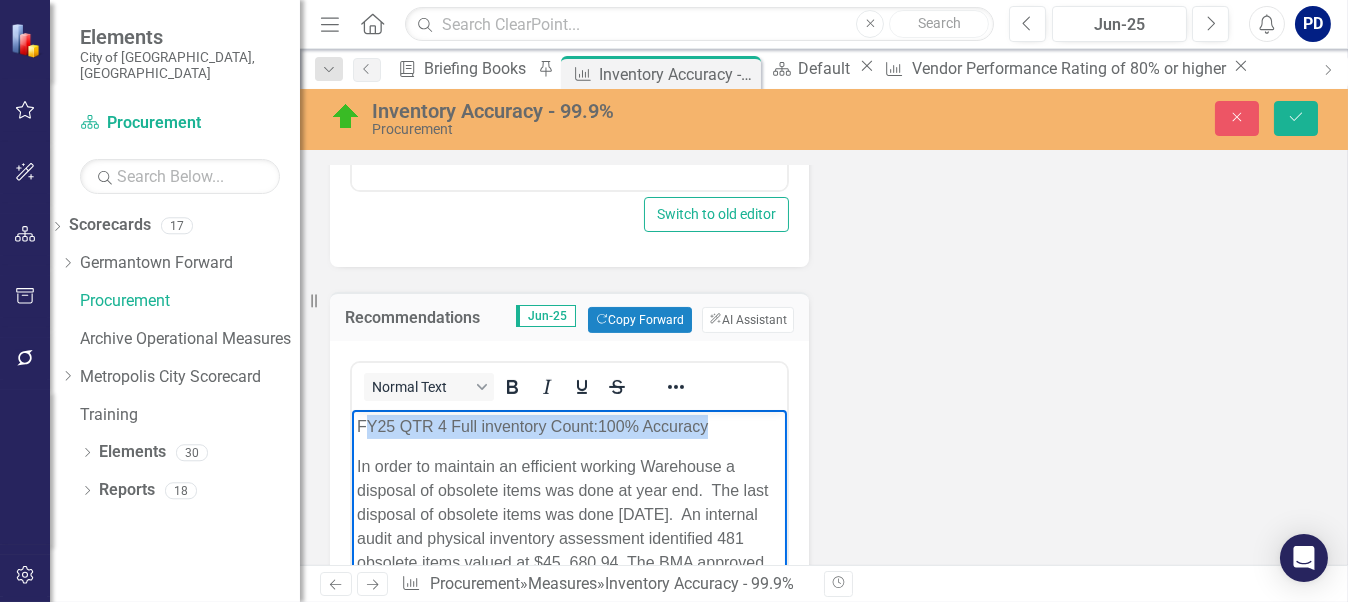 click on "FY25 QTR 4 Full inventory Count:100% Accuracy" at bounding box center [568, 426] 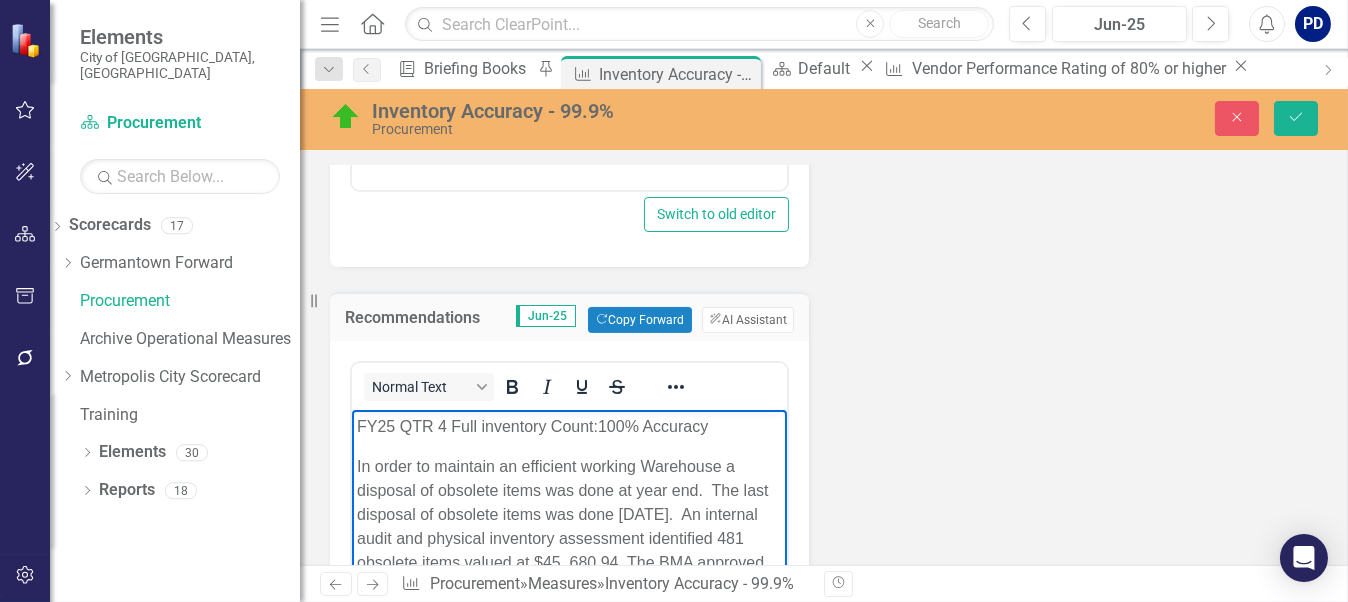 click on "FY25 QTR 4 Full inventory Count:100% Accuracy In order to maintain an efficient working Warehouse a disposal of obsolete items was done at year end.  The last disposal of obsolete items was done 14 yrs ago.  An internal audit and physical inventory assessment identified 481 obsolete items valued at $45, 680.94. The BMA approved disposal of the items at the 6/23/2025 BMA meeting. The Warehouse will do an assessment of obsolete items on a yearly basis moving forward." at bounding box center (568, 559) 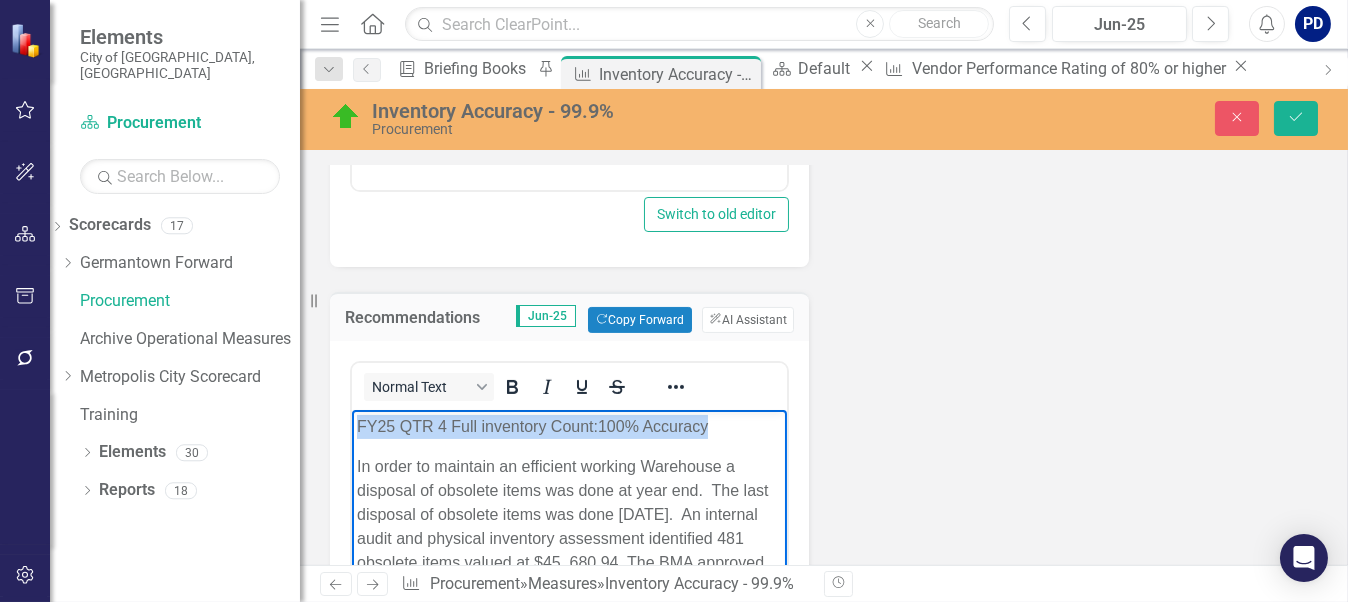 drag, startPoint x: 734, startPoint y: 427, endPoint x: 353, endPoint y: 423, distance: 381.021 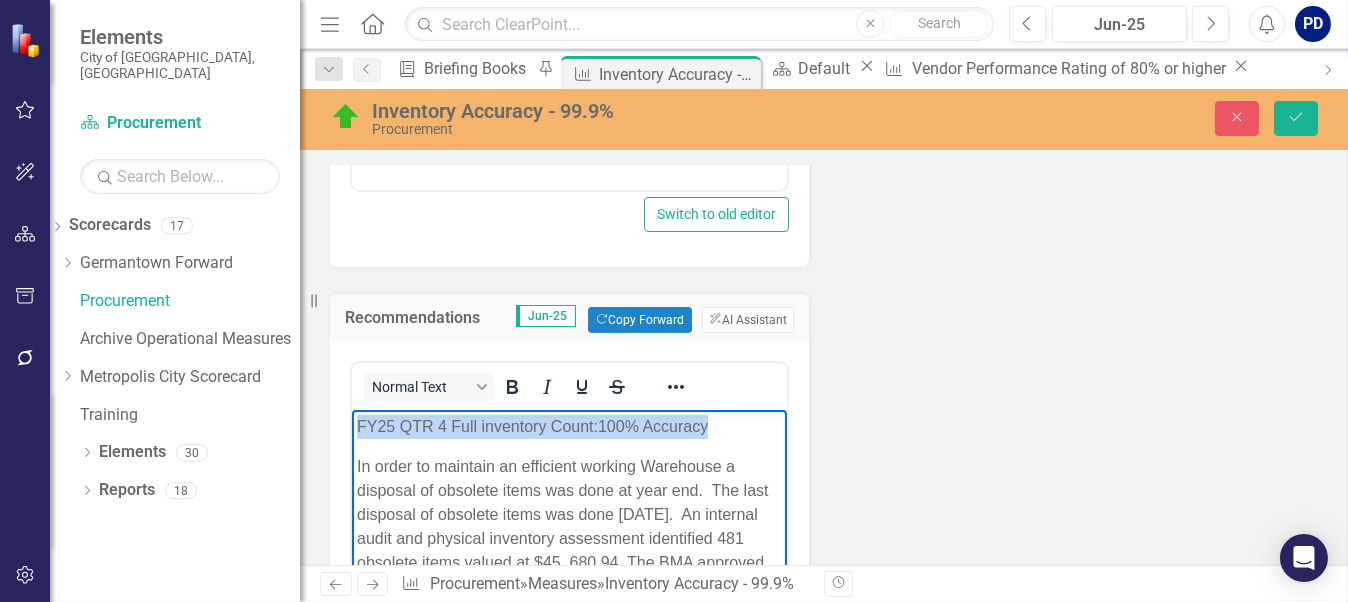 click on "FY25 QTR 4 Full inventory Count:100% Accuracy In order to maintain an efficient working Warehouse a disposal of obsolete items was done at year end.  The last disposal of obsolete items was done 14 yrs ago.  An internal audit and physical inventory assessment identified 481 obsolete items valued at $45, 680.94. The BMA approved disposal of the items at the 6/23/2025 BMA meeting. The Warehouse will do an assessment of obsolete items on a yearly basis moving forward." at bounding box center (568, 559) 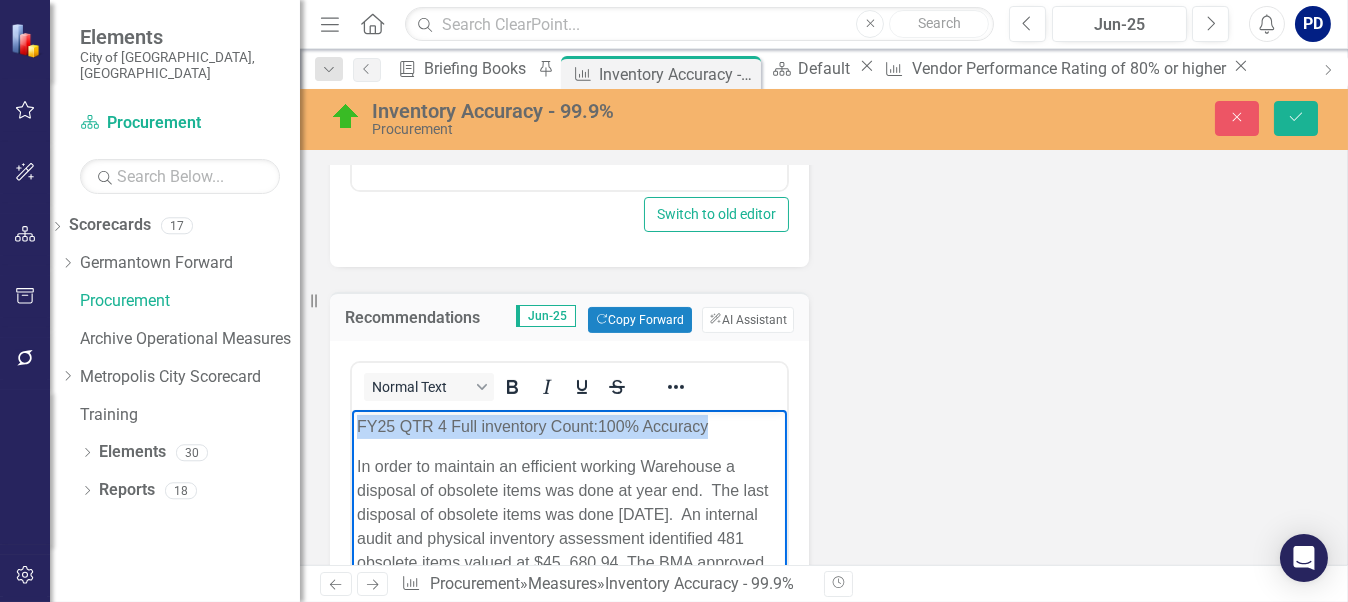 type 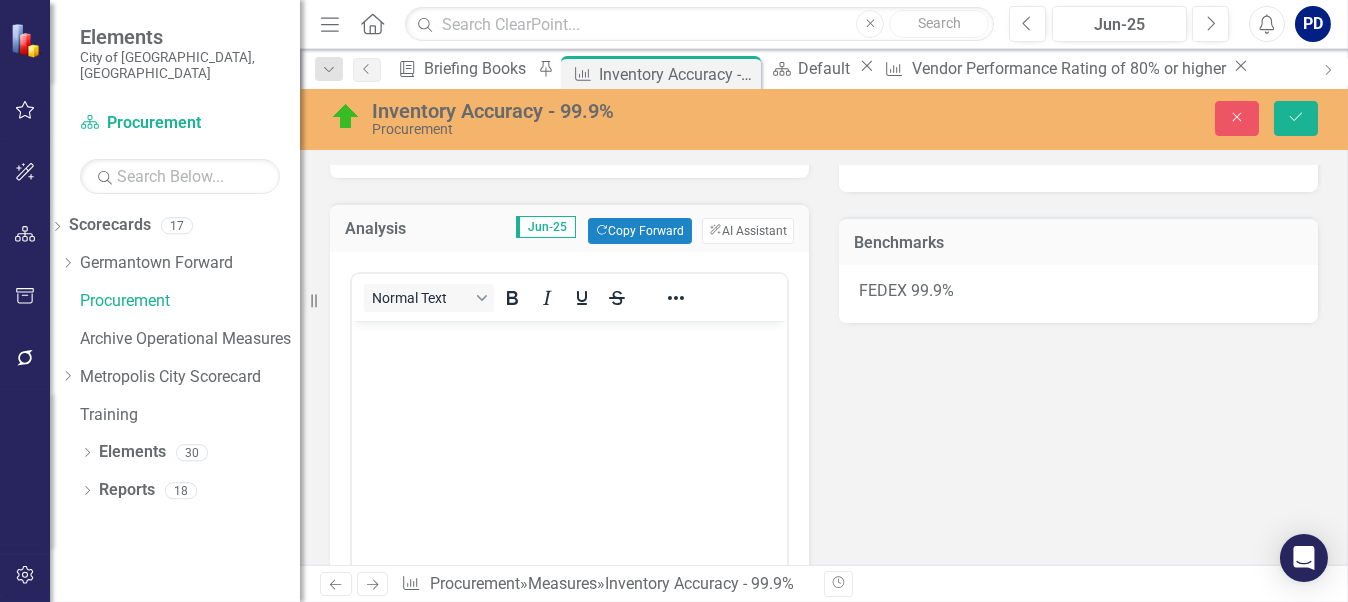 scroll, scrollTop: 500, scrollLeft: 0, axis: vertical 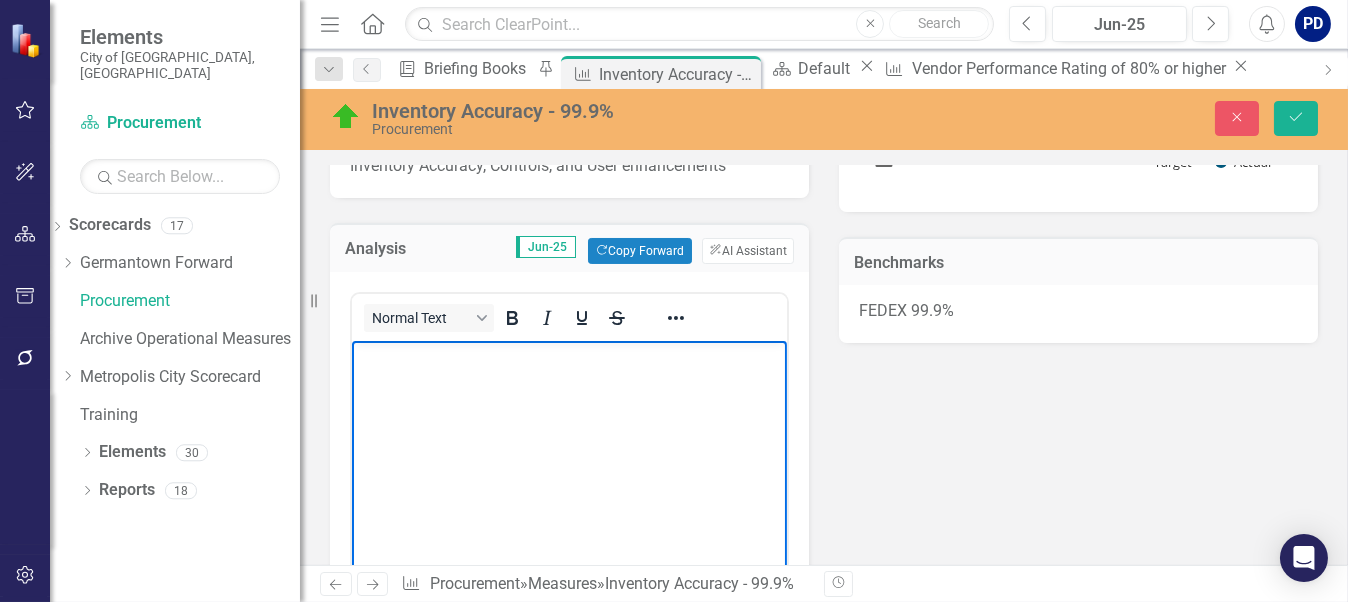 click at bounding box center (568, 490) 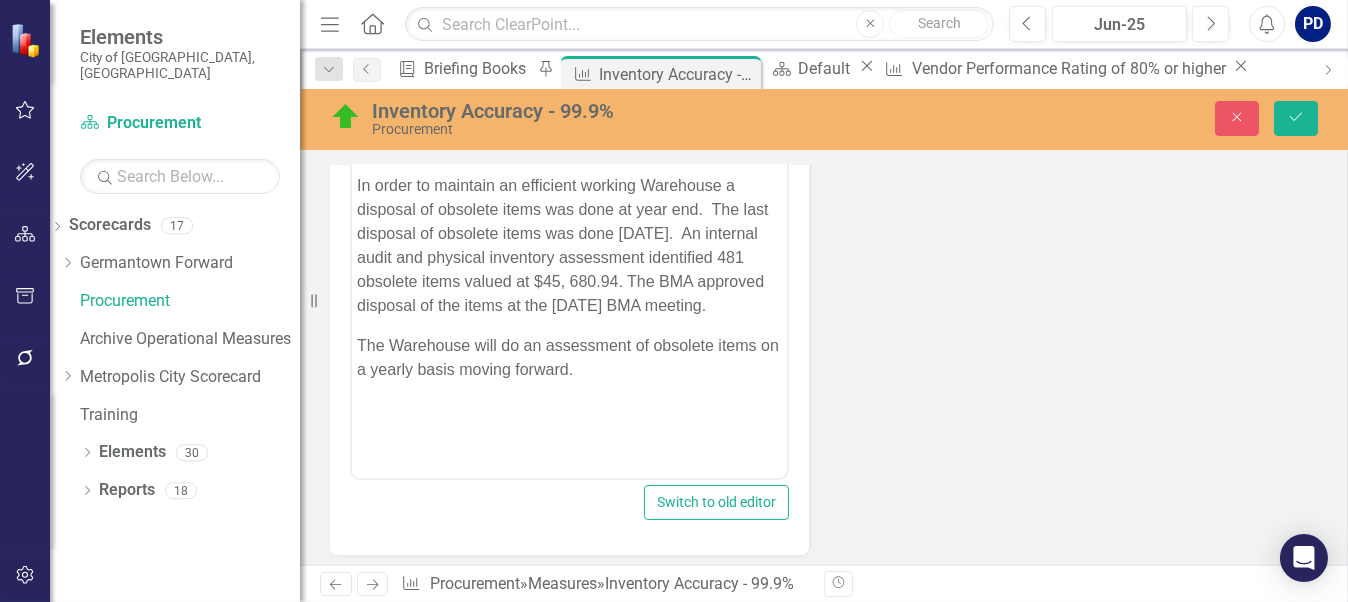 scroll, scrollTop: 1400, scrollLeft: 0, axis: vertical 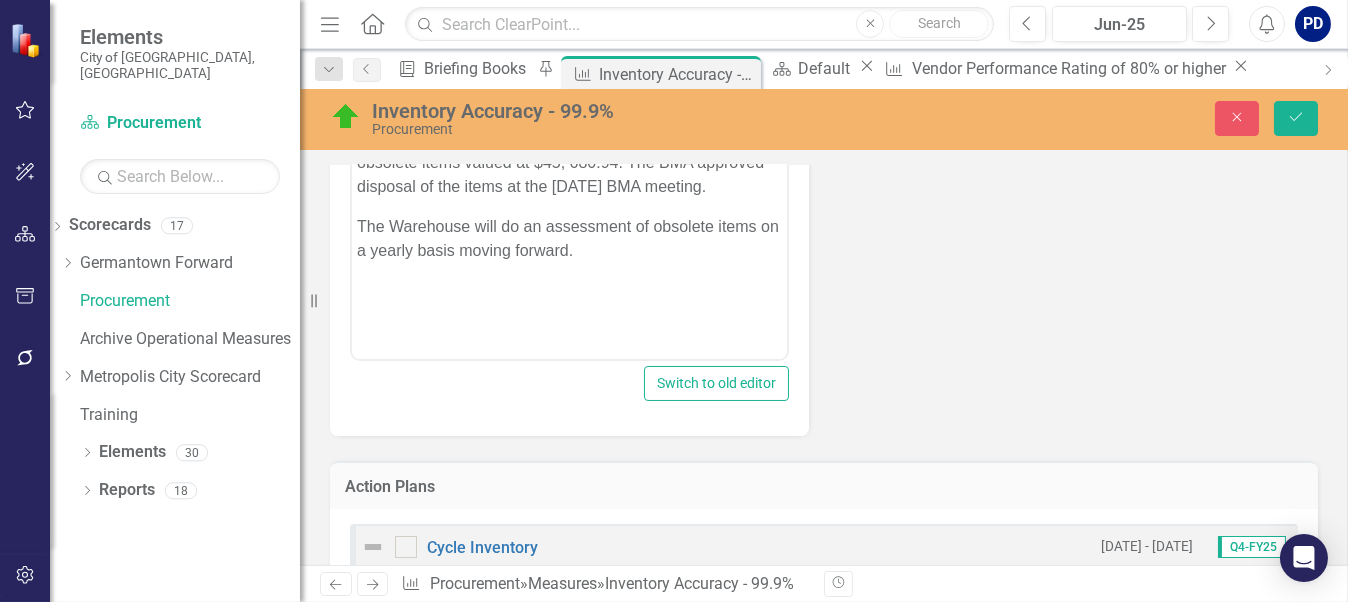 click on "The Warehouse will do an assessment of obsolete items on a yearly basis moving forward." at bounding box center [568, 238] 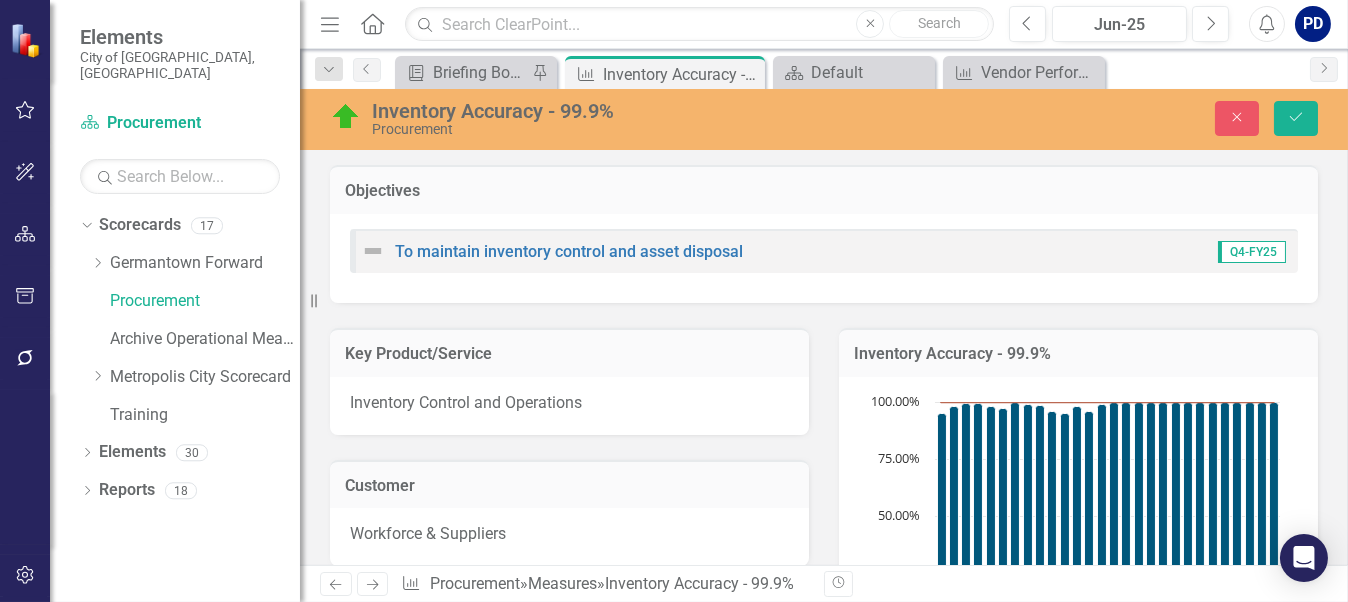 scroll, scrollTop: 0, scrollLeft: 0, axis: both 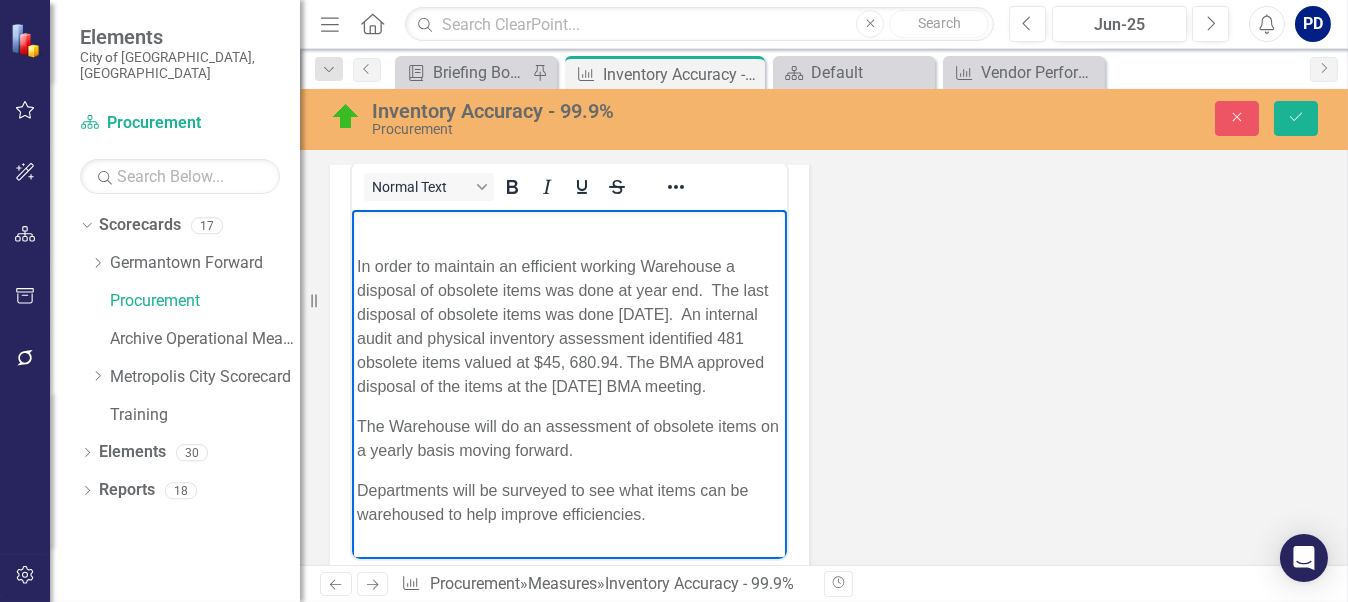 click on "In order to maintain an efficient working Warehouse a disposal of obsolete items was done at year end.  The last disposal of obsolete items was done 14 yrs ago.  An internal audit and physical inventory assessment identified 481 obsolete items valued at $45, 680.94. The BMA approved disposal of the items at the 6/23/2025 BMA meeting." at bounding box center [568, 326] 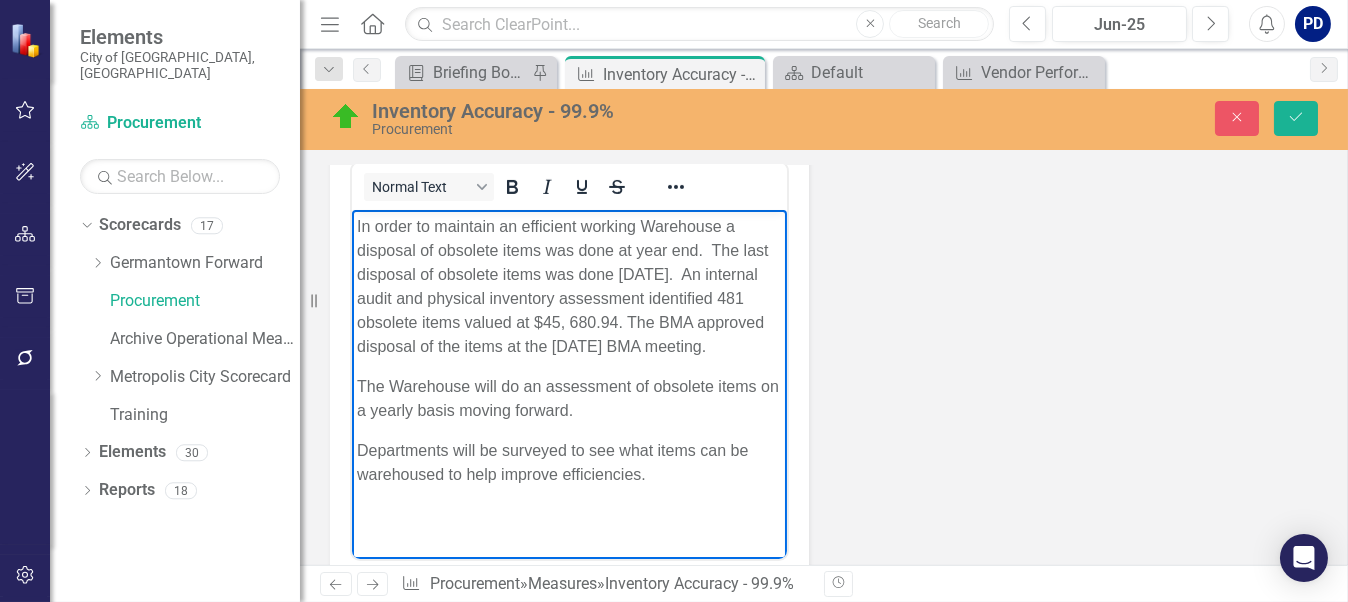 click on "In order to maintain an efficient working Warehouse a disposal of obsolete items was done at year end.  The last disposal of obsolete items was done 14 yrs ago.  An internal audit and physical inventory assessment identified 481 obsolete items valued at $45, 680.94. The BMA approved disposal of the items at the 6/23/2025 BMA meeting." at bounding box center (568, 286) 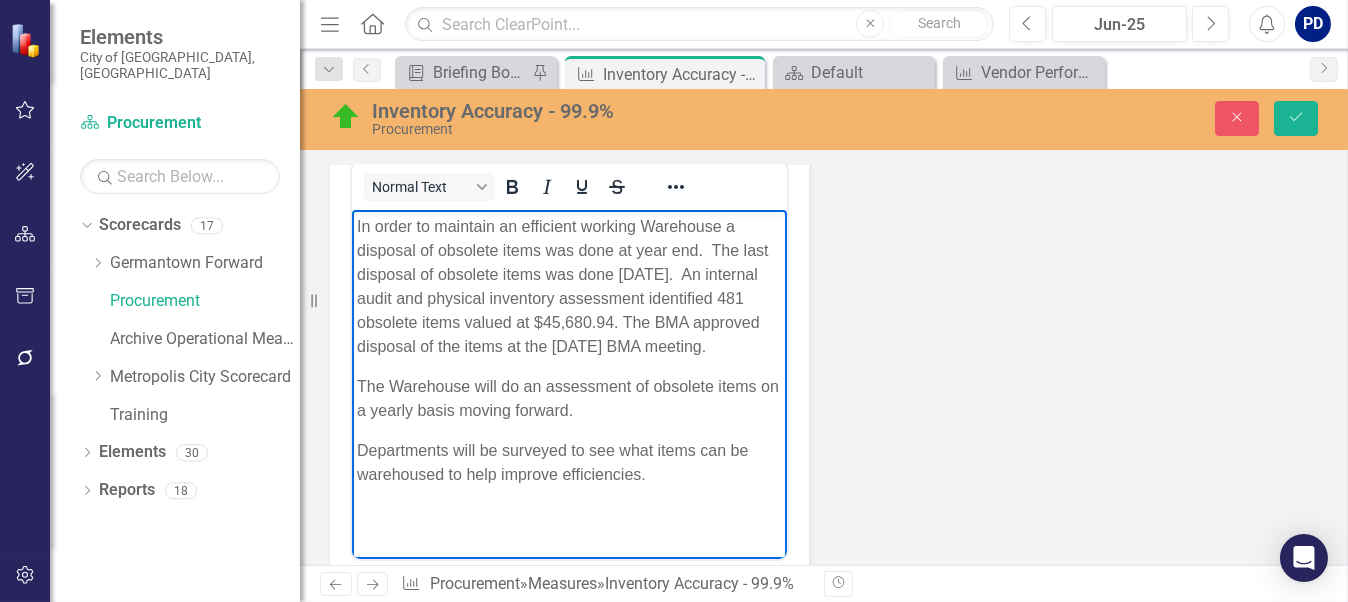 click on "In order to maintain an efficient working Warehouse a disposal of obsolete items was done at year end.  The last disposal of obsolete items was done 14 yrs ago.  An internal audit and physical inventory assessment identified 481 obsolete items valued at $45,680.94. The BMA approved disposal of the items at the 6/23/2025 BMA meeting." at bounding box center [568, 286] 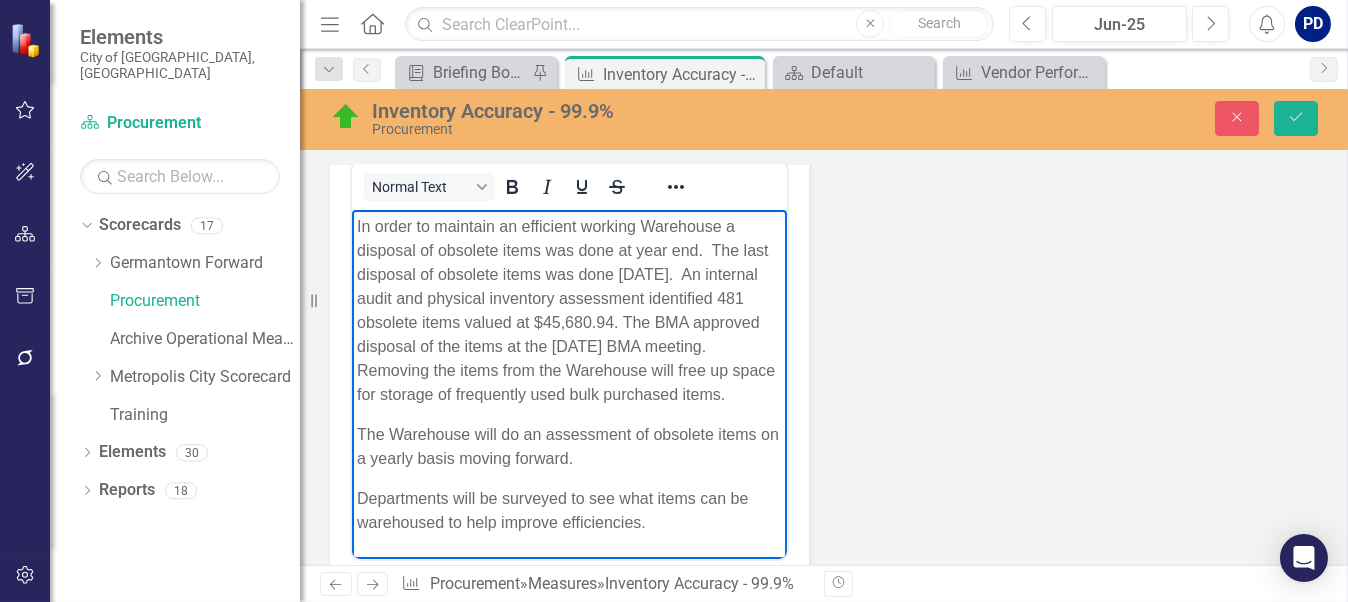click on "In order to maintain an efficient working Warehouse a disposal of obsolete items was done at year end.  The last disposal of obsolete items was done 14 yrs ago.  An internal audit and physical inventory assessment identified 481 obsolete items valued at $45,680.94. The BMA approved disposal of the items at the 6/23/2025 BMA meeting. Removing the items from the Warehouse will free up space for storage of frequently used bulk purchased items." at bounding box center (568, 310) 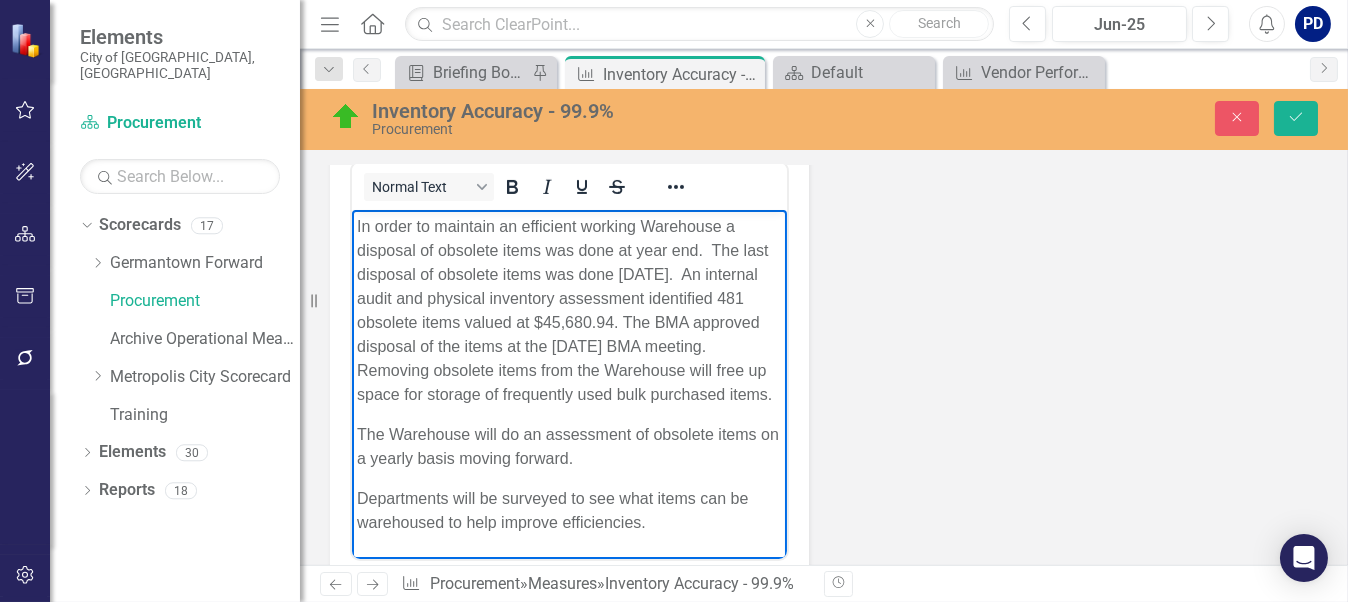 click on "In order to maintain an efficient working Warehouse a disposal of obsolete items was done at year end.  The last disposal of obsolete items was done 14 yrs ago.  An internal audit and physical inventory assessment identified 481 obsolete items valued at $45,680.94. The BMA approved disposal of the items at the 6/23/2025 BMA meeting. Removing obsolete items from the Warehouse will free up space for storage of frequently used bulk purchased items." at bounding box center [568, 310] 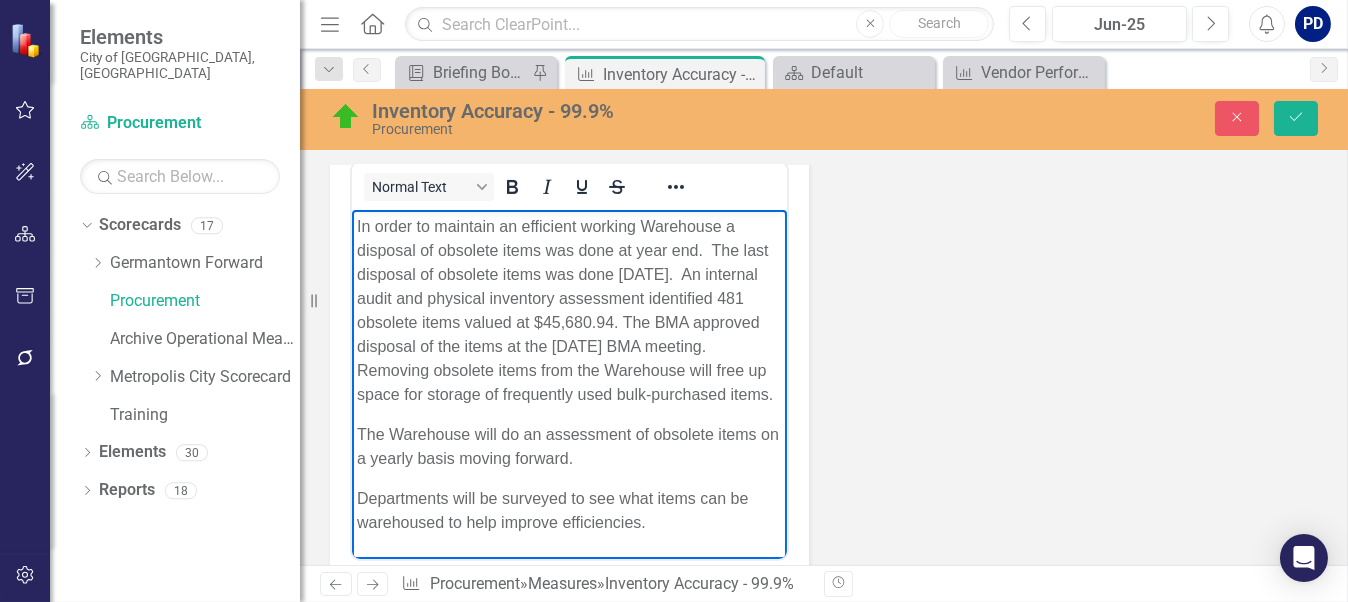 click on "In order to maintain an efficient working Warehouse a disposal of obsolete items was done at year end.  The last disposal of obsolete items was done 14 yrs ago.  An internal audit and physical inventory assessment identified 481 obsolete items valued at $45,680.94. The BMA approved disposal of the items at the 6/23/2025 BMA meeting. Removing obsolete items from the Warehouse will free up space for storage of frequently used bulk-purchased items." at bounding box center [568, 310] 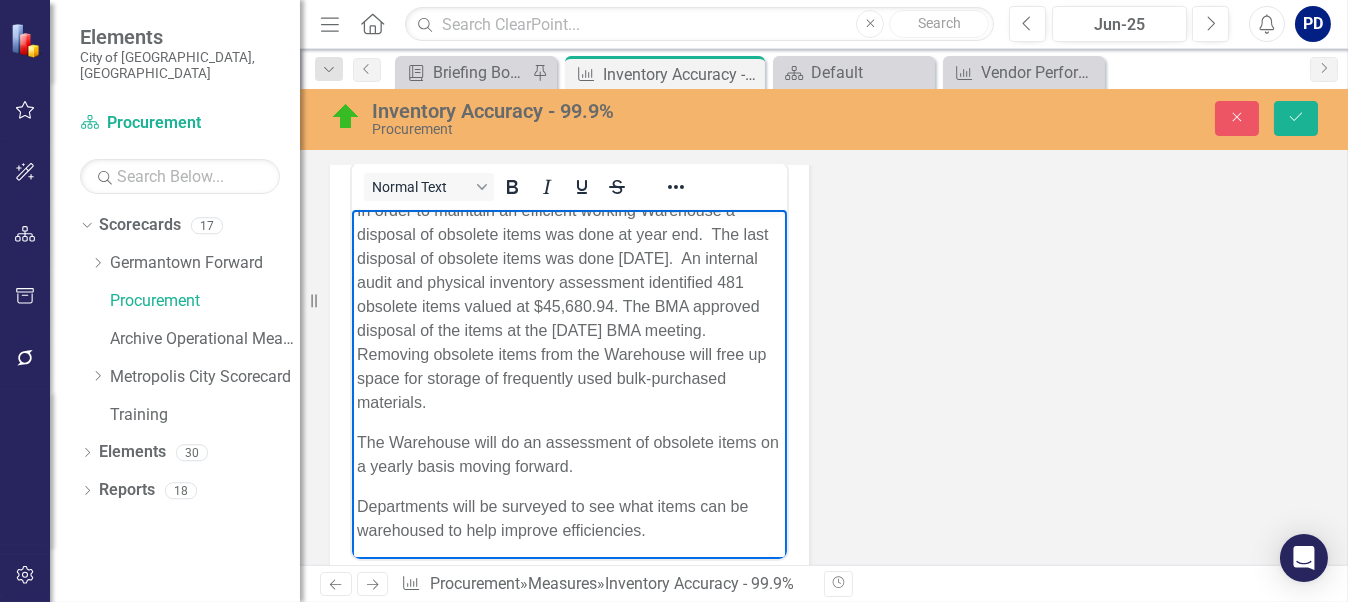 scroll, scrollTop: 19, scrollLeft: 0, axis: vertical 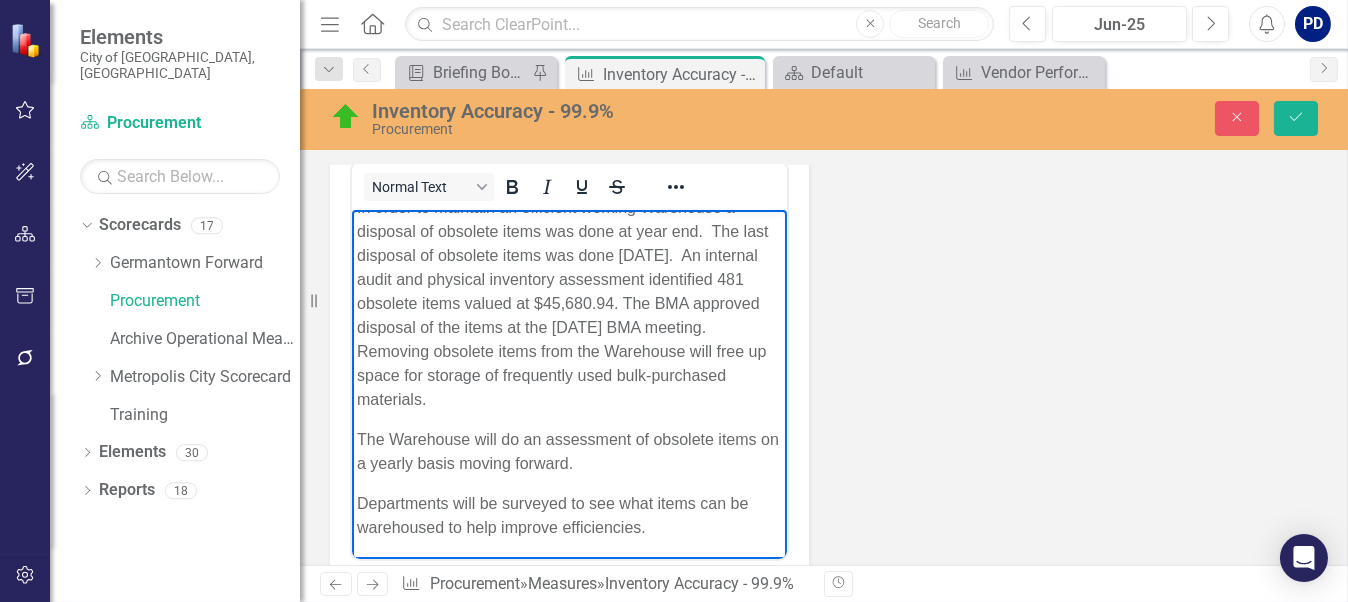 click on "Departments will be surveyed to see what items can be warehoused to help improve efficiencies." at bounding box center [568, 515] 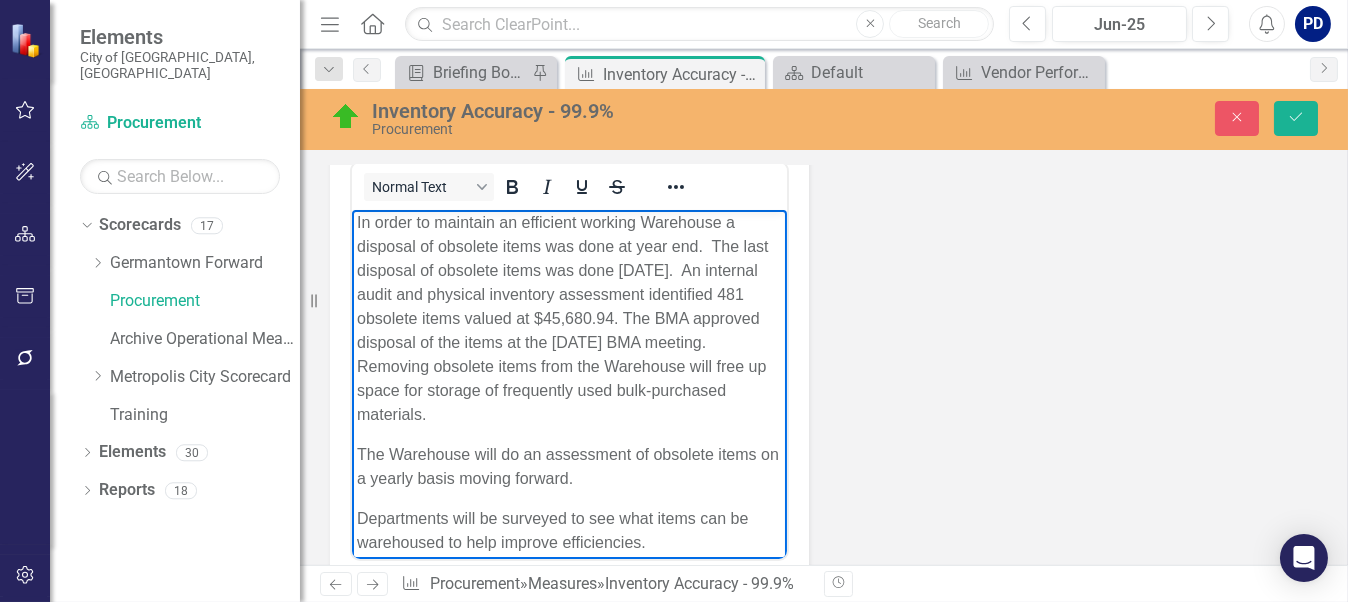 scroll, scrollTop: 0, scrollLeft: 0, axis: both 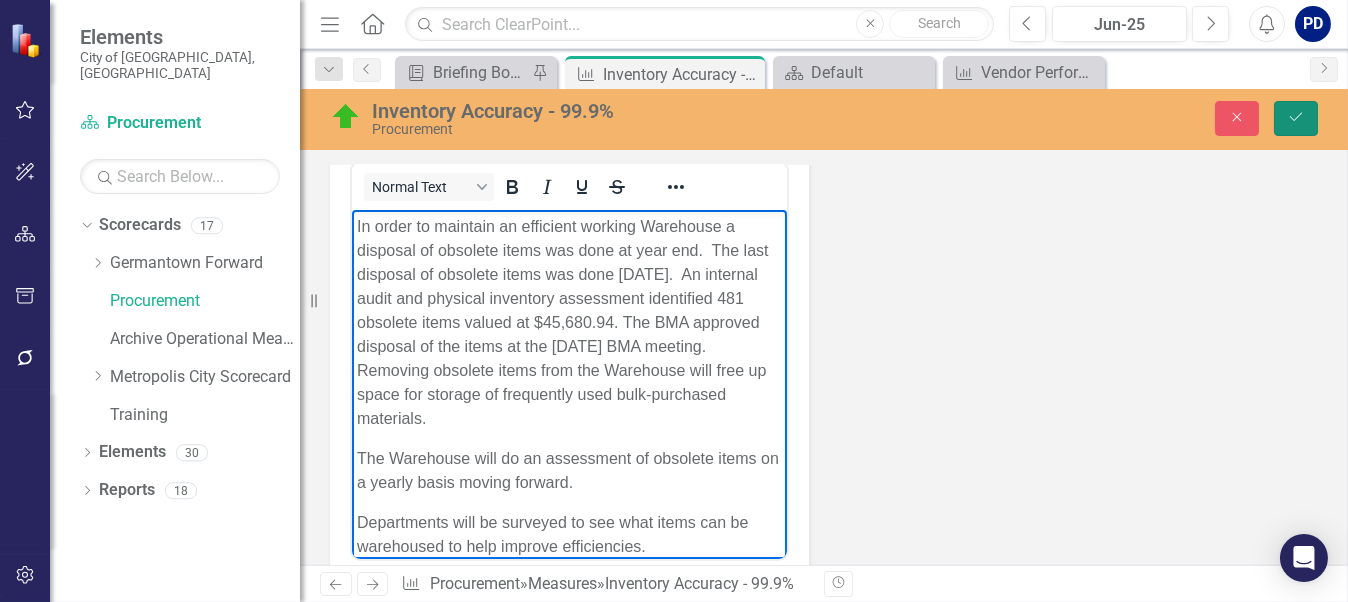 click on "Save" 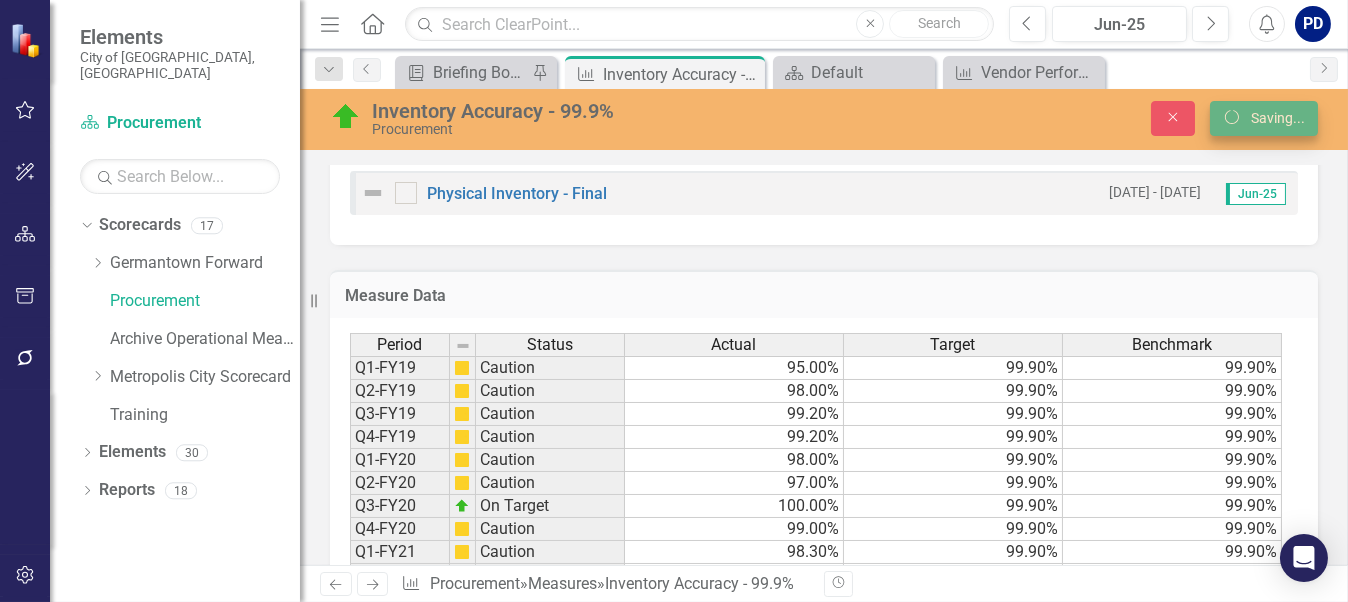 scroll, scrollTop: 763, scrollLeft: 0, axis: vertical 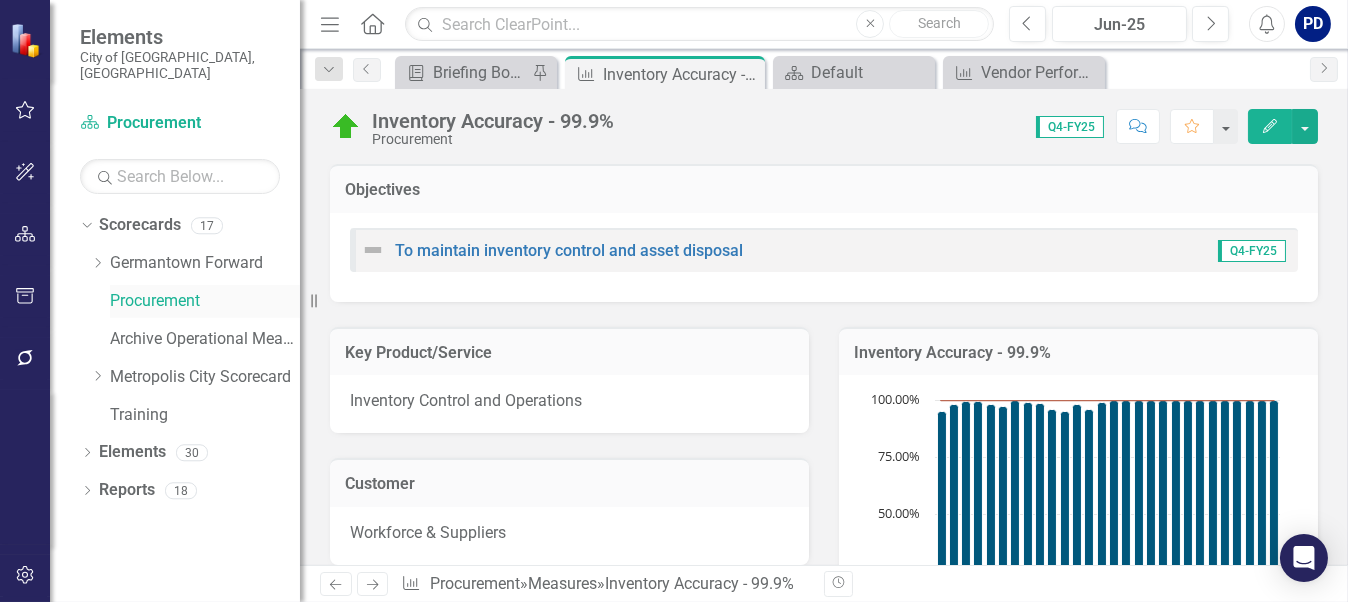 click on "Procurement" at bounding box center [205, 301] 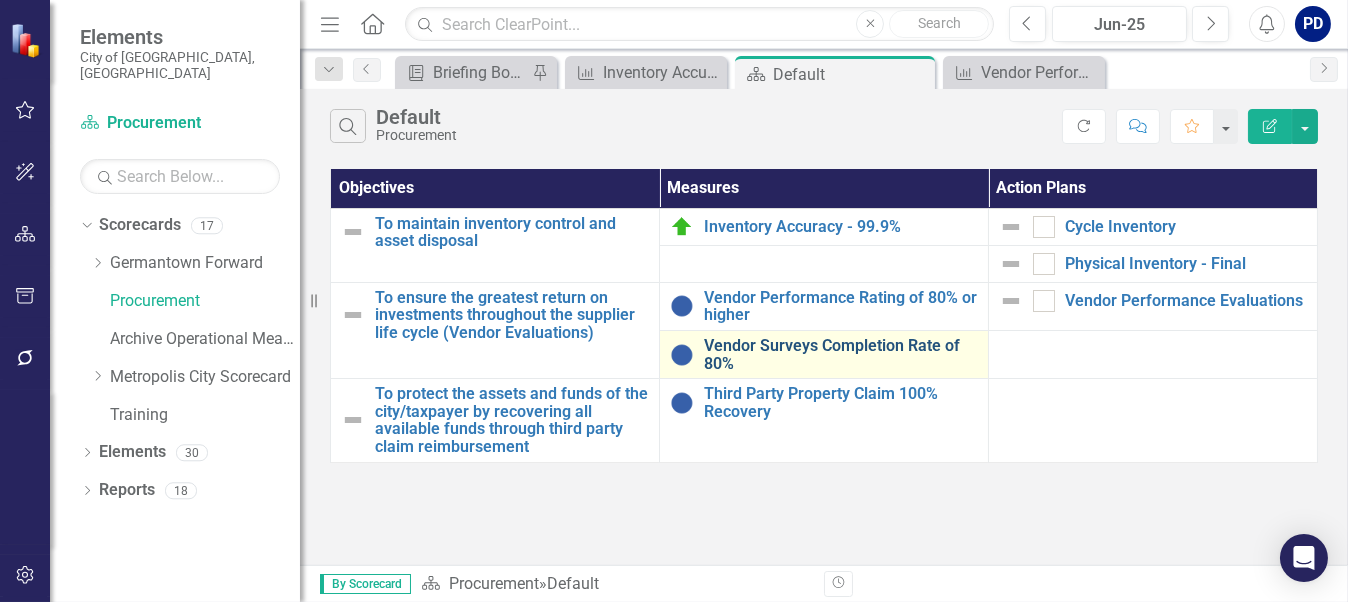 click on "Vendor Surveys Completion Rate of 80%" at bounding box center (841, 354) 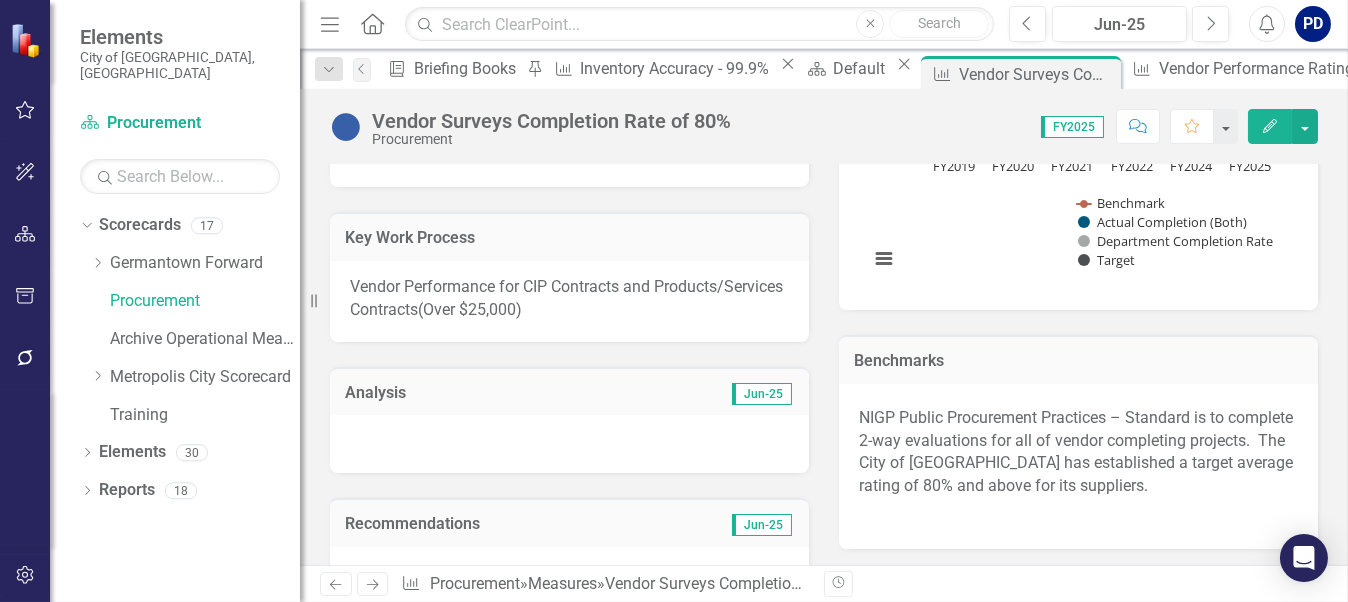 scroll, scrollTop: 500, scrollLeft: 0, axis: vertical 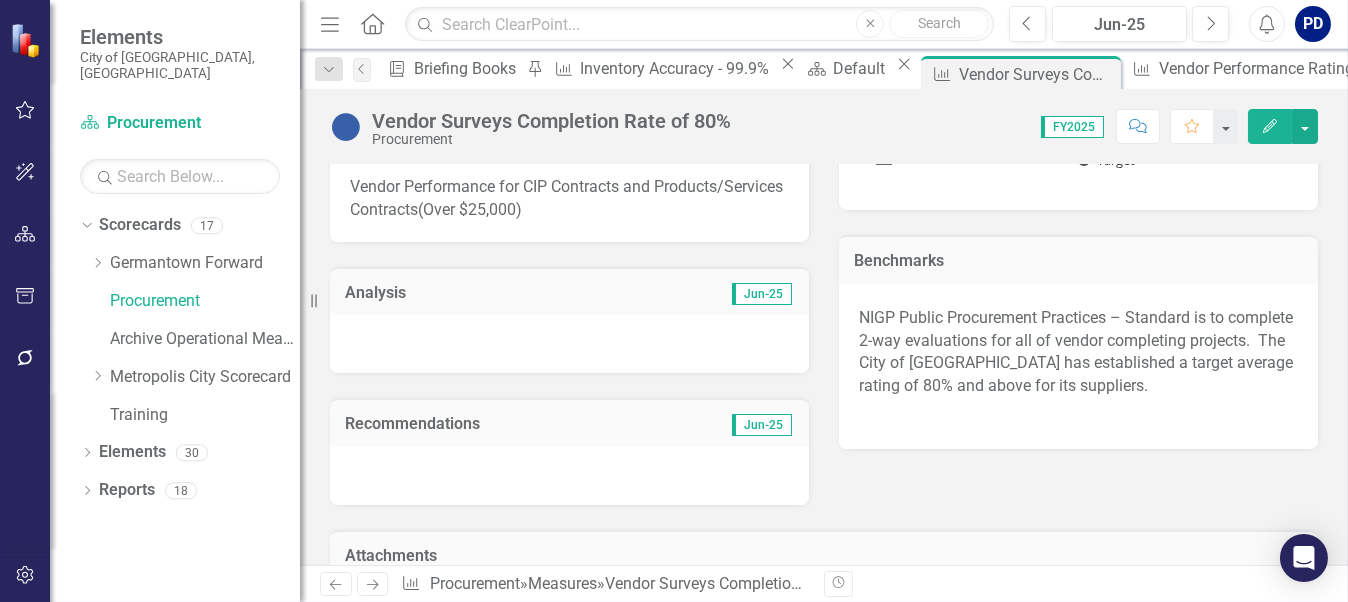 click at bounding box center (569, 344) 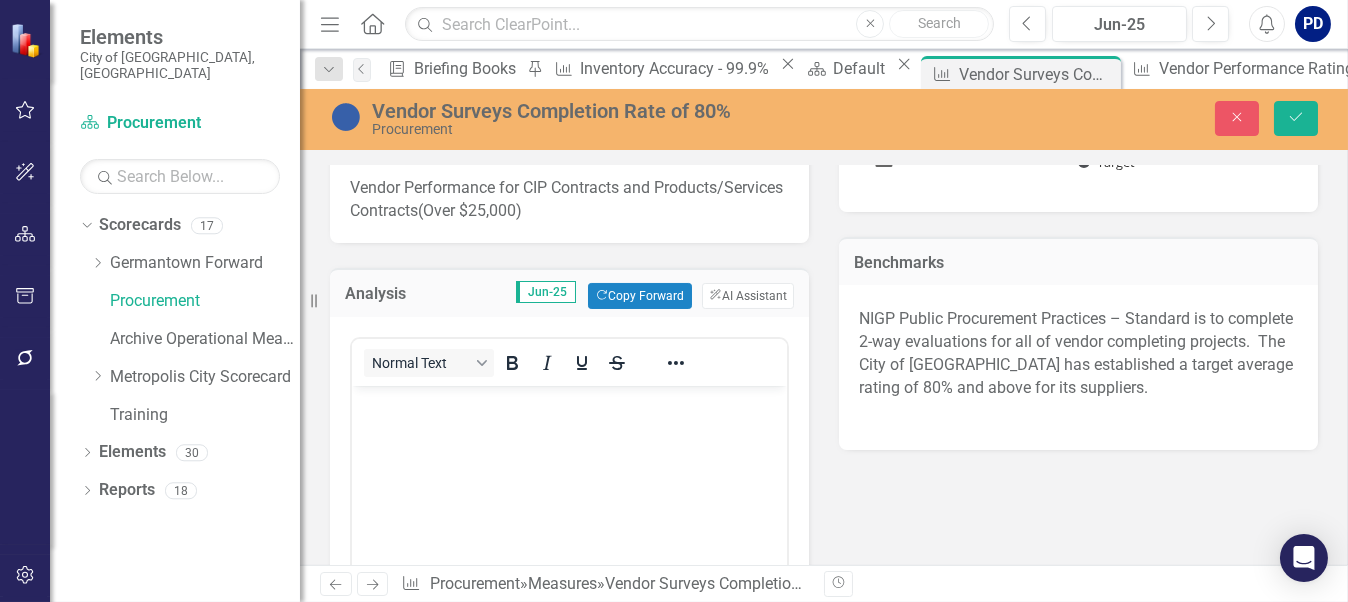 scroll, scrollTop: 0, scrollLeft: 0, axis: both 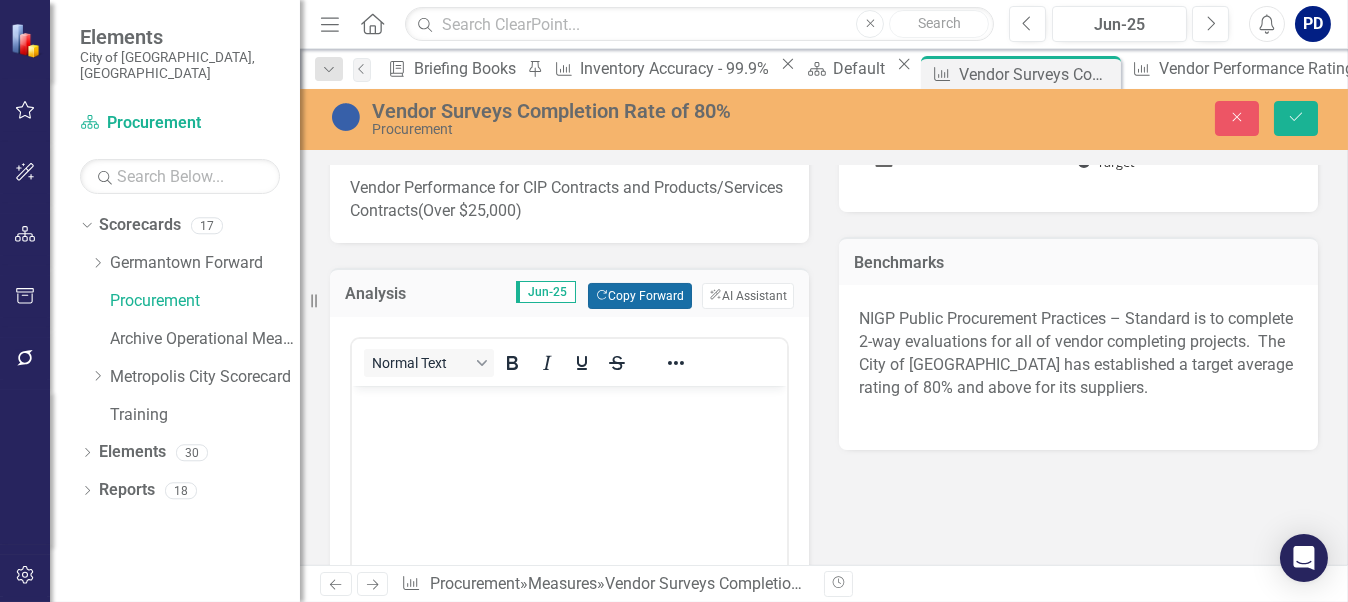 click on "Copy Forward  Copy Forward" at bounding box center [639, 296] 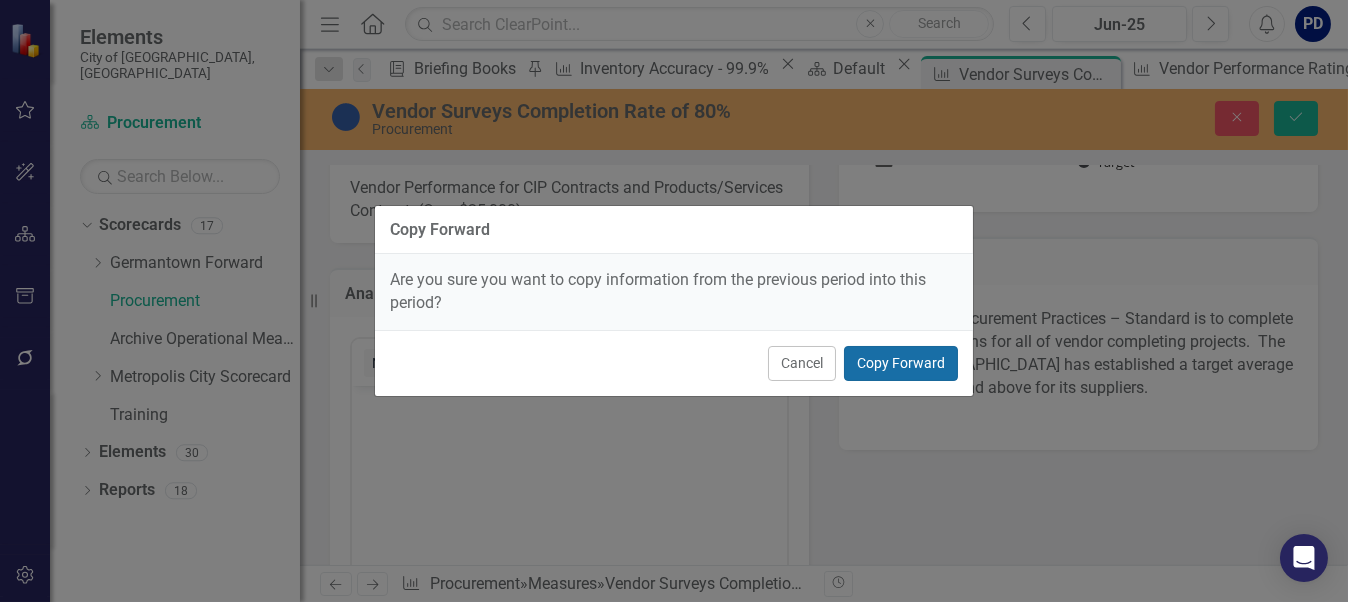 click on "Copy Forward" at bounding box center (901, 363) 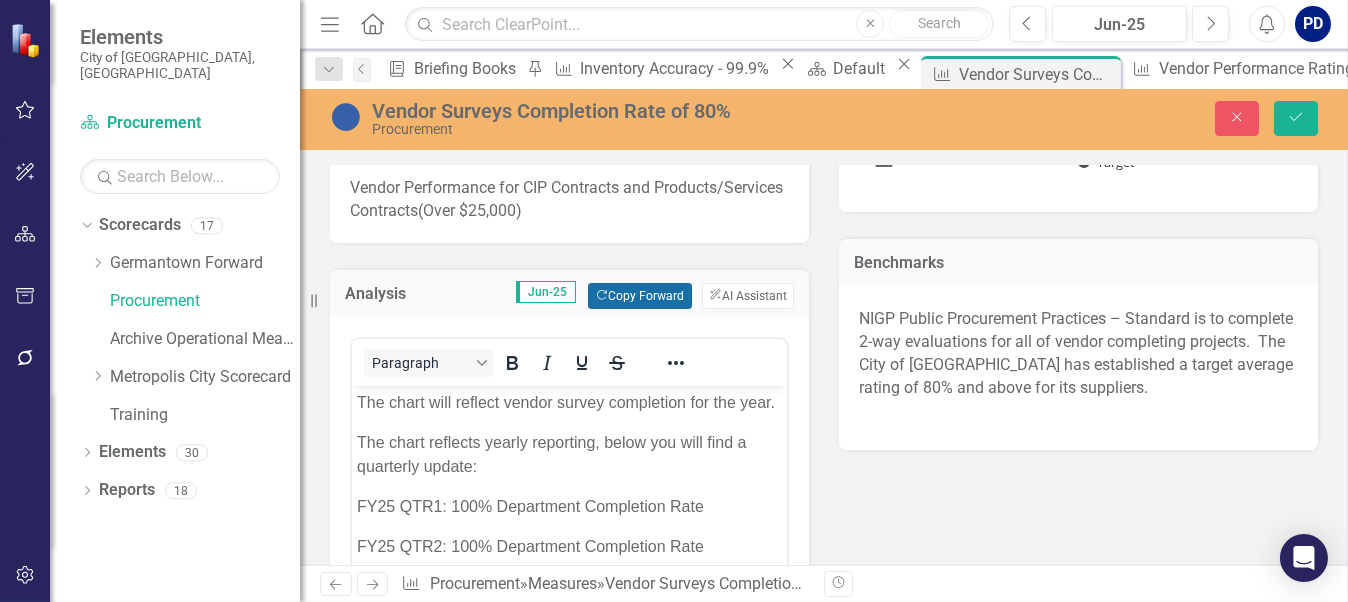 scroll, scrollTop: 600, scrollLeft: 0, axis: vertical 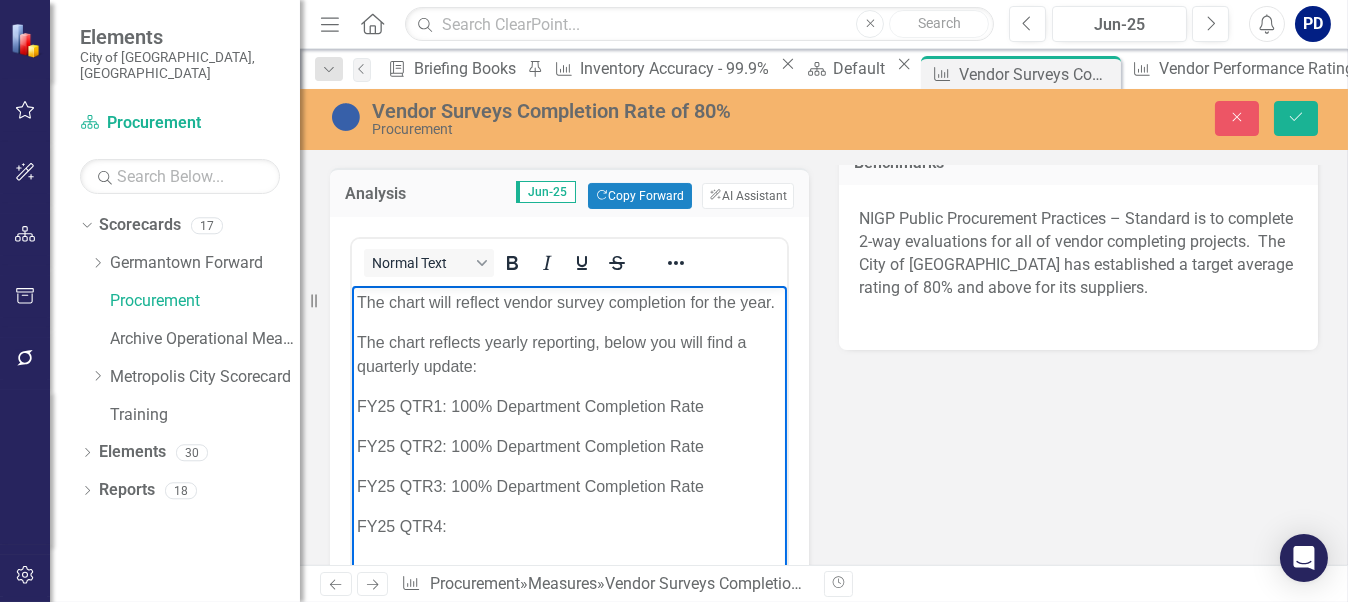 click on "FY25 QTR4:" at bounding box center [568, 527] 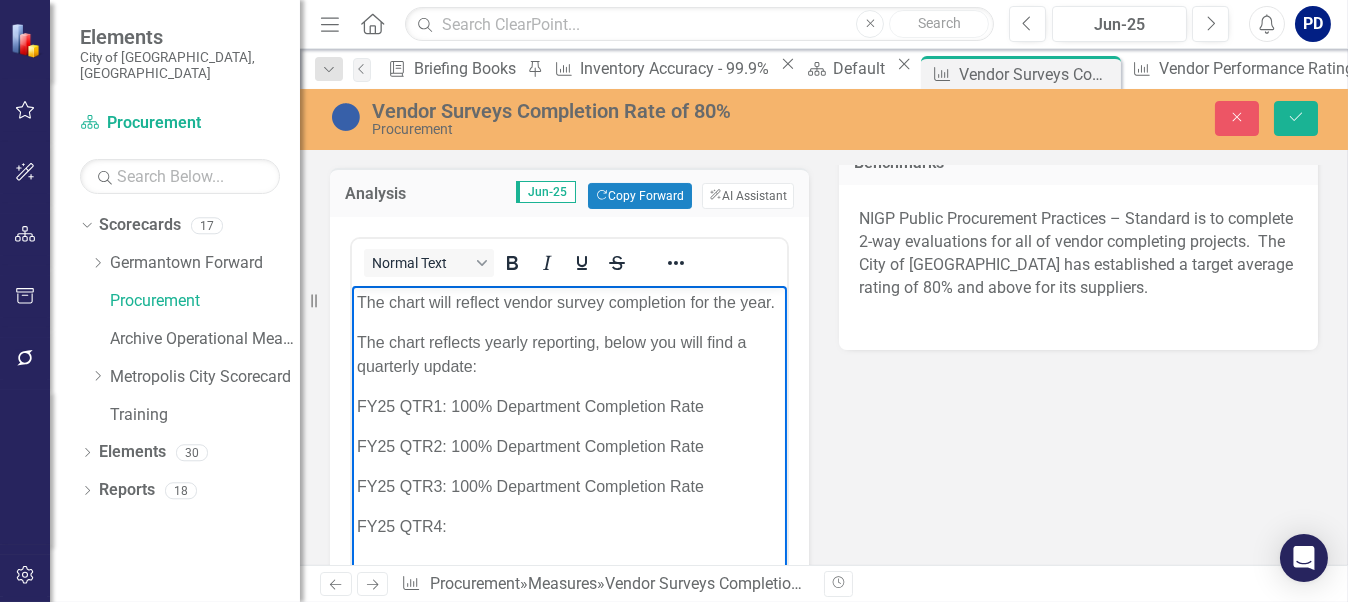 type 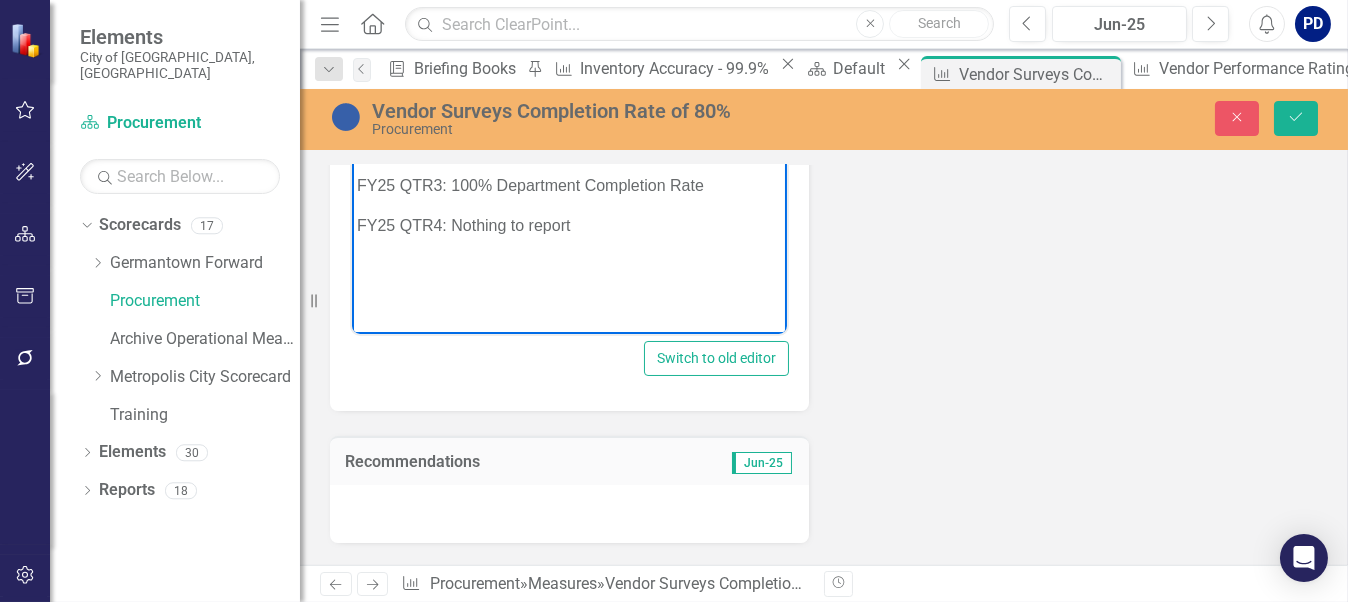 scroll, scrollTop: 1000, scrollLeft: 0, axis: vertical 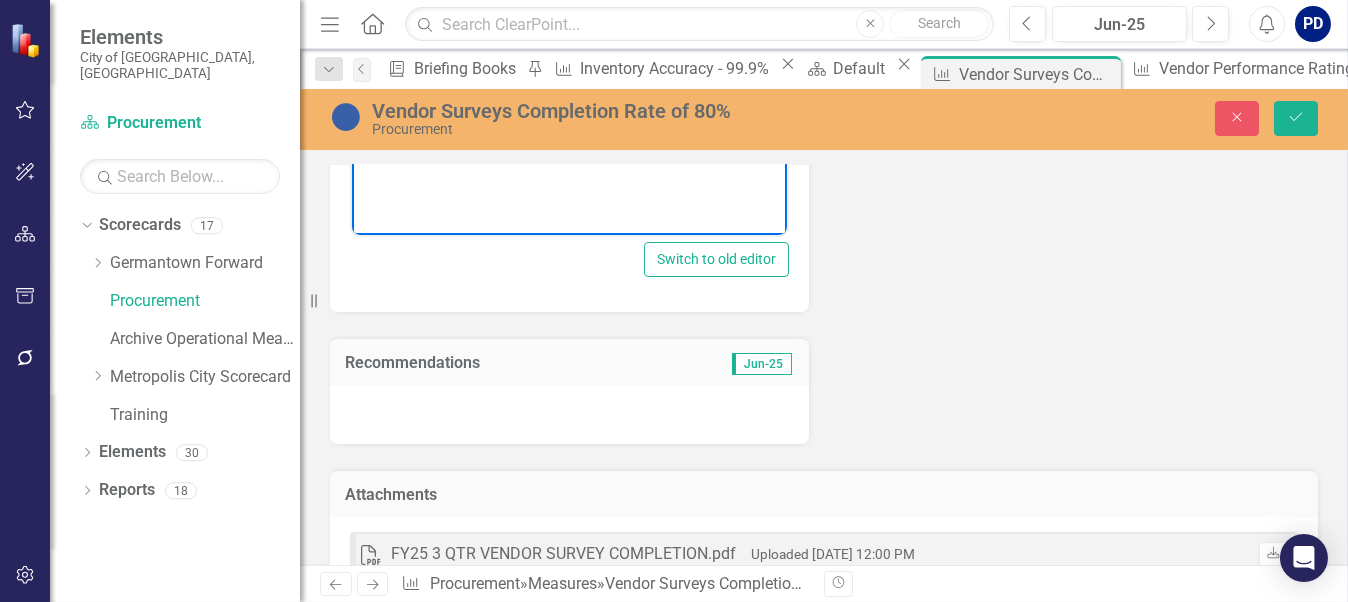 click at bounding box center (569, 415) 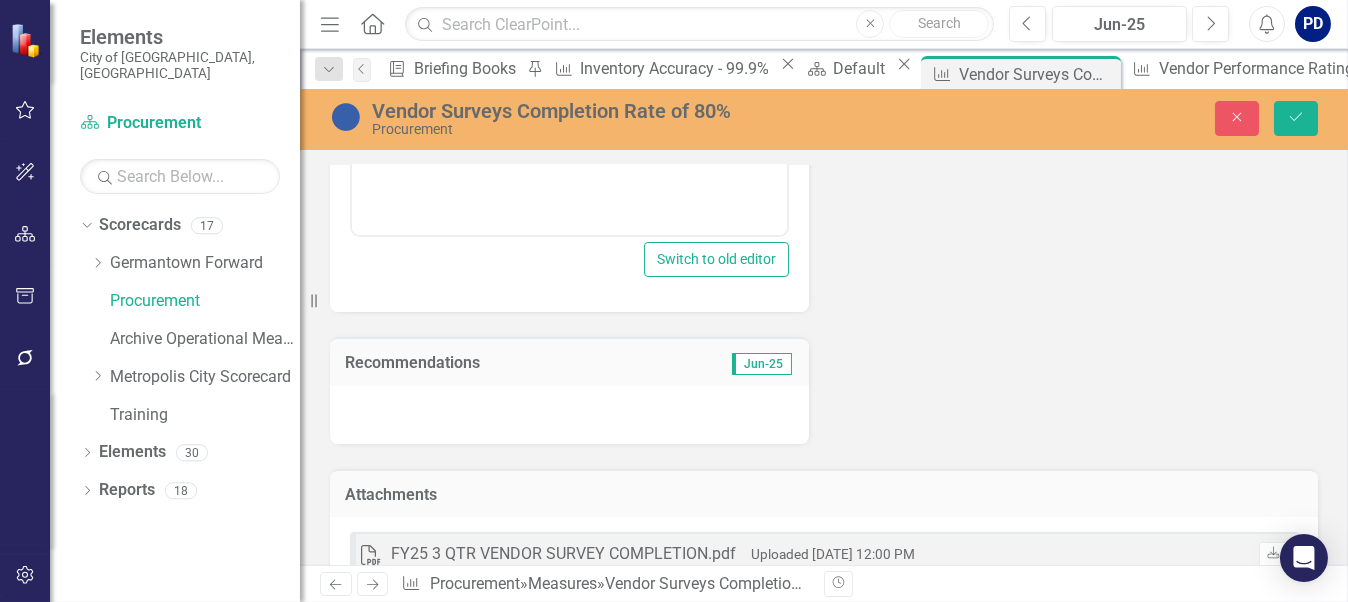 click at bounding box center [569, 415] 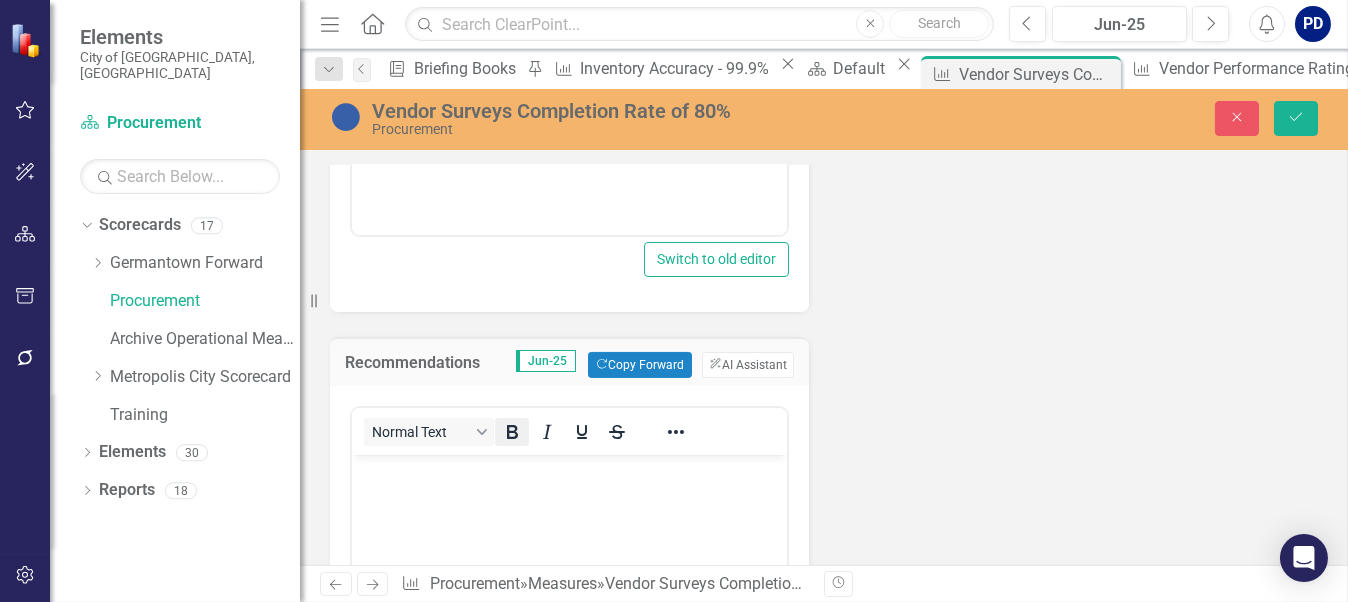 scroll, scrollTop: 0, scrollLeft: 0, axis: both 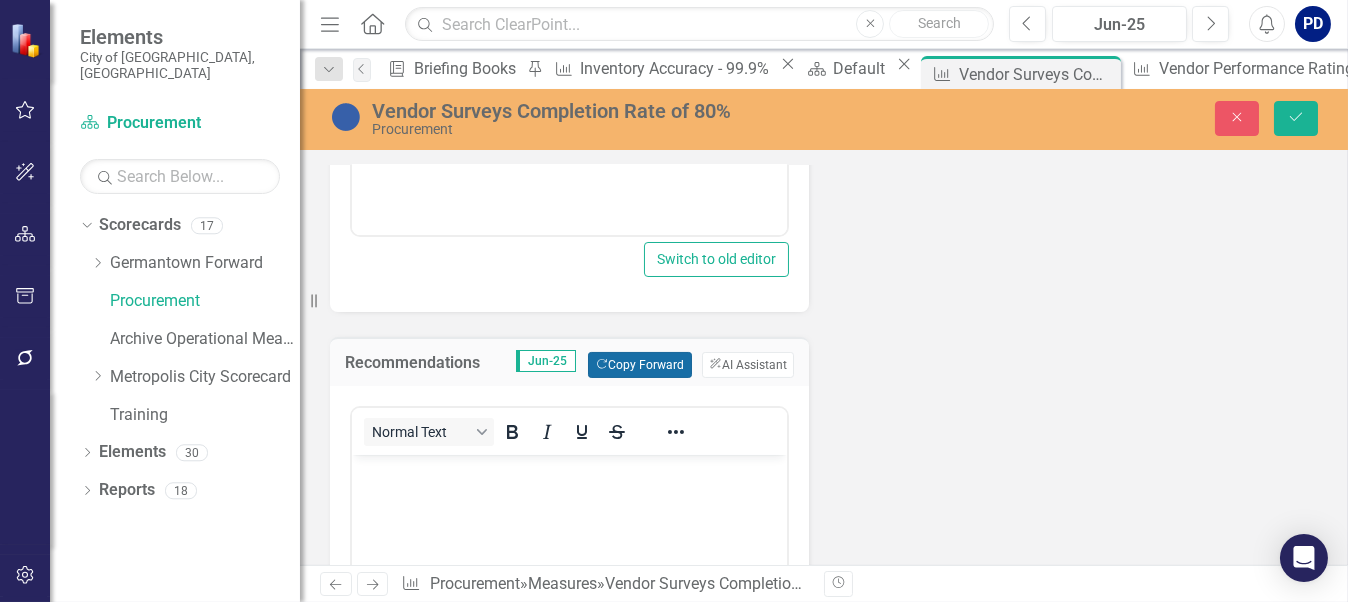 click on "Copy Forward  Copy Forward" at bounding box center [639, 365] 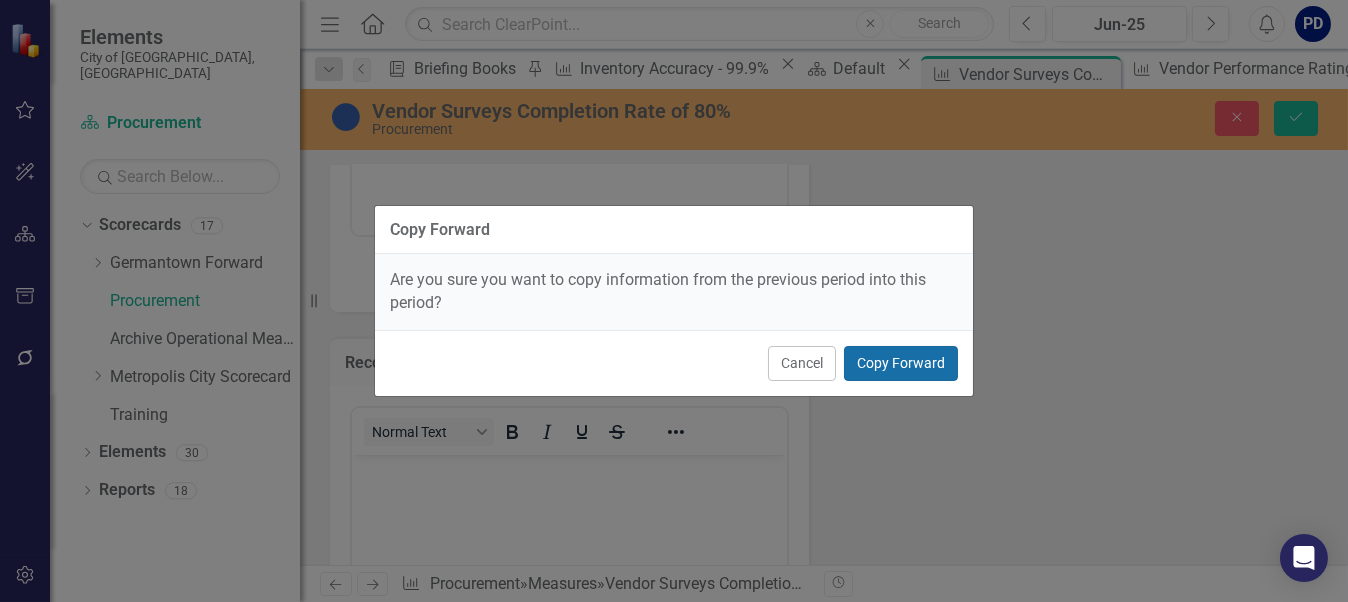 click on "Copy Forward" at bounding box center [901, 363] 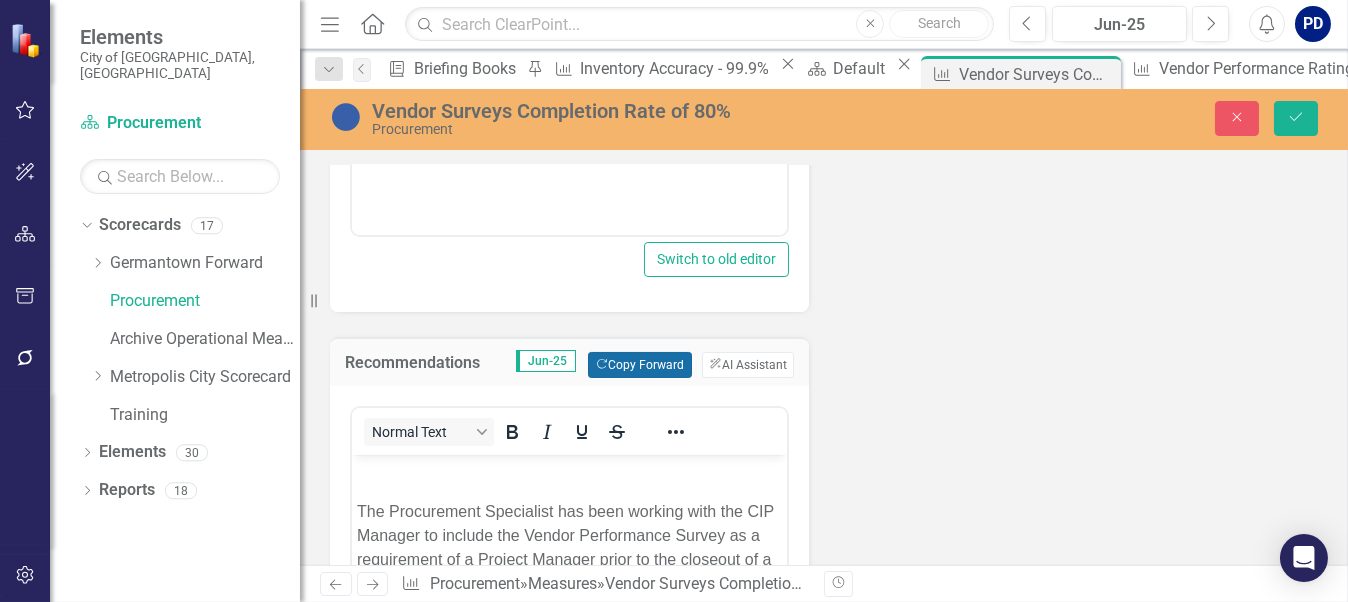 scroll, scrollTop: 19, scrollLeft: 0, axis: vertical 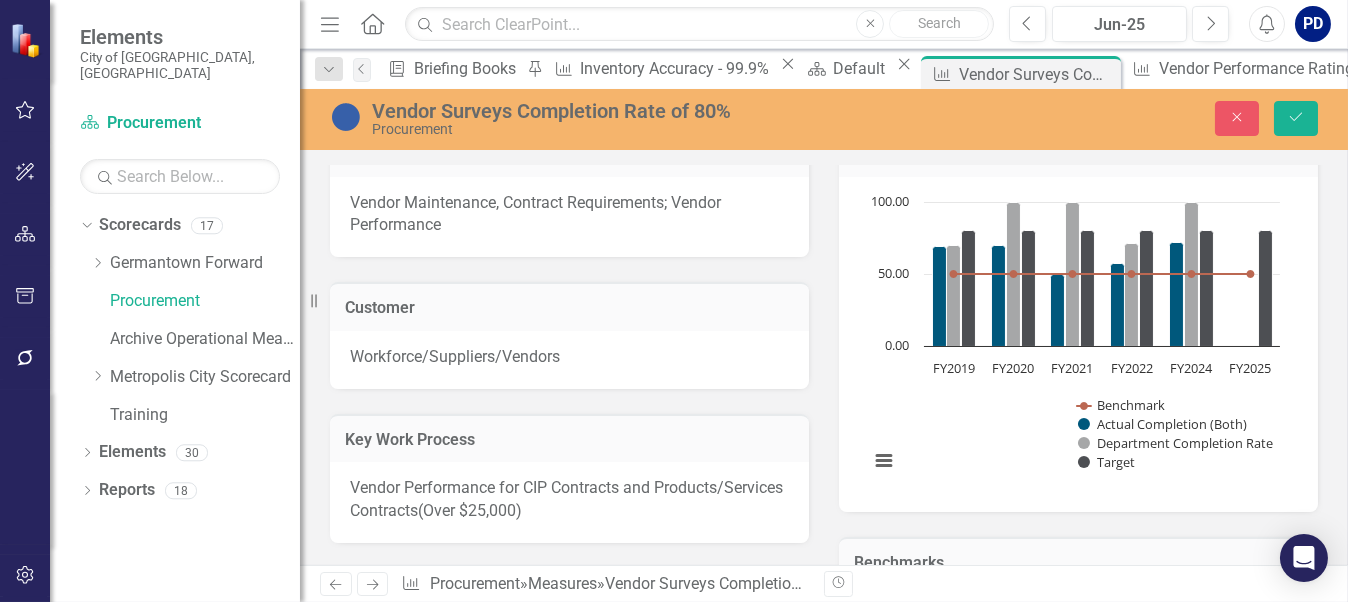 click 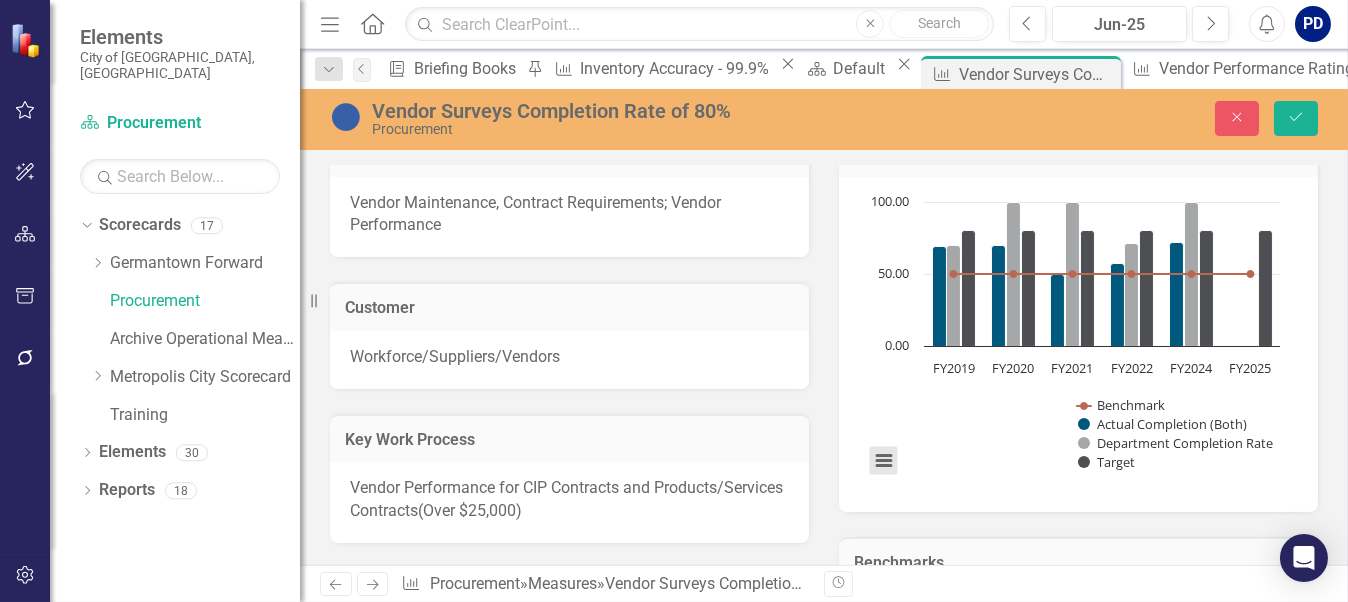 click at bounding box center (883, 460) 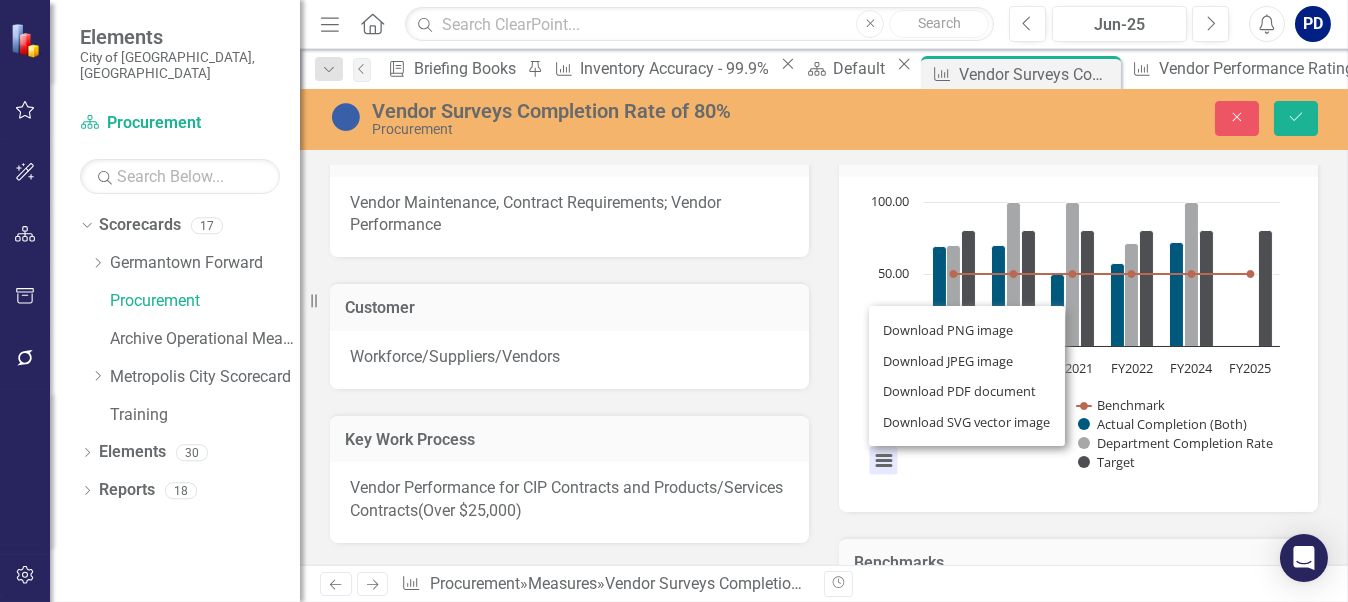 click on "Download PNG image Download JPEG image Download PDF document Download SVG vector image" at bounding box center (967, 375) 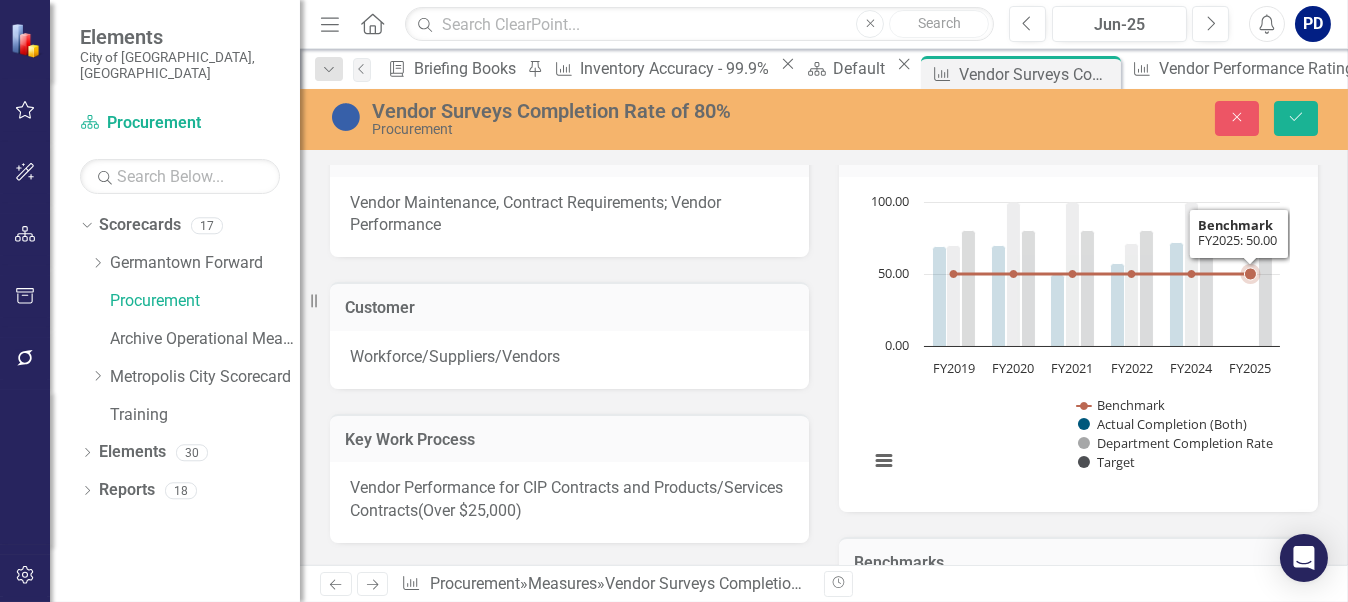 click 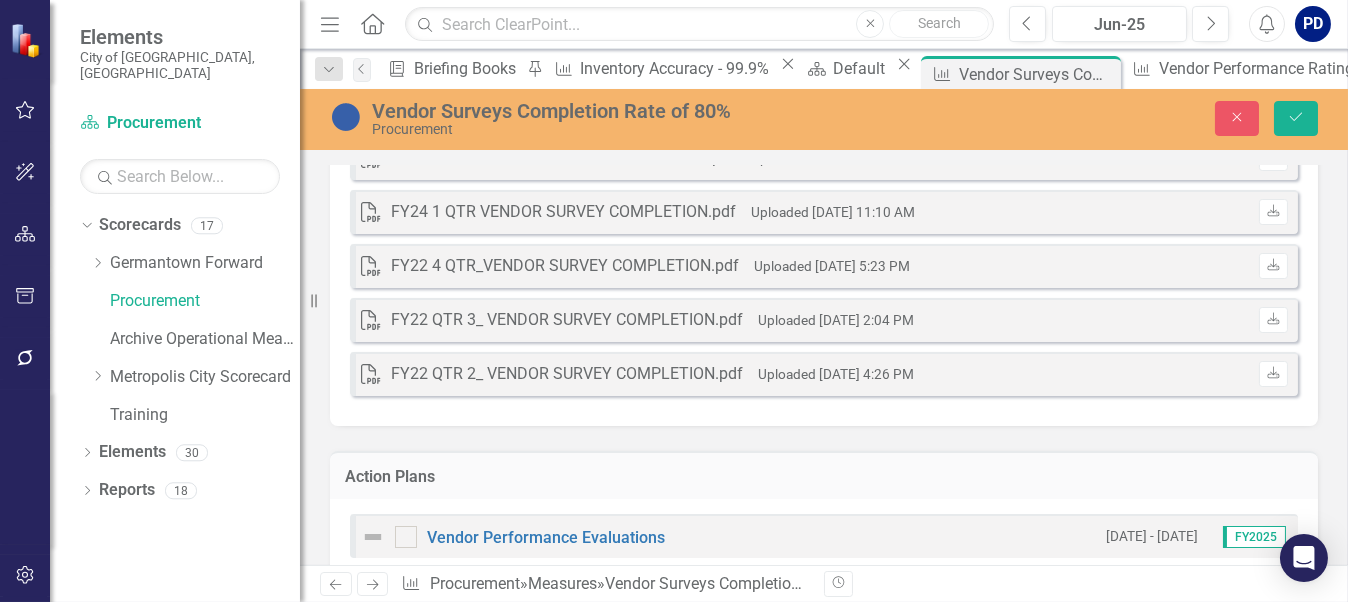 scroll, scrollTop: 2396, scrollLeft: 0, axis: vertical 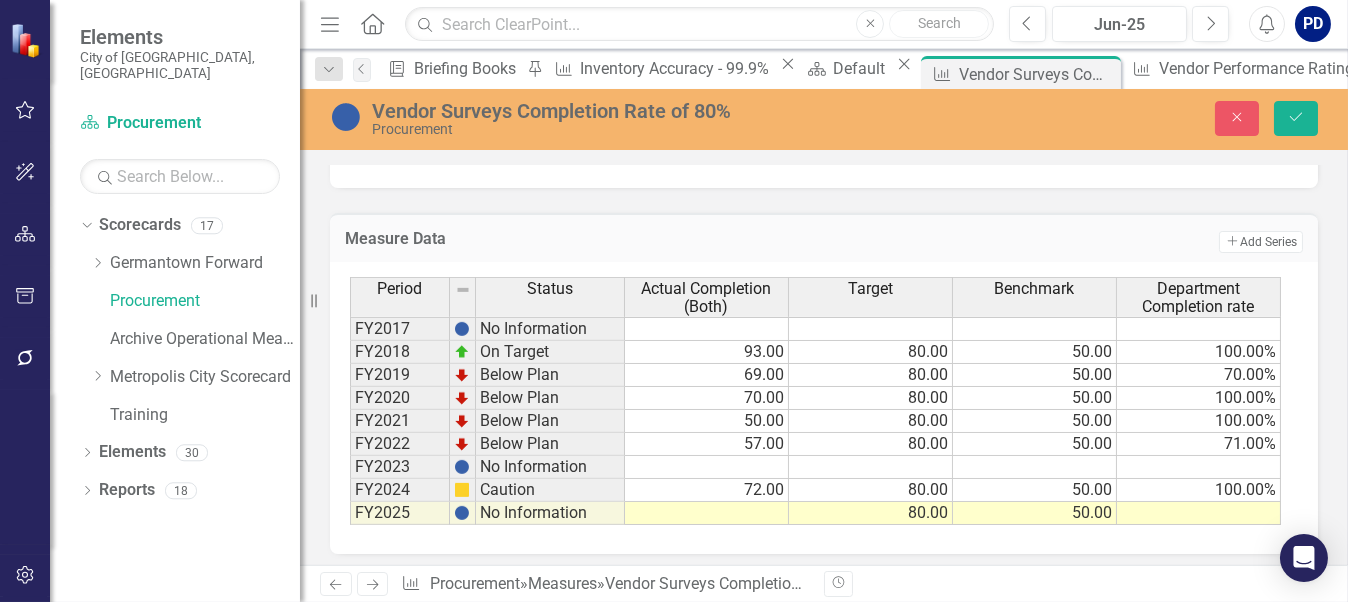 click at bounding box center [707, 513] 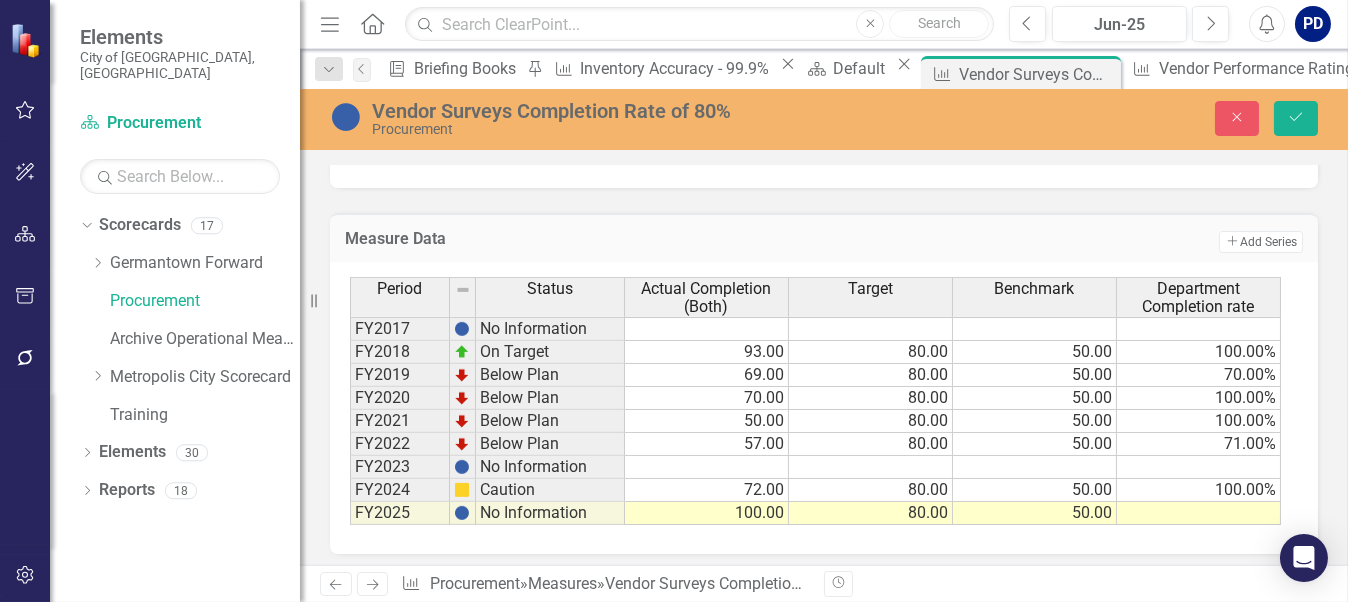 click on "Period Status Actual Completion (Both) Target Benchmark Department Completion rate FY2017 No Information FY2018 On Target 93.00 80.00 50.00 100.00% FY2019 Below Plan 69.00 80.00 50.00 70.00% FY2020 Below Plan 70.00 80.00 50.00 100.00% FY2021 Below Plan 50.00 80.00 50.00 100.00% FY2022 Below Plan 57.00 80.00 50.00 71.00% FY2023 No Information FY2024 Caution 72.00 80.00 50.00 100.00% FY2025 No Information 100.00 80.00 50.00 Period Status Actual Completion (Both) Target Benchmark Department Completion rate Period Status FY2017 No Information FY2018 On Target FY2019 Below Plan FY2020 Below Plan FY2021 Below Plan FY2022 Below Plan FY2023 No Information FY2024 Caution FY2025 No Information Period Status 100" at bounding box center (824, 408) 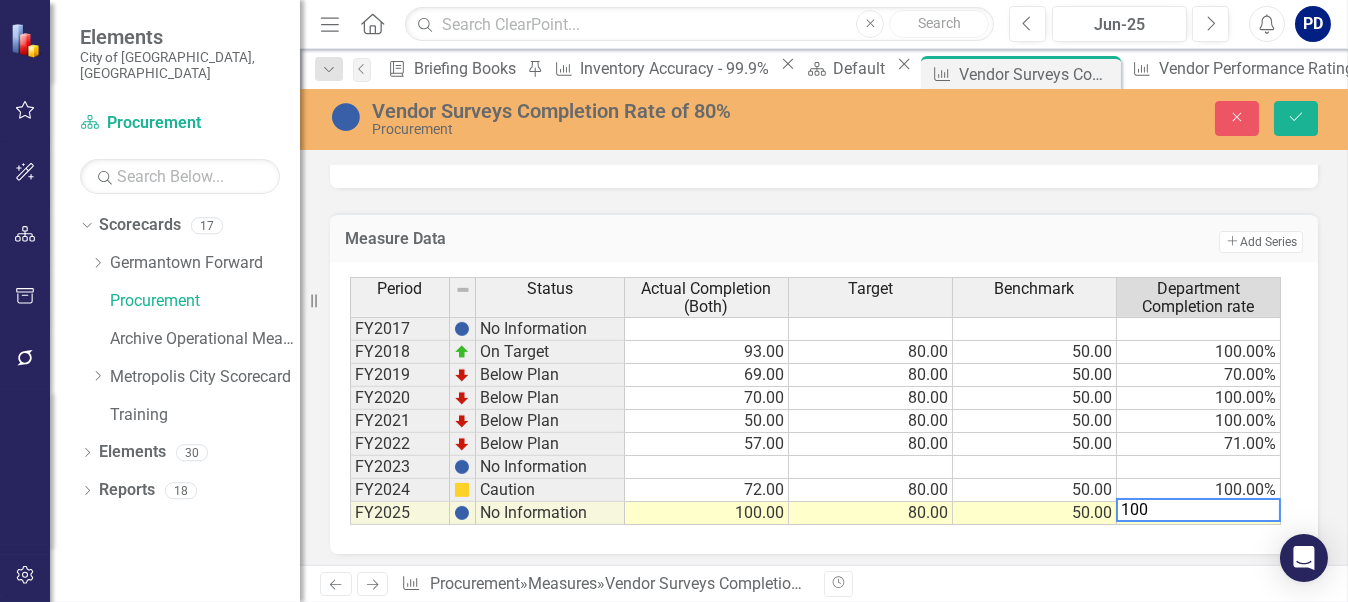 type on "100" 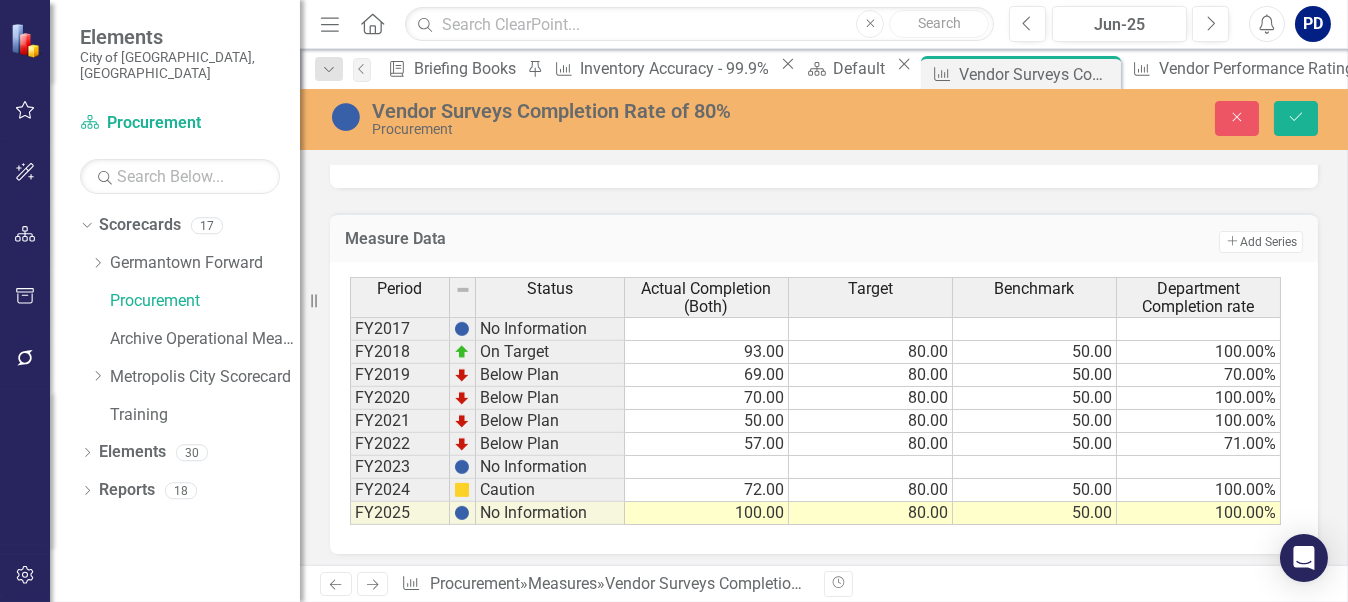 click on "Period Status Actual Completion (Both) Target Benchmark Department Completion rate FY2017 No Information FY2018 On Target 93.00 80.00 50.00 100.00% FY2019 Below Plan 69.00 80.00 50.00 70.00% FY2020 Below Plan 70.00 80.00 50.00 100.00% FY2021 Below Plan 50.00 80.00 50.00 100.00% FY2022 Below Plan 57.00 80.00 50.00 71.00% FY2023 No Information FY2024 Caution 72.00 80.00 50.00 100.00% FY2025 No Information 100.00 80.00 50.00 100.00% Period Status Actual Completion (Both) Target Benchmark Department Completion rate Period Status FY2017 No Information FY2018 On Target FY2019 Below Plan FY2020 Below Plan FY2021 Below Plan FY2022 Below Plan FY2023 No Information FY2024 Caution FY2025 No Information Period Status 100" at bounding box center [824, 408] 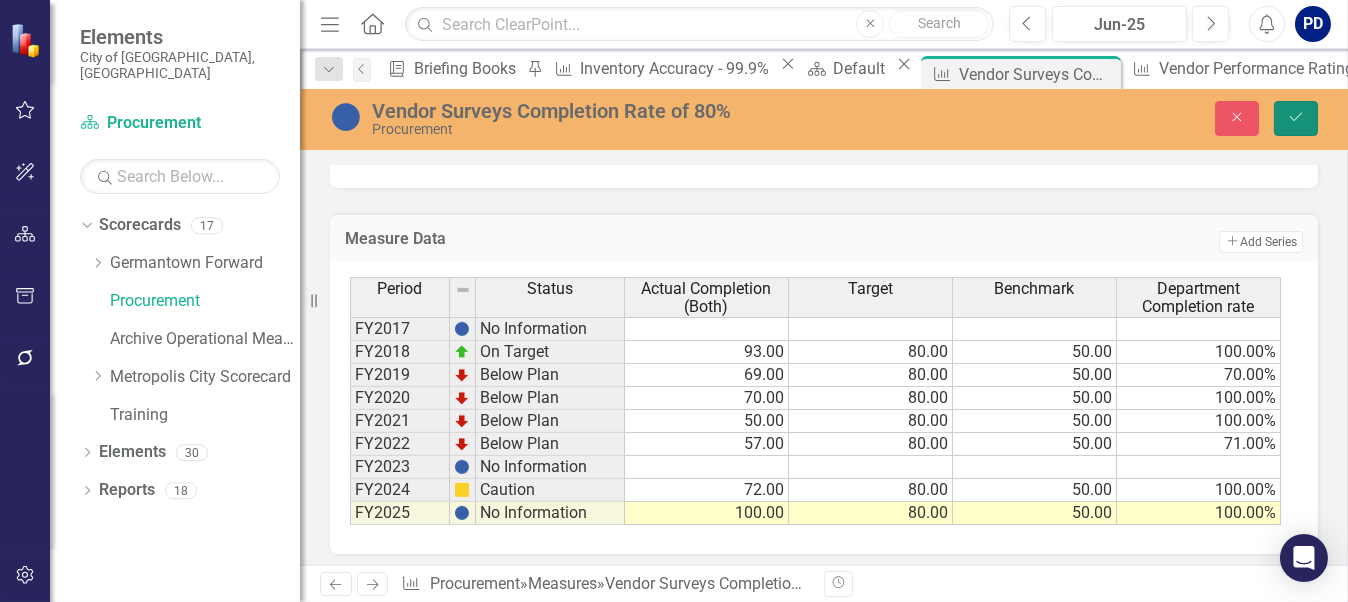 click on "Save" at bounding box center (1296, 118) 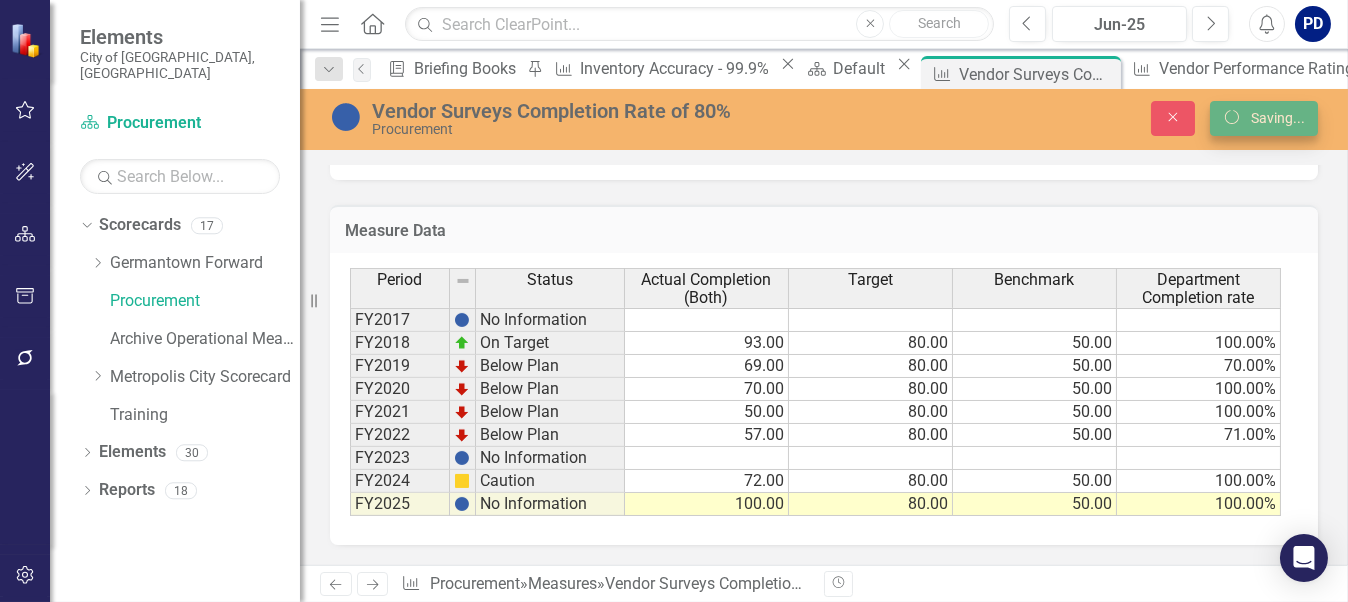 scroll, scrollTop: 1990, scrollLeft: 0, axis: vertical 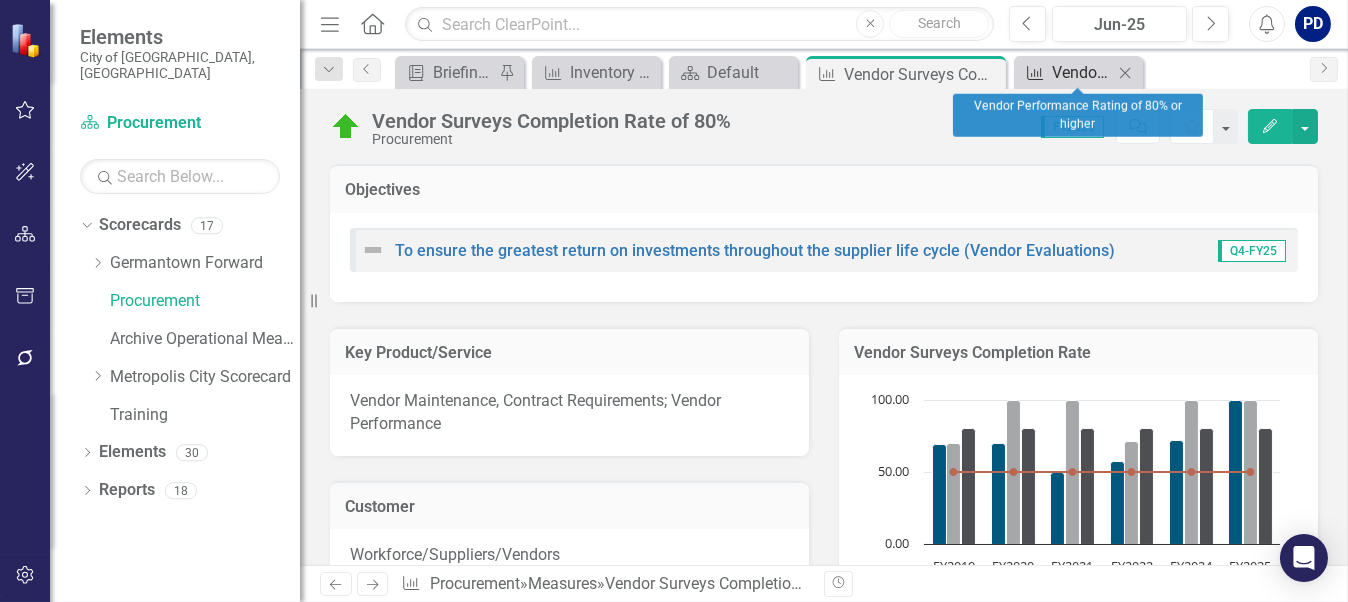 click on "Vendor Performance Rating of 80% or higher" at bounding box center (1082, 72) 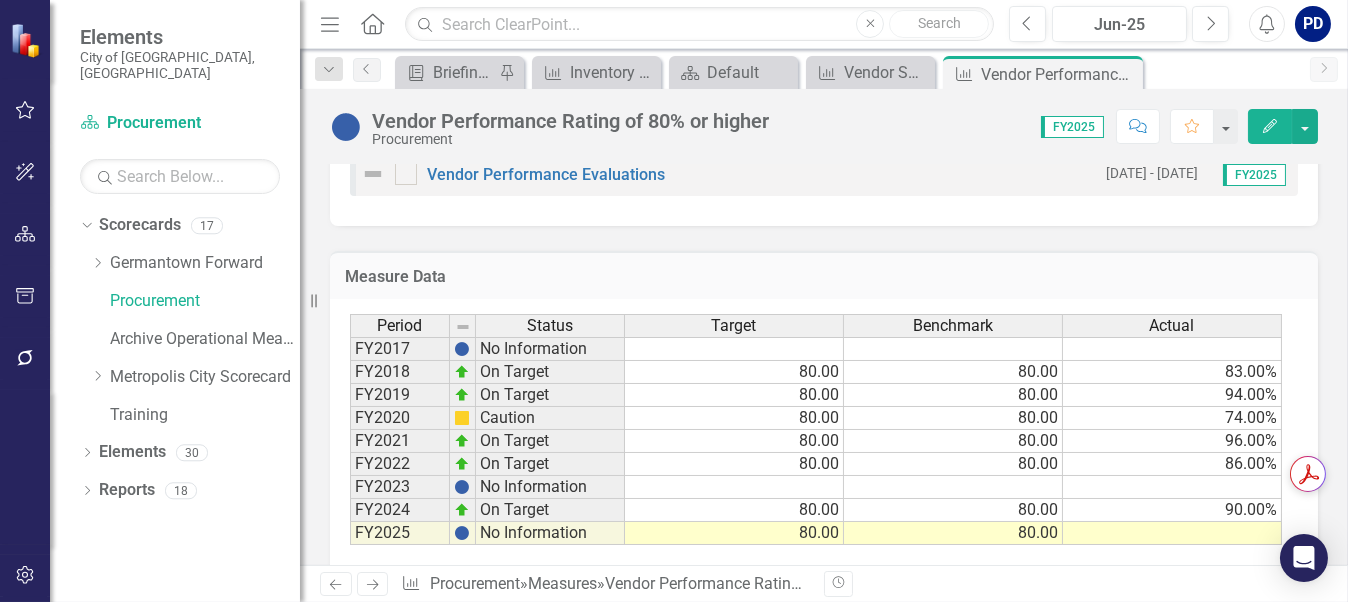 scroll, scrollTop: 2333, scrollLeft: 0, axis: vertical 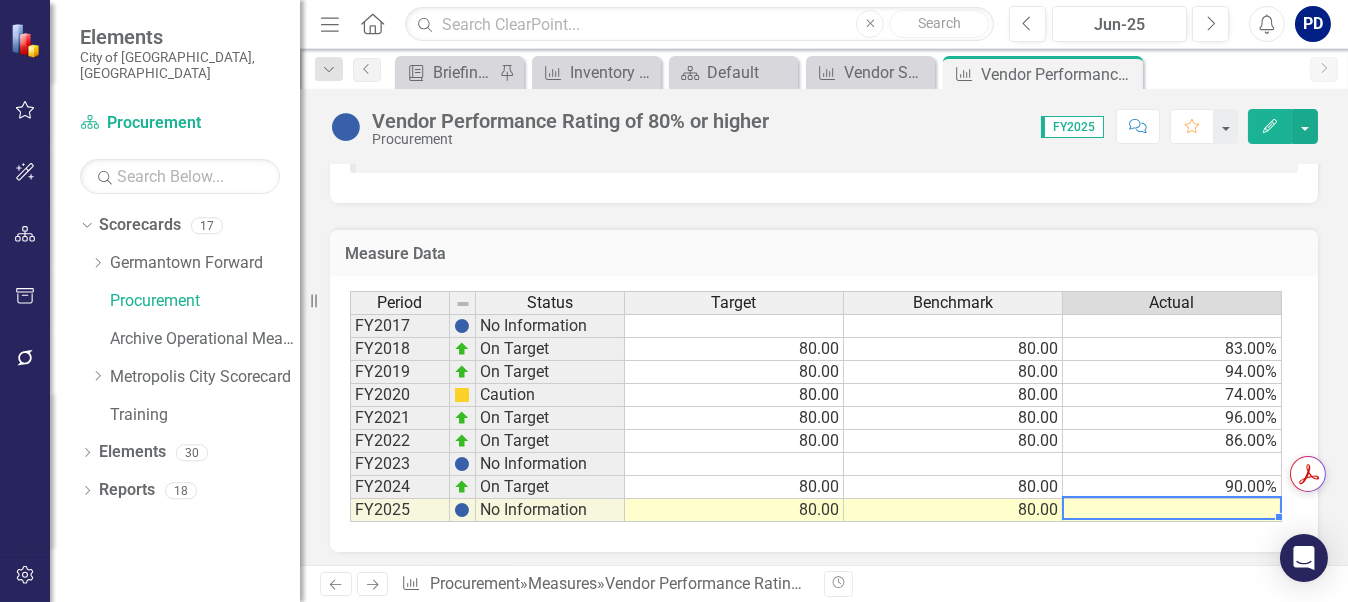 click at bounding box center [1172, 510] 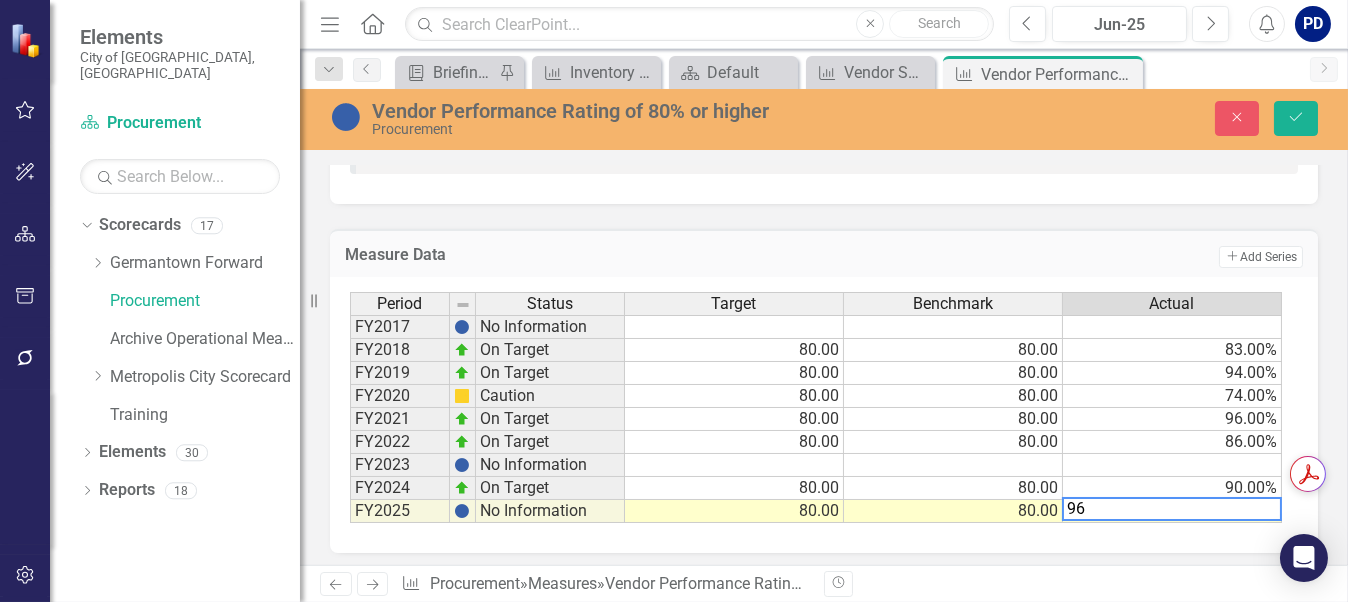 type on "96" 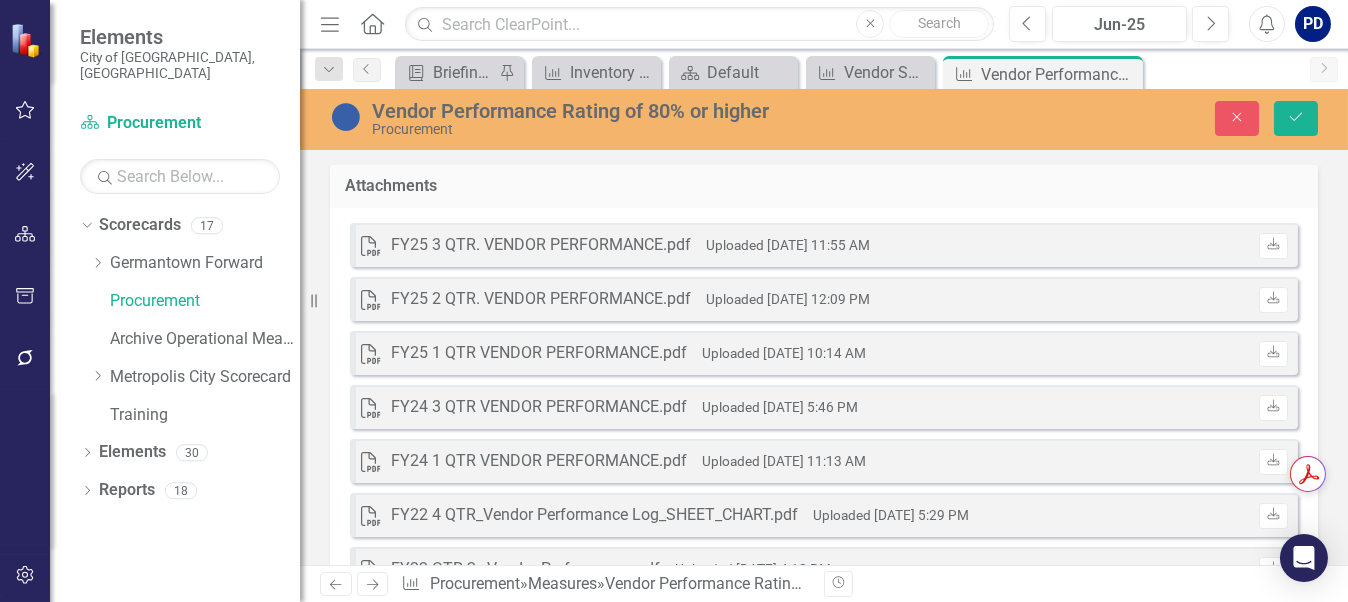 scroll, scrollTop: 1733, scrollLeft: 0, axis: vertical 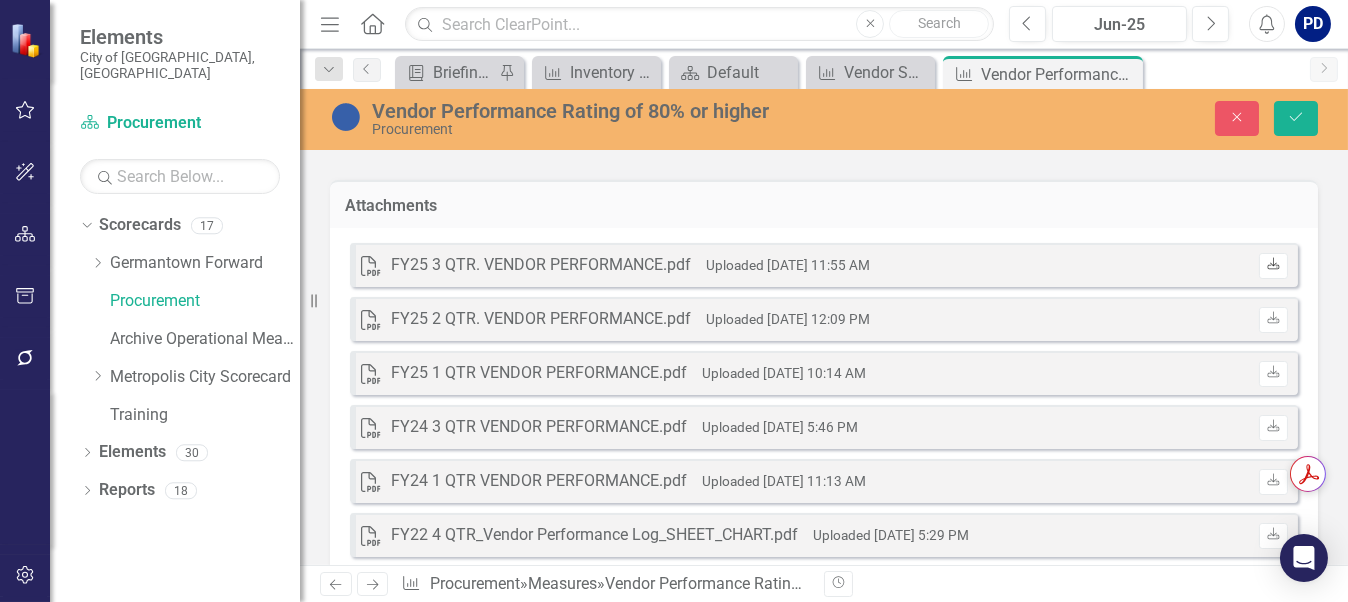 click on "Download" 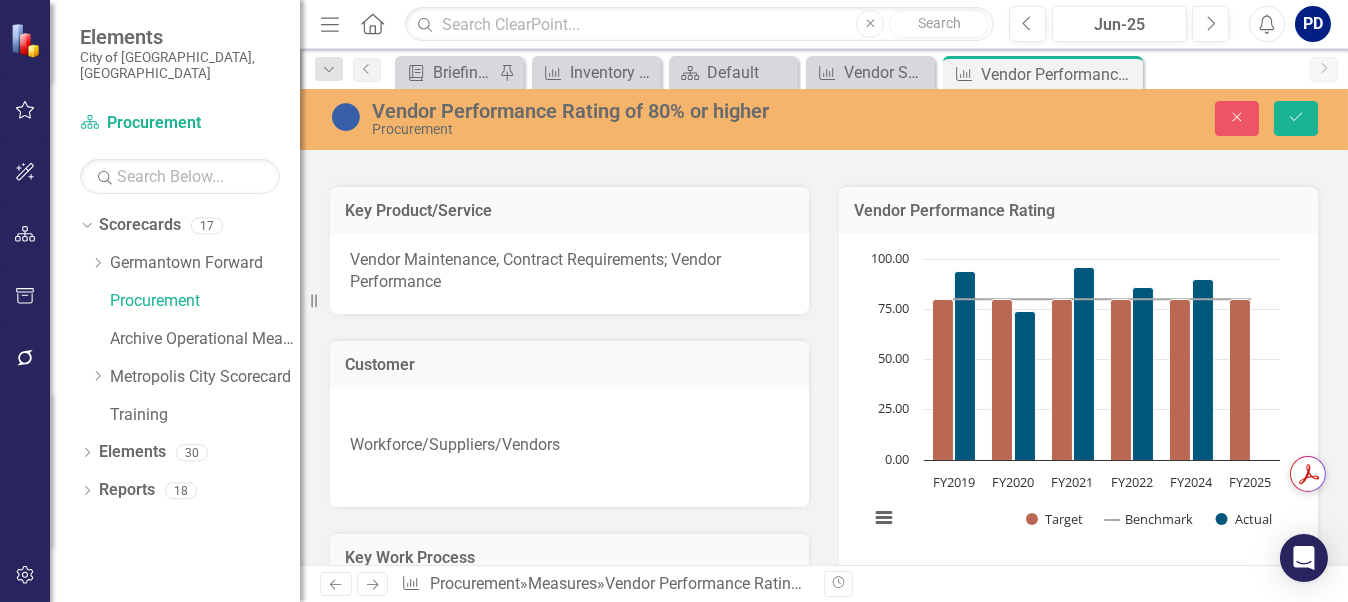 scroll, scrollTop: 134, scrollLeft: 0, axis: vertical 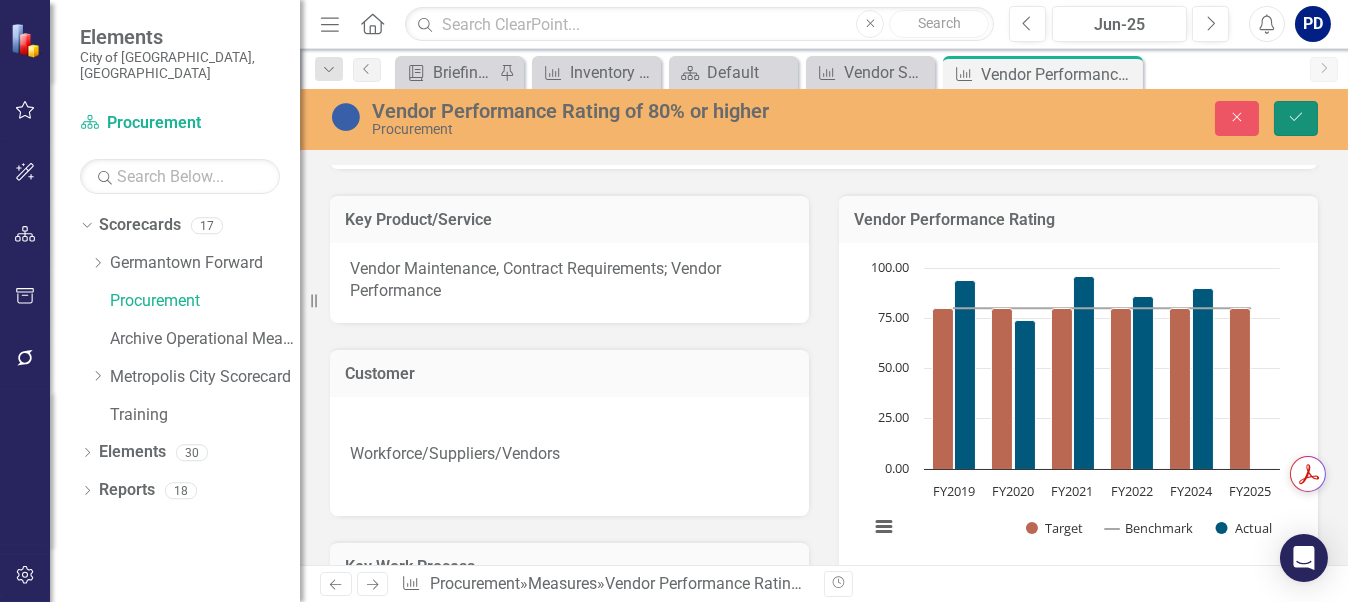 click on "Save" at bounding box center [1296, 118] 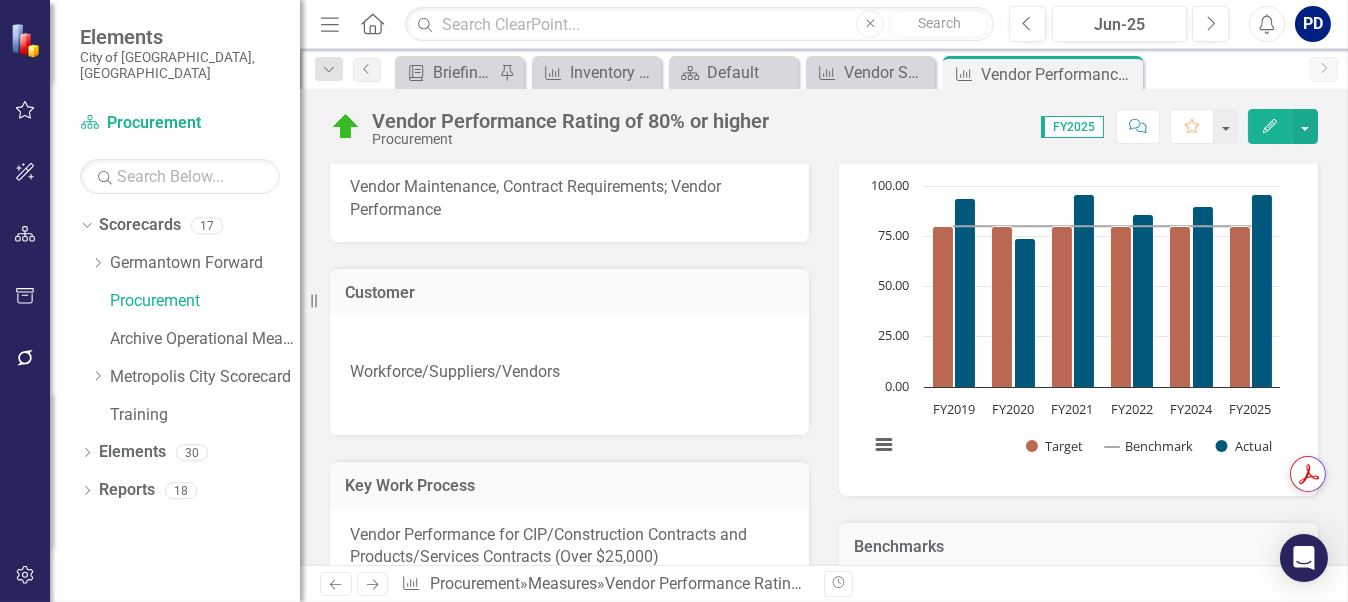 scroll, scrollTop: 100, scrollLeft: 0, axis: vertical 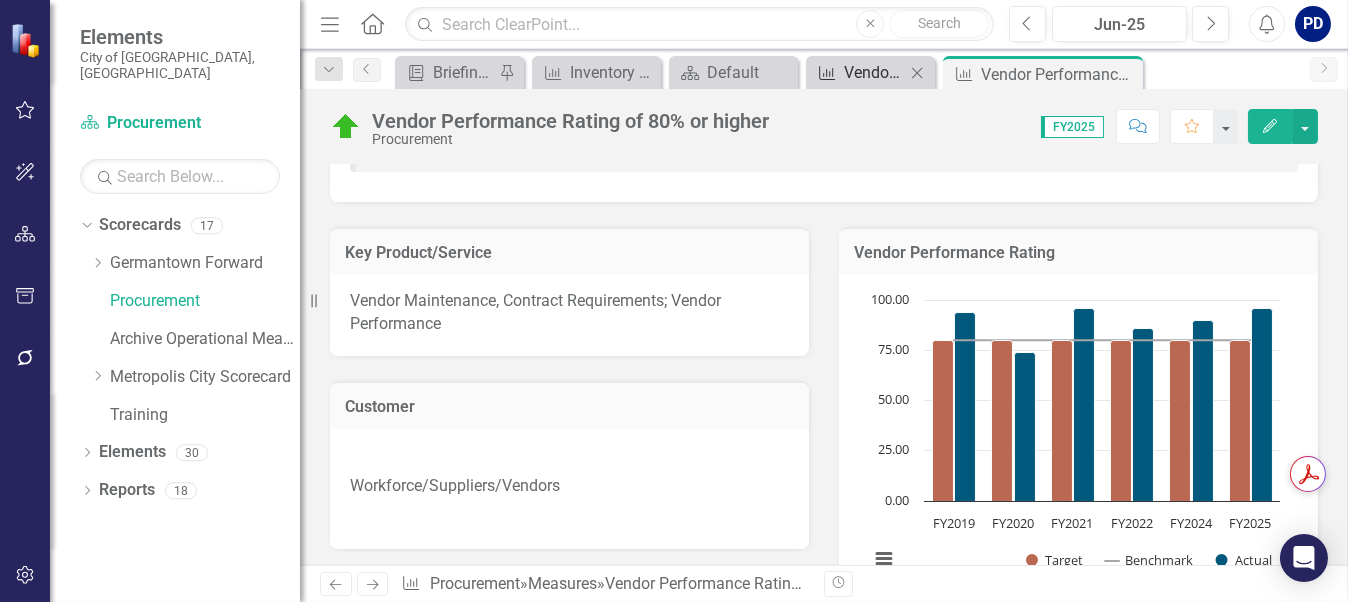 click on "Vendor Surveys Completion Rate of 80%" at bounding box center [874, 72] 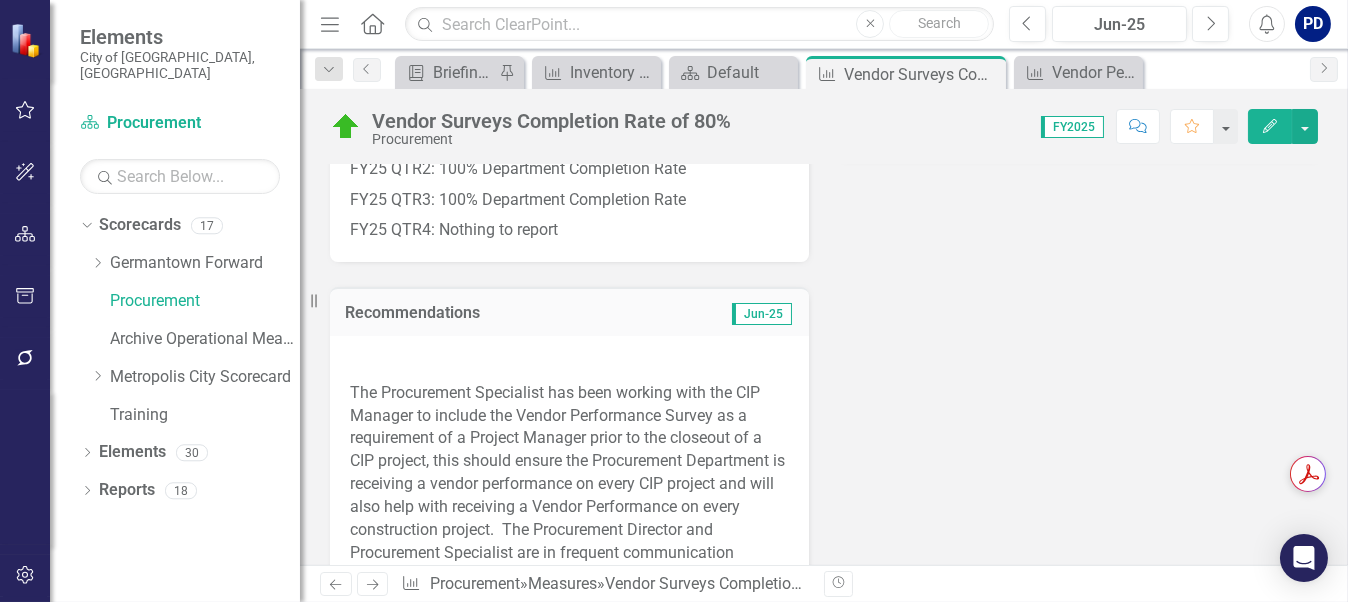 scroll, scrollTop: 388, scrollLeft: 0, axis: vertical 